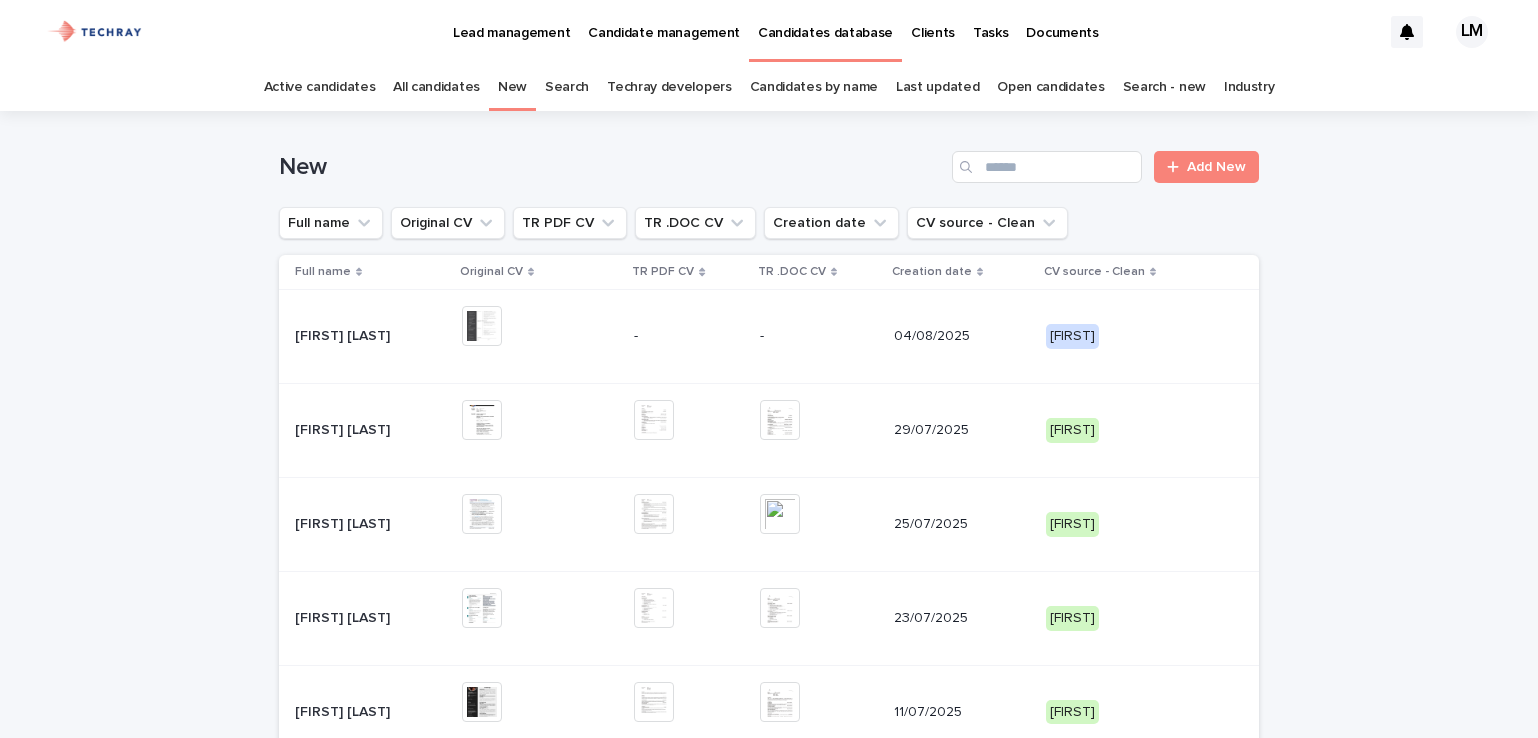 scroll, scrollTop: 0, scrollLeft: 0, axis: both 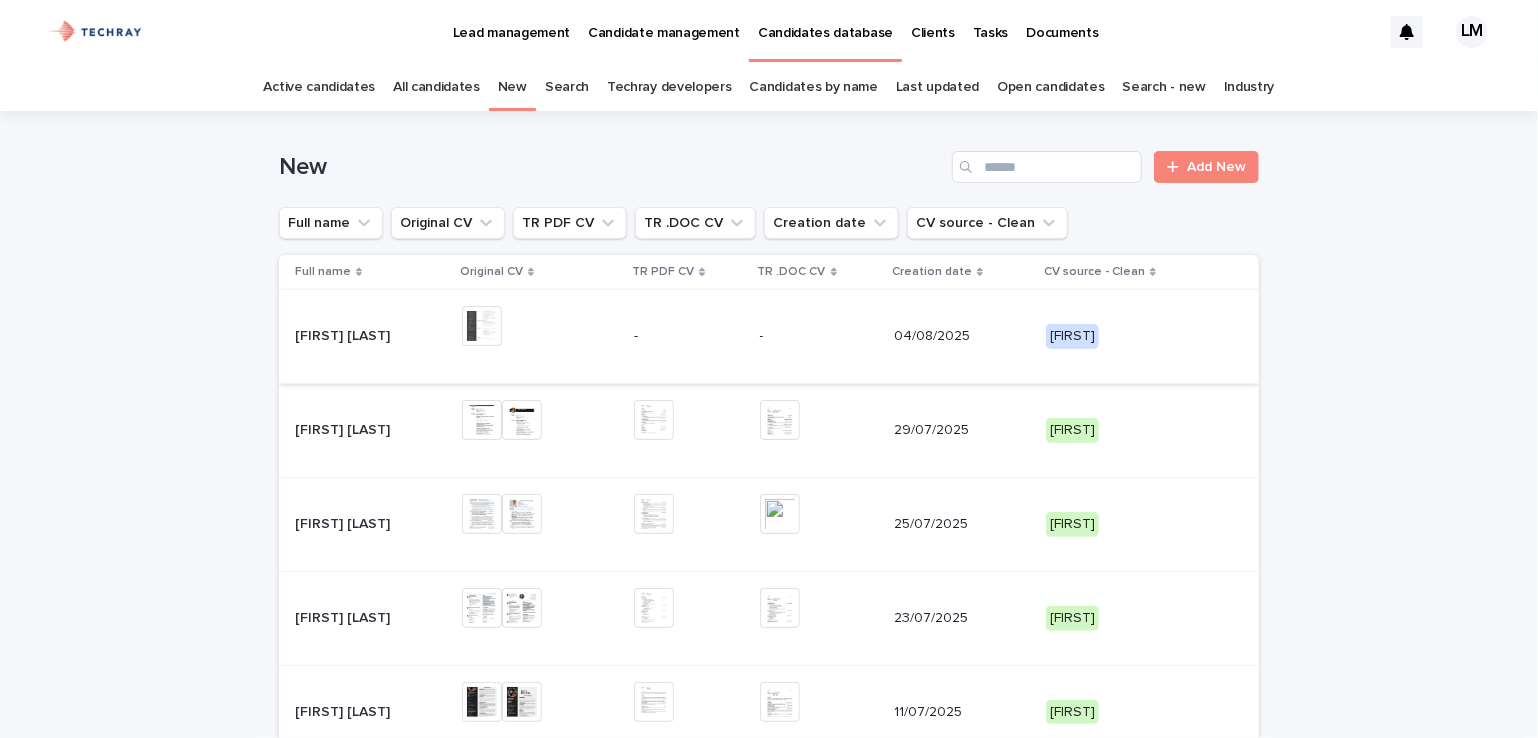 click at bounding box center (482, 326) 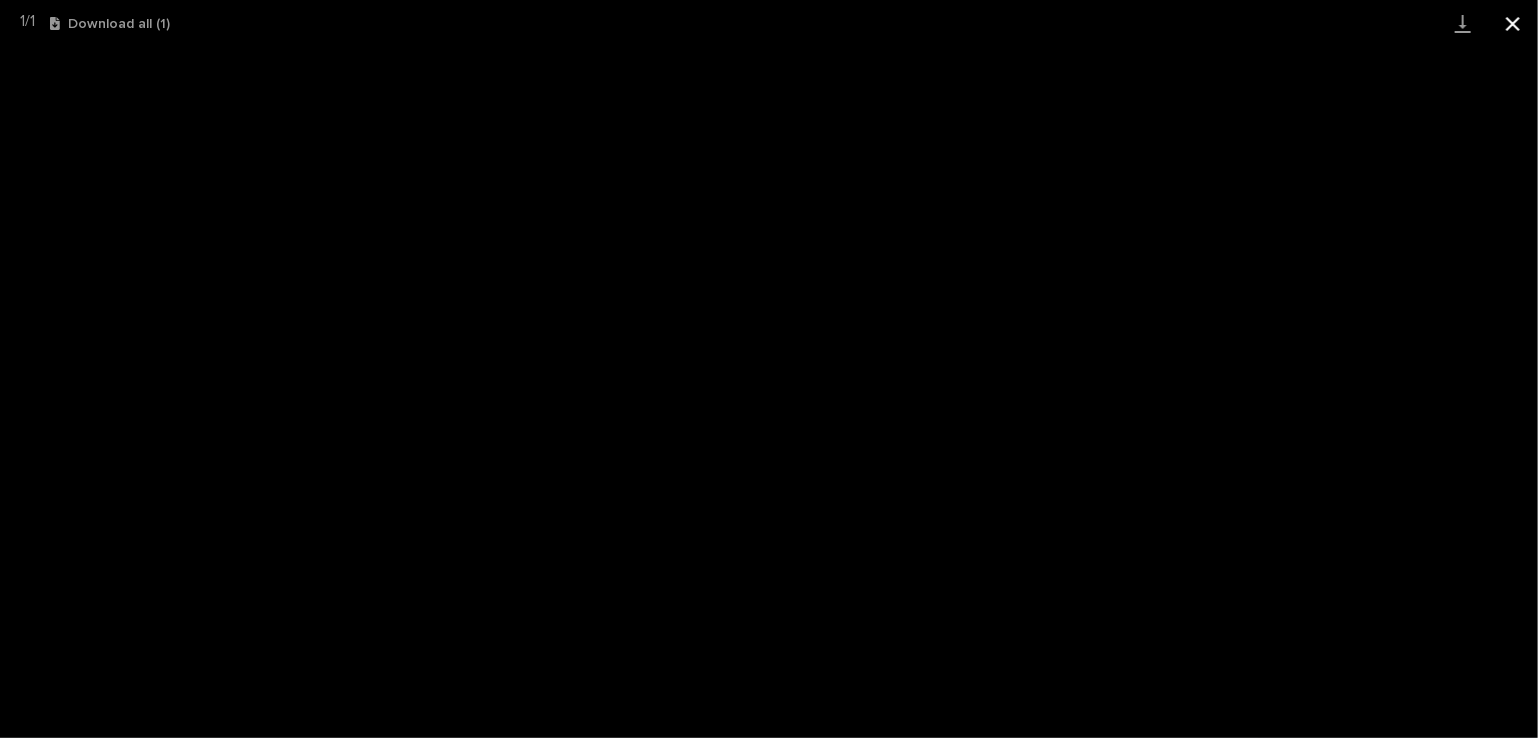 click at bounding box center (1513, 23) 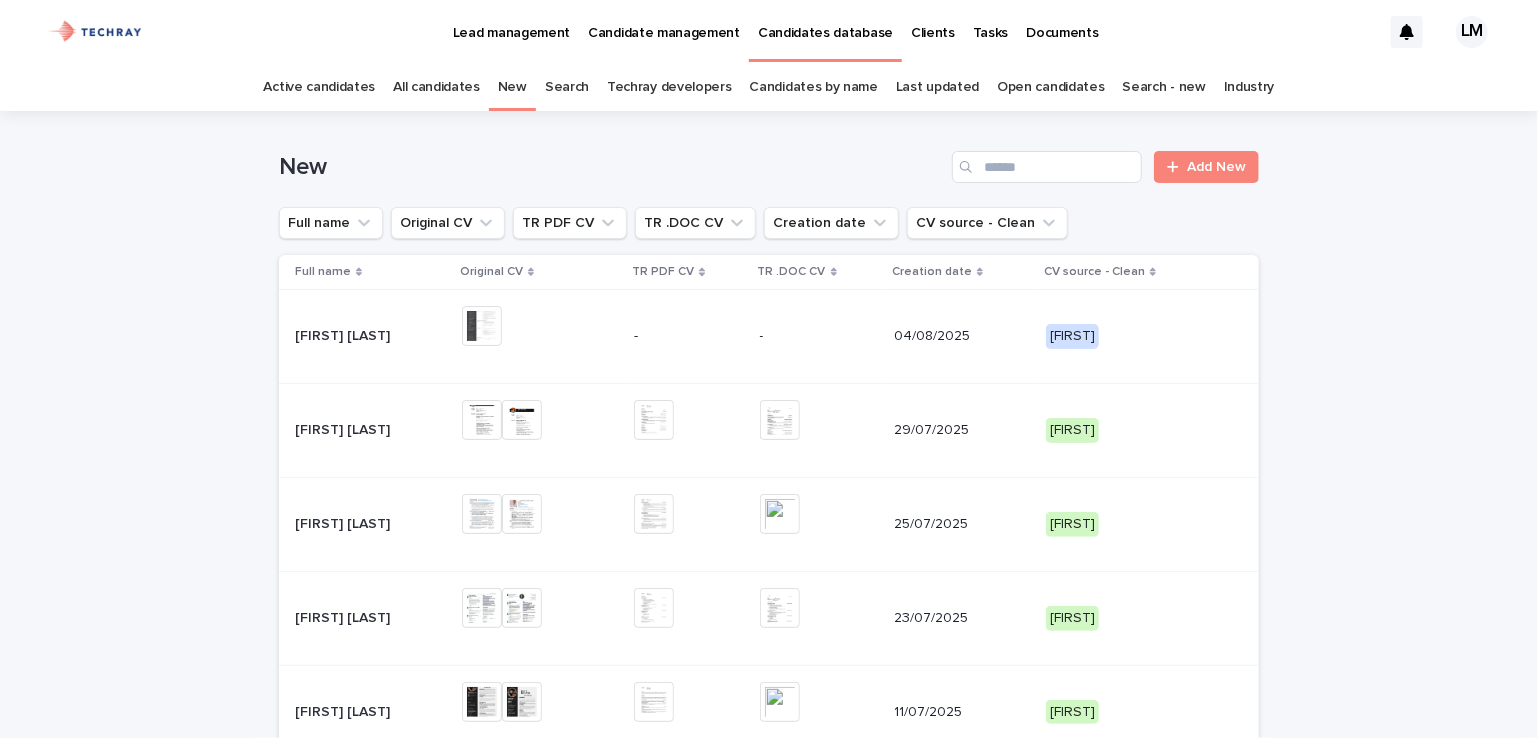 click on "[FIRST] [LAST]" at bounding box center (344, 334) 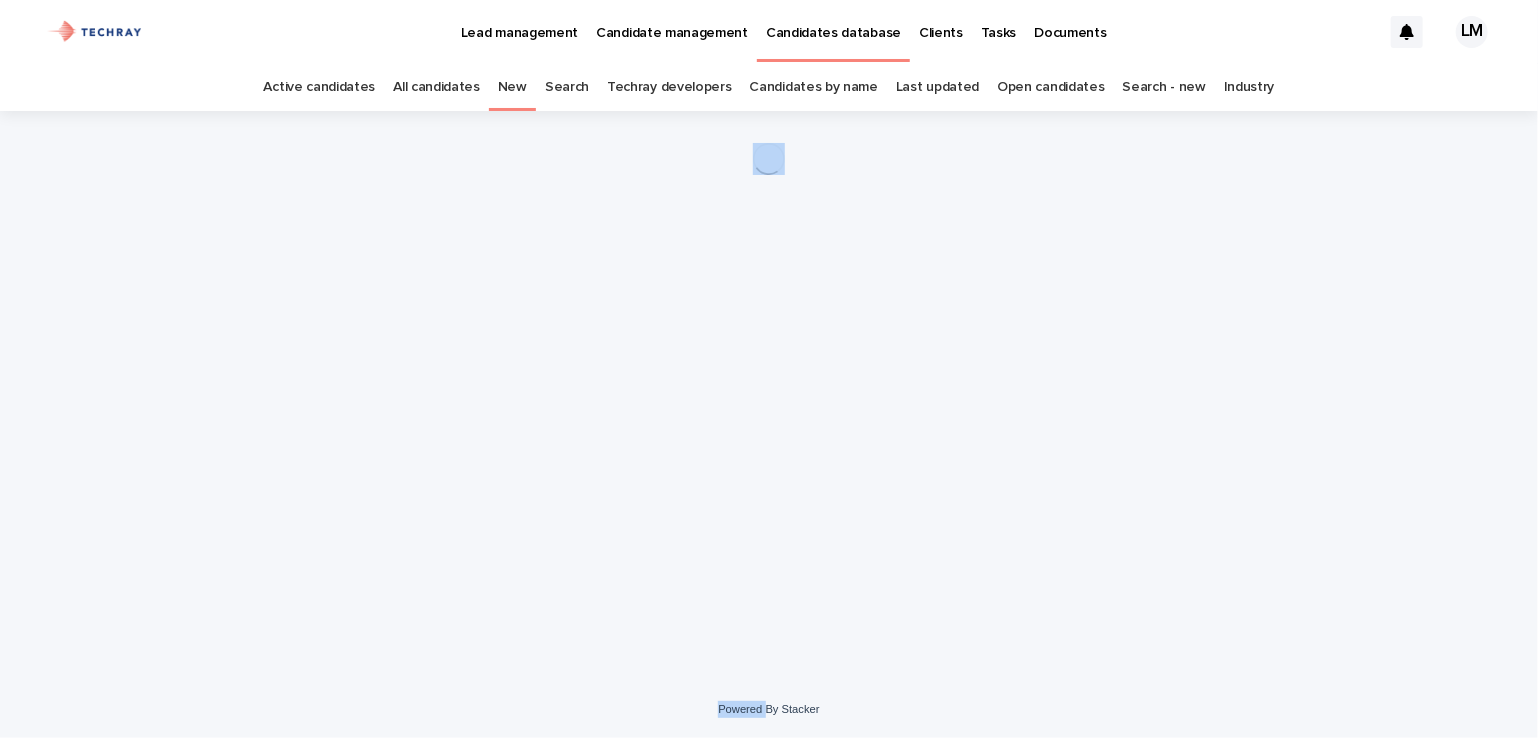click on "Loading... Saving… Loading... Saving…" at bounding box center (769, 371) 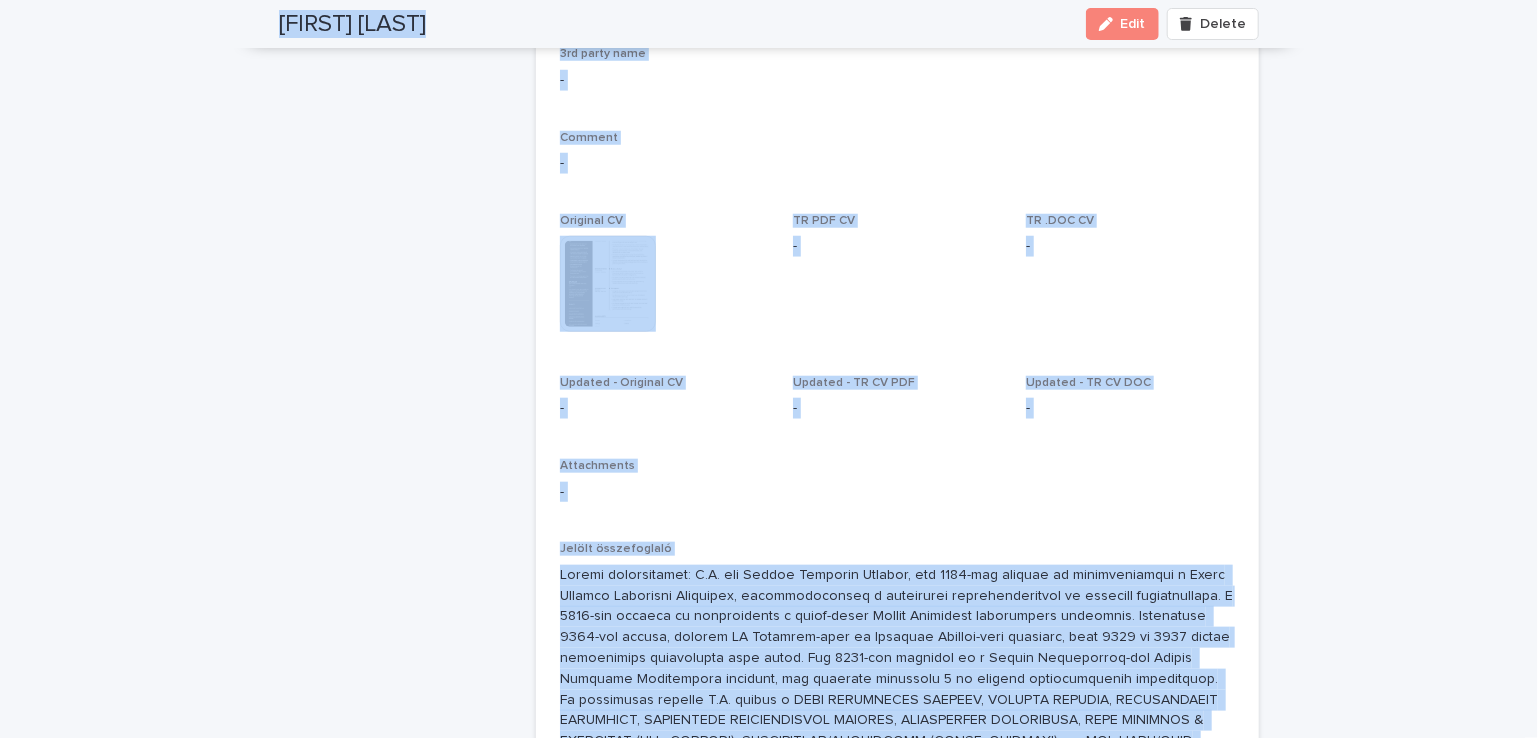 scroll, scrollTop: 1100, scrollLeft: 0, axis: vertical 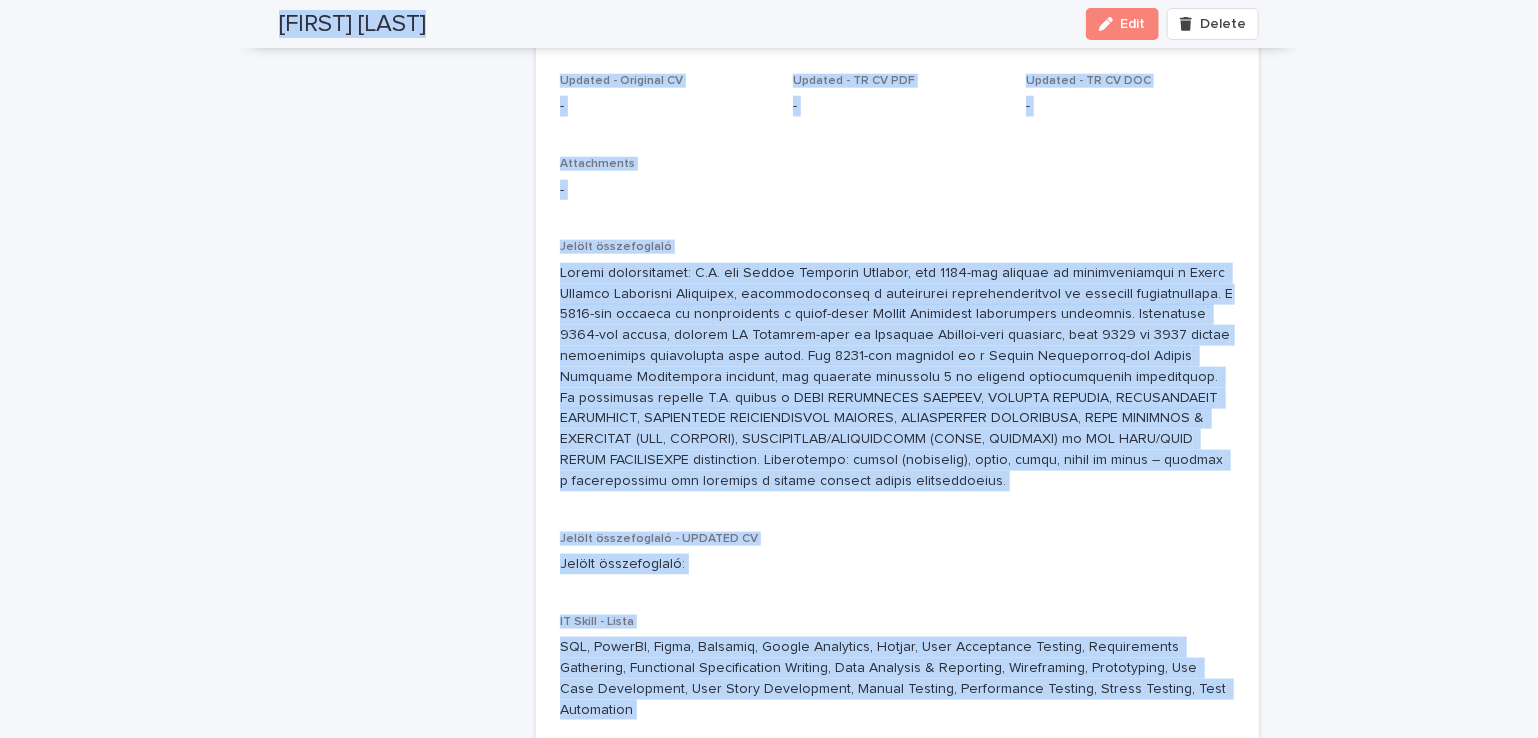 click on "Loading... Saving… Loading... Saving… [FIRST] [LAST] Edit Delete Edit Delete [FIRST] [LAST] ID Number 1601 Phone +[COUNTRY_CODE][PHONE] E-mail [EMAIL] Specific field of expertise Business analyst Level of expertise Senior When will be available? - Sorry, there was an error saving your record. Please try again. Please fill out the required fields below. Loading... Saving… Loading... Saving… Loading... Saving… Candidate status Open Open at date: - Candidate status last modified [DATE] [TIME] Daily fee (HUF) - Daily fee (EUR) - Contract type Contractor Employee Family name [LAST] First name [FIRST] Work location - City - Blacklist Last contact date - Last contact person - Available from - Field of interest Business analyst CV source [FIRST] 3rd party name - Comment - Original CV This file cannot be opened Download File TR PDF CV - TR .DOC CV - Updated - Original CV - Updated - TR CV PDF - Updated - TR CV DOC - Attachments - Jelölt összefoglaló Jelölt összefoglaló - UPDATED CV - , - -" at bounding box center (769, 574) 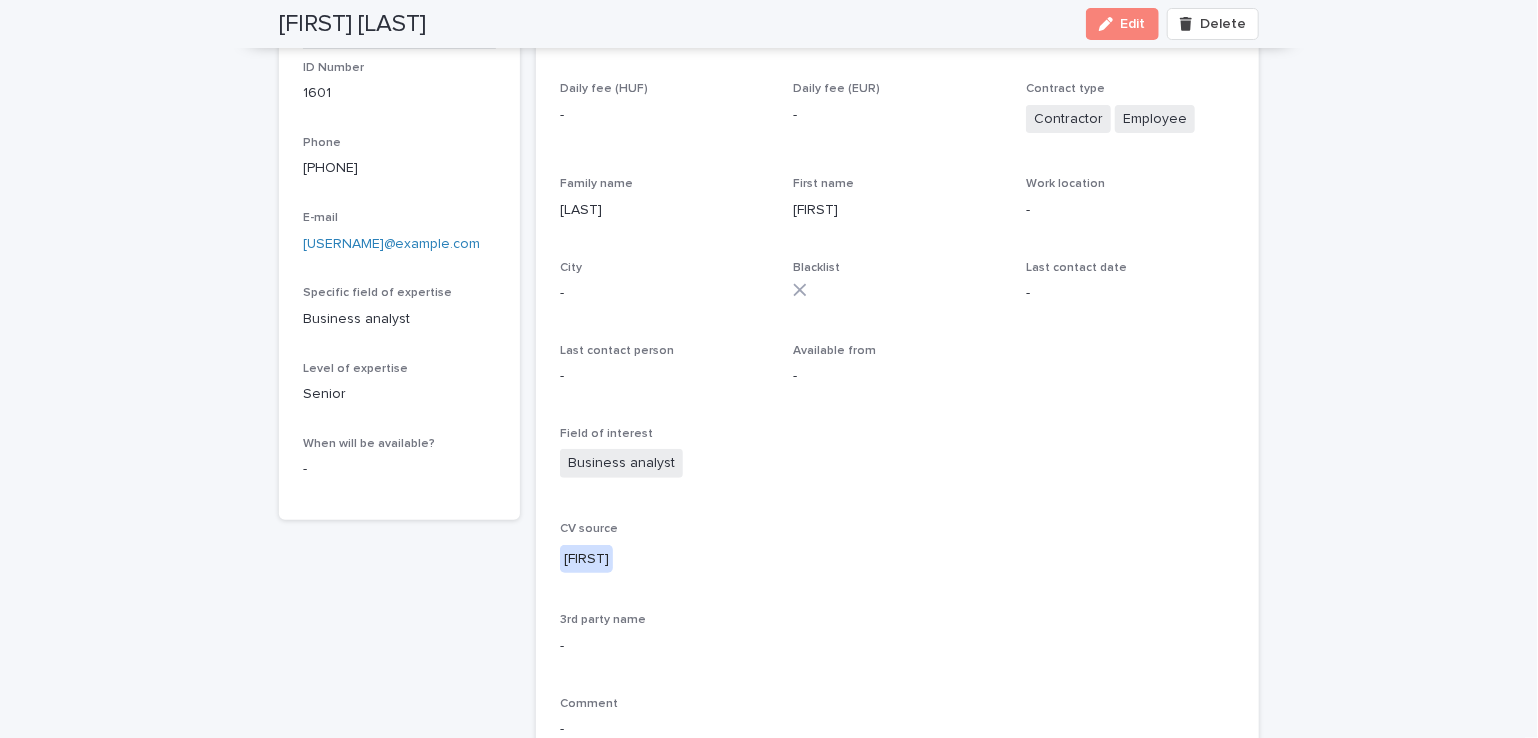 scroll, scrollTop: 0, scrollLeft: 0, axis: both 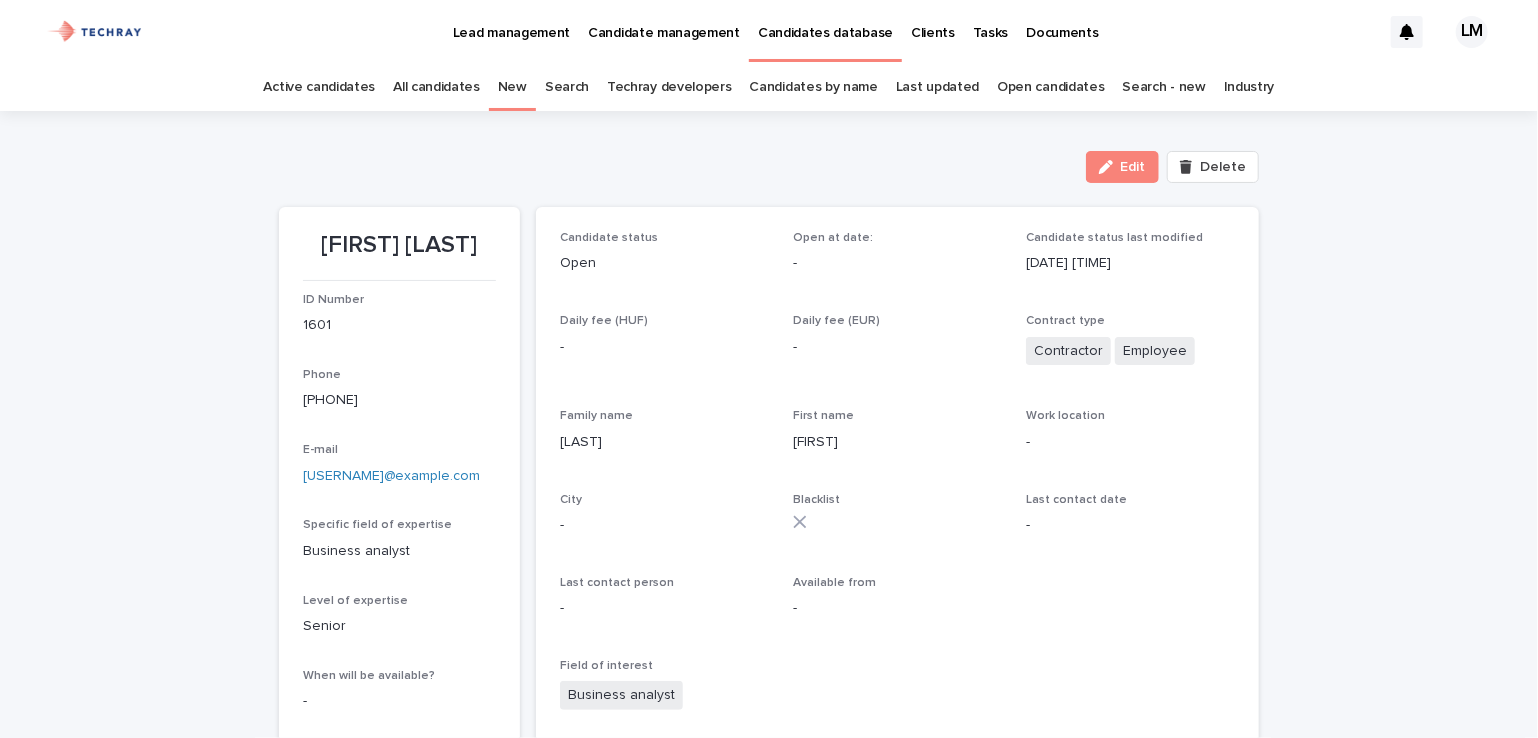 click on "New" at bounding box center [512, 87] 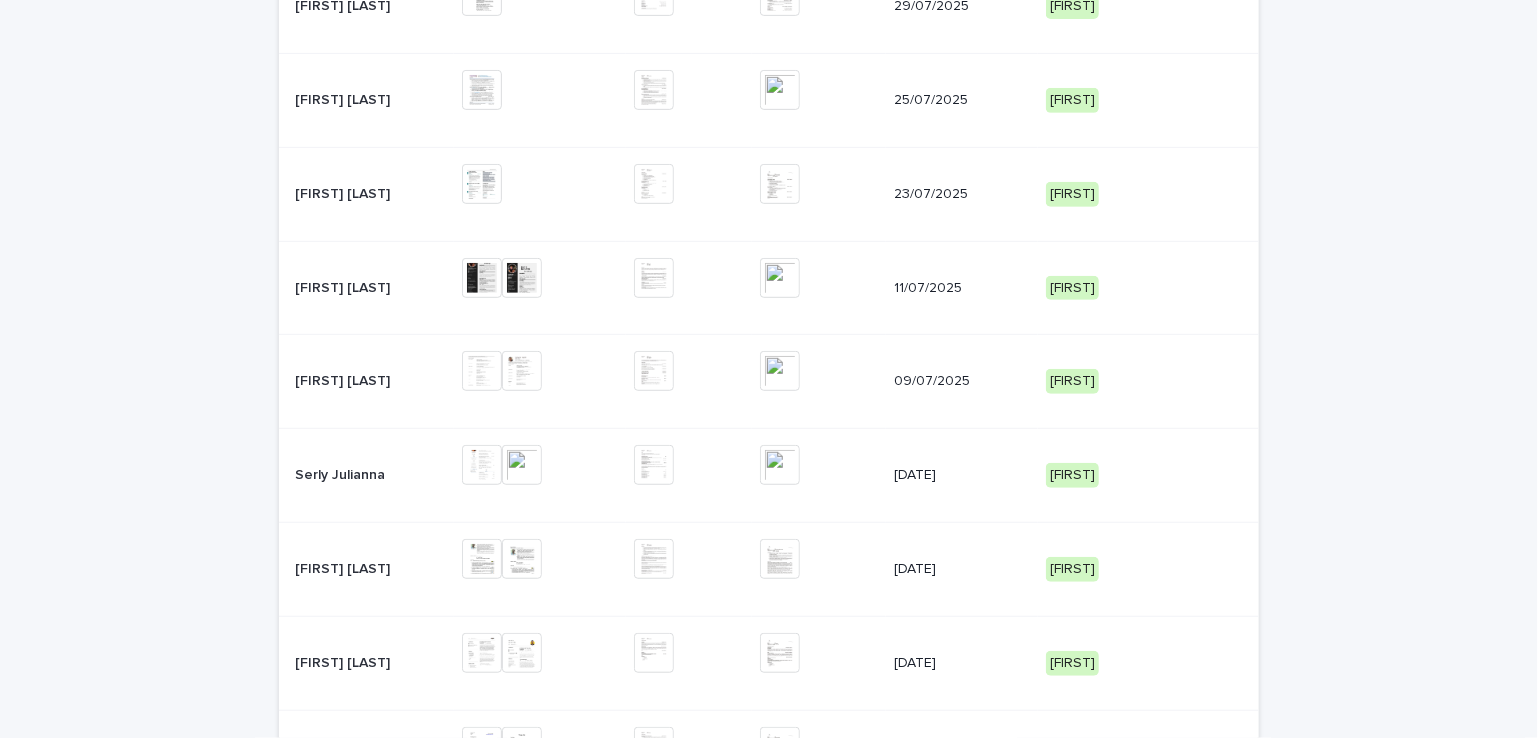 scroll, scrollTop: 0, scrollLeft: 0, axis: both 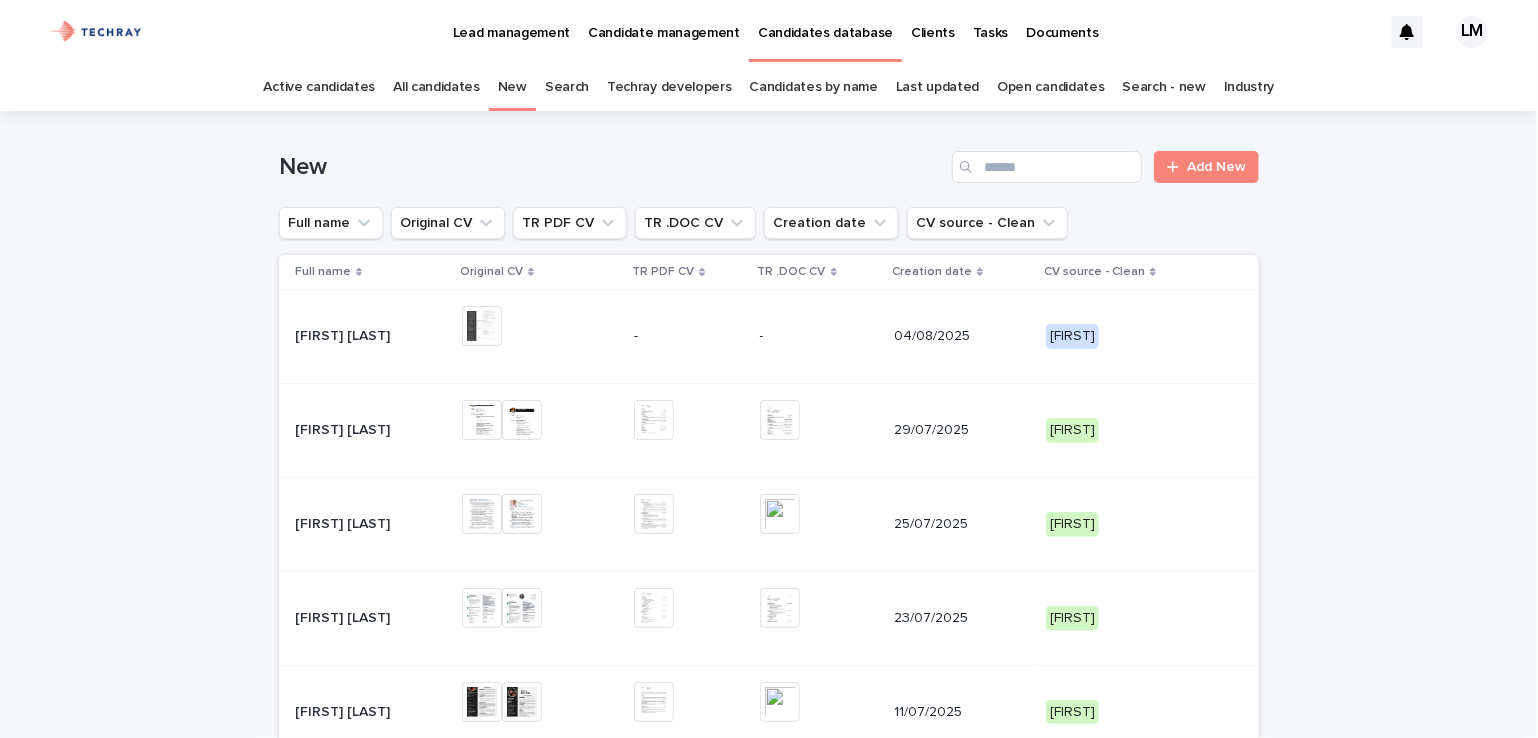 click on "[FIRST] [LAST]" at bounding box center (344, 334) 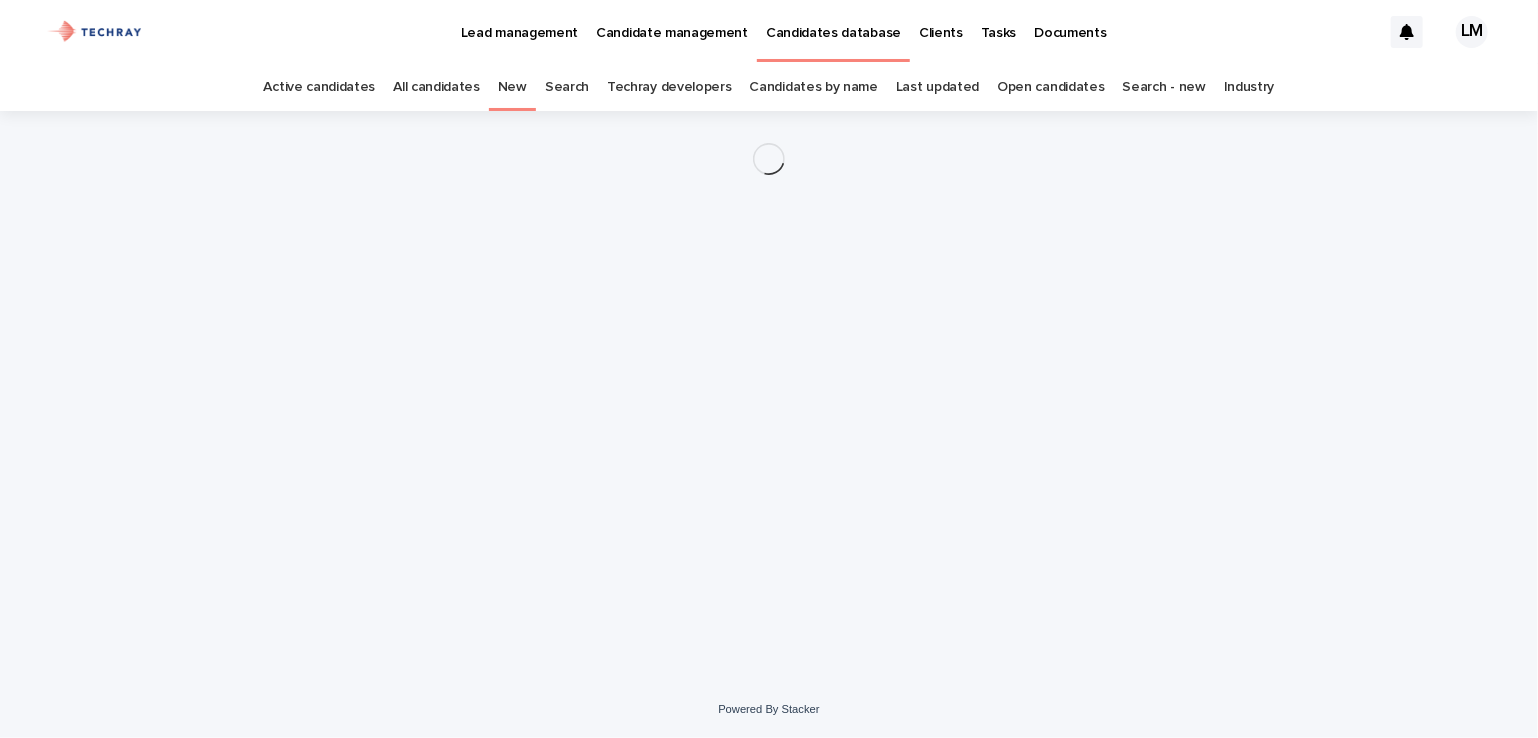 click on "Loading... Saving… Loading... Saving…" at bounding box center (769, 371) 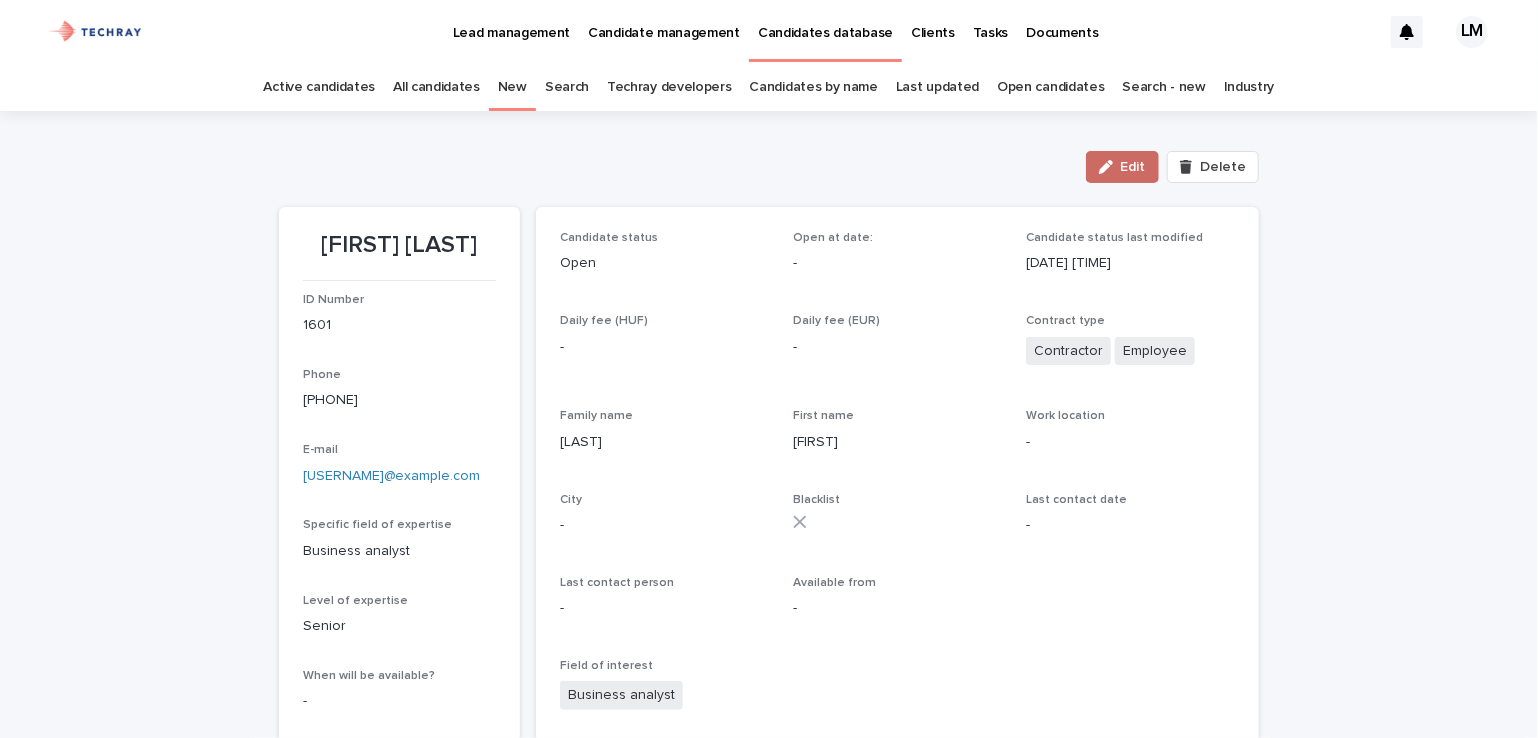 click on "Edit" at bounding box center [1122, 167] 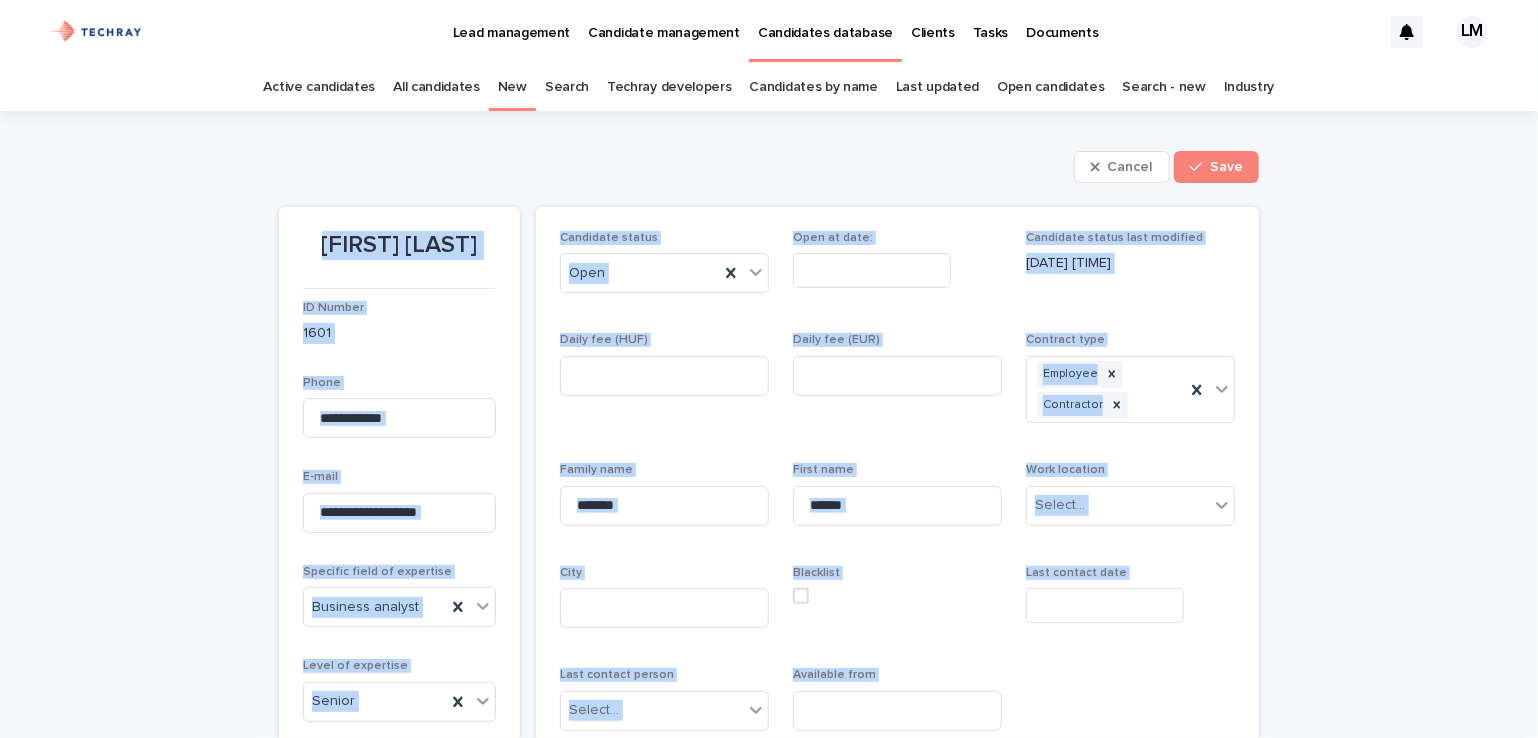 click on "Candidate status Open Open at date: Candidate status last modified [DATE] [TIME] Daily fee (HUF) Daily fee (EUR) Contract type Employee Contractor Family name ******* First name ****** Work location Select... City Blacklist Last contact date Last contact person Select... Available from Field of interest Business analyst CV source [FIRST] 3rd party name Comment Original CV This file cannot be opened Download File Add TR PDF CV This file cannot be opened Download File Add TR .DOC CV This file cannot be opened Download File Add Updated - Original CV This file cannot be opened Download File Add Updated - TR CV PDF This file cannot be opened Download File Add Updated - TR CV DOC This file cannot be opened Download File Add Attachments This file cannot be opened Download File Add Jelölt összefoglaló Jelölt összefoglaló - UPDATED CV Jelölt összefoglaló: IT Skill - Lista IT Skill - Lista UPDATED CV - Industry ," at bounding box center (897, 1227) 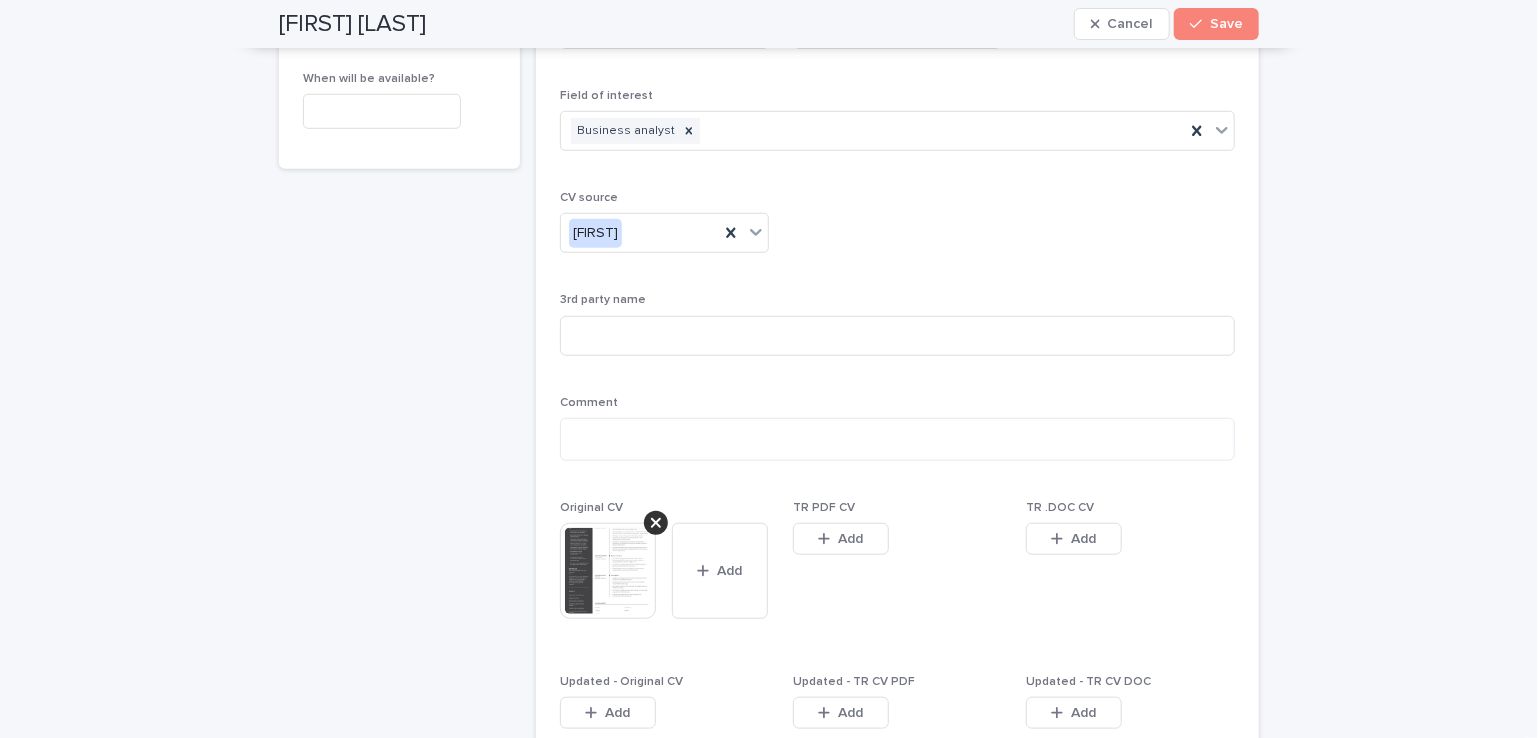 scroll, scrollTop: 800, scrollLeft: 0, axis: vertical 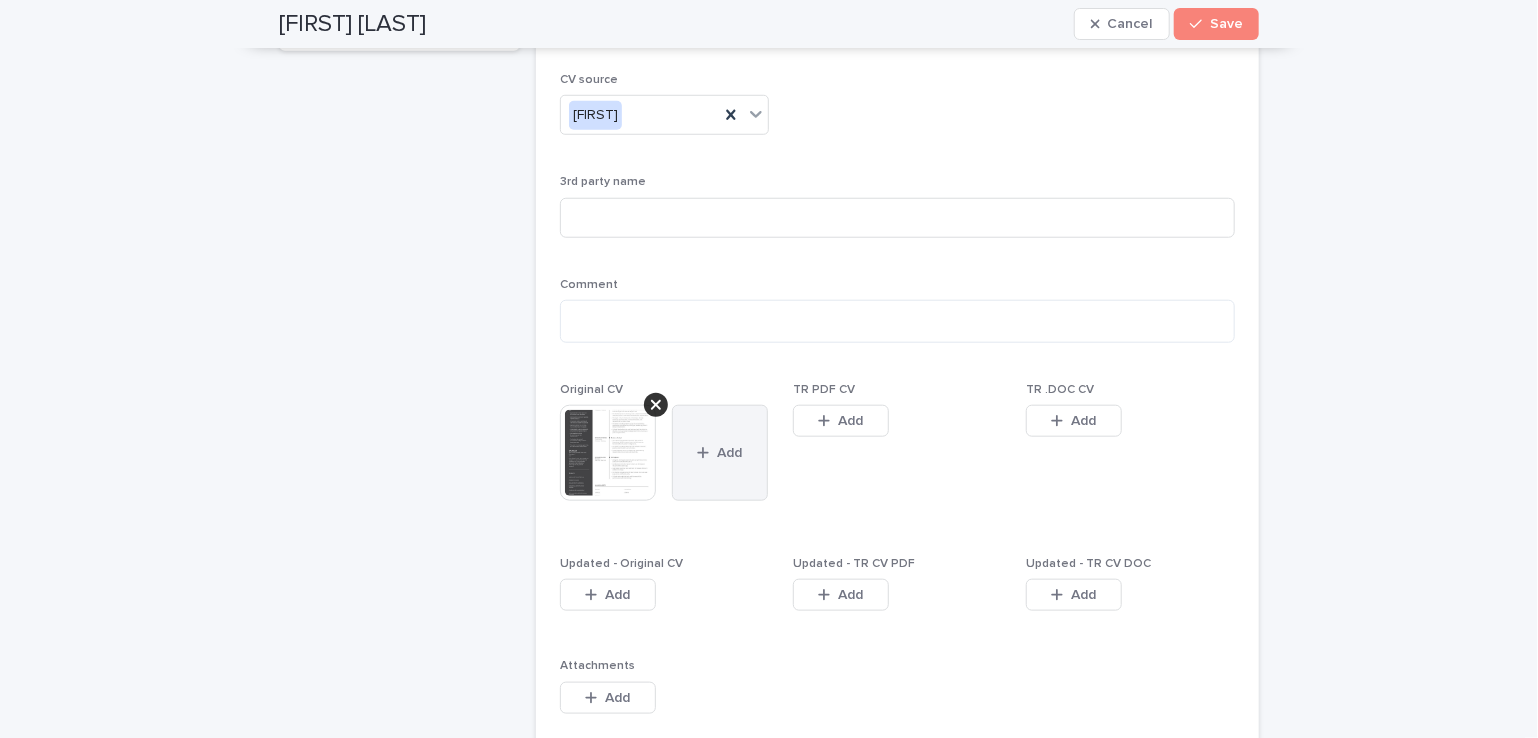click on "Add" at bounding box center [720, 453] 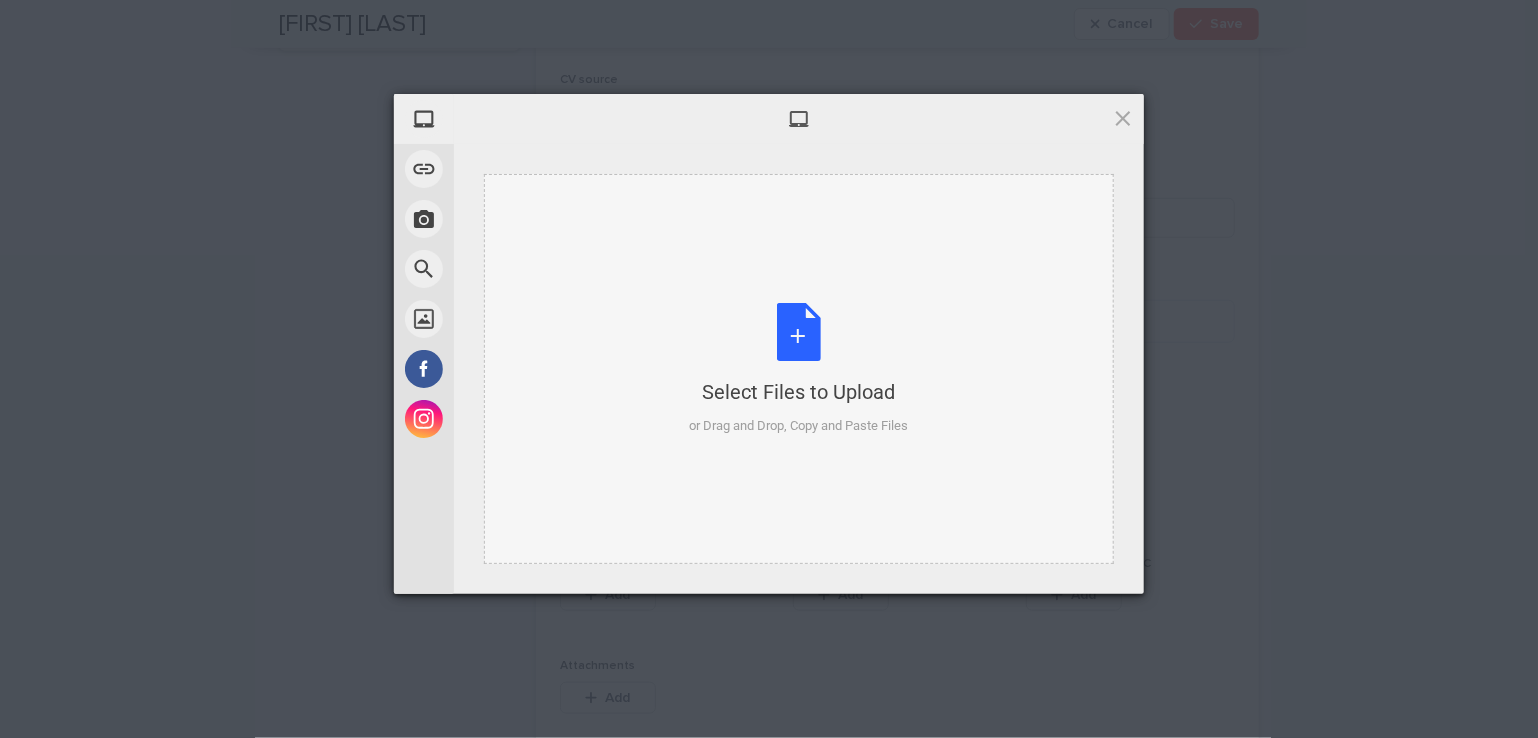 click on "Select Files to Upload
or Drag and Drop, Copy and Paste Files" at bounding box center [799, 369] 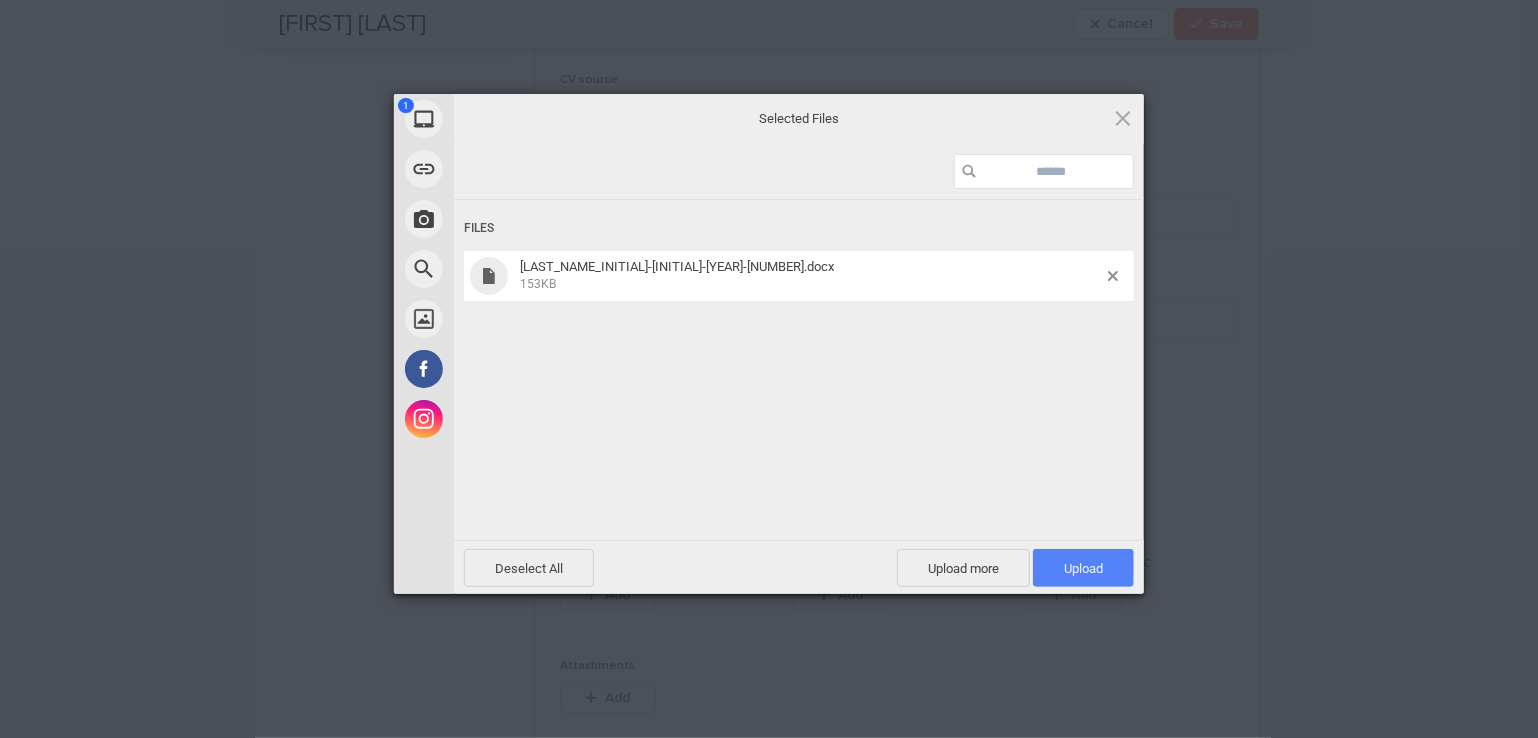 click on "Upload
1" at bounding box center (1083, 568) 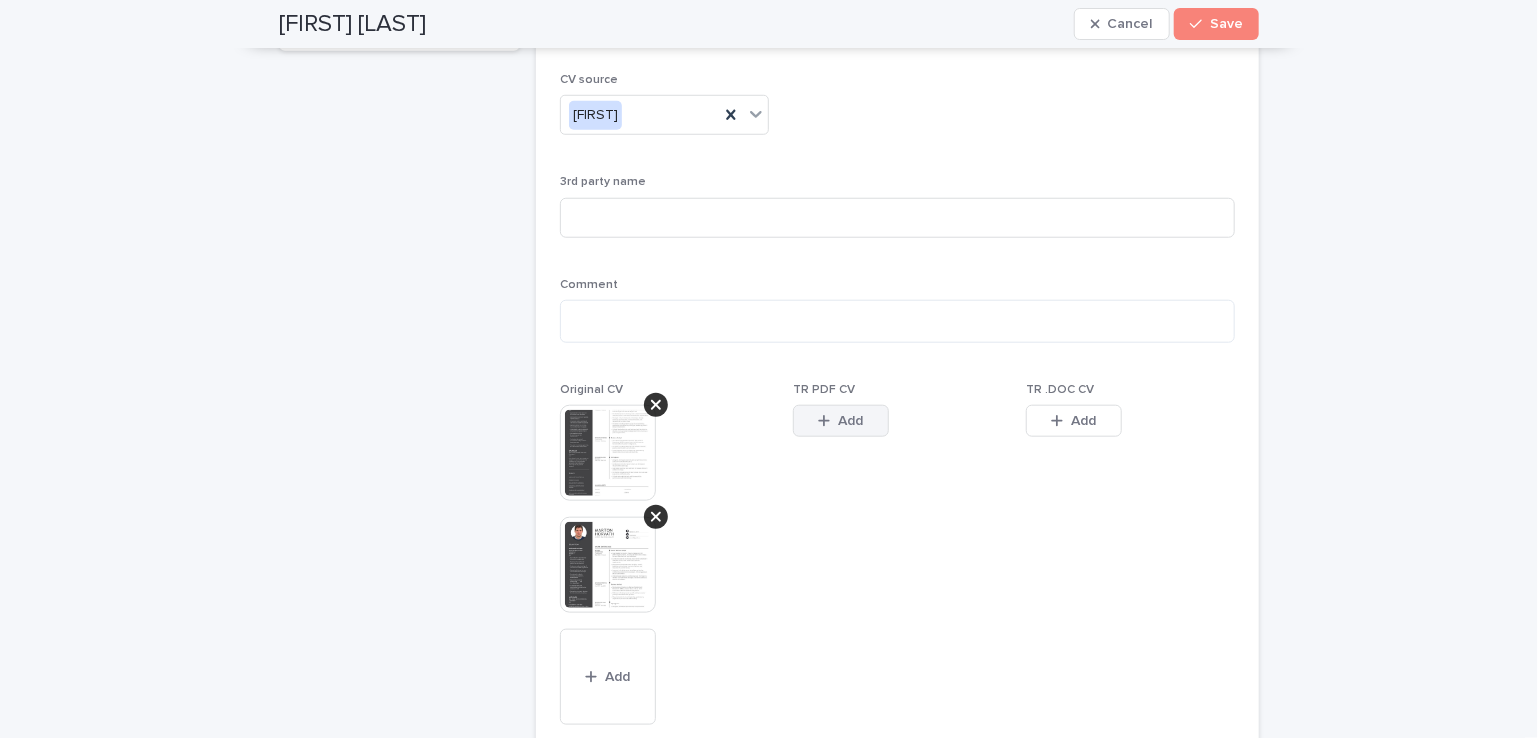 click on "Add" at bounding box center [851, 421] 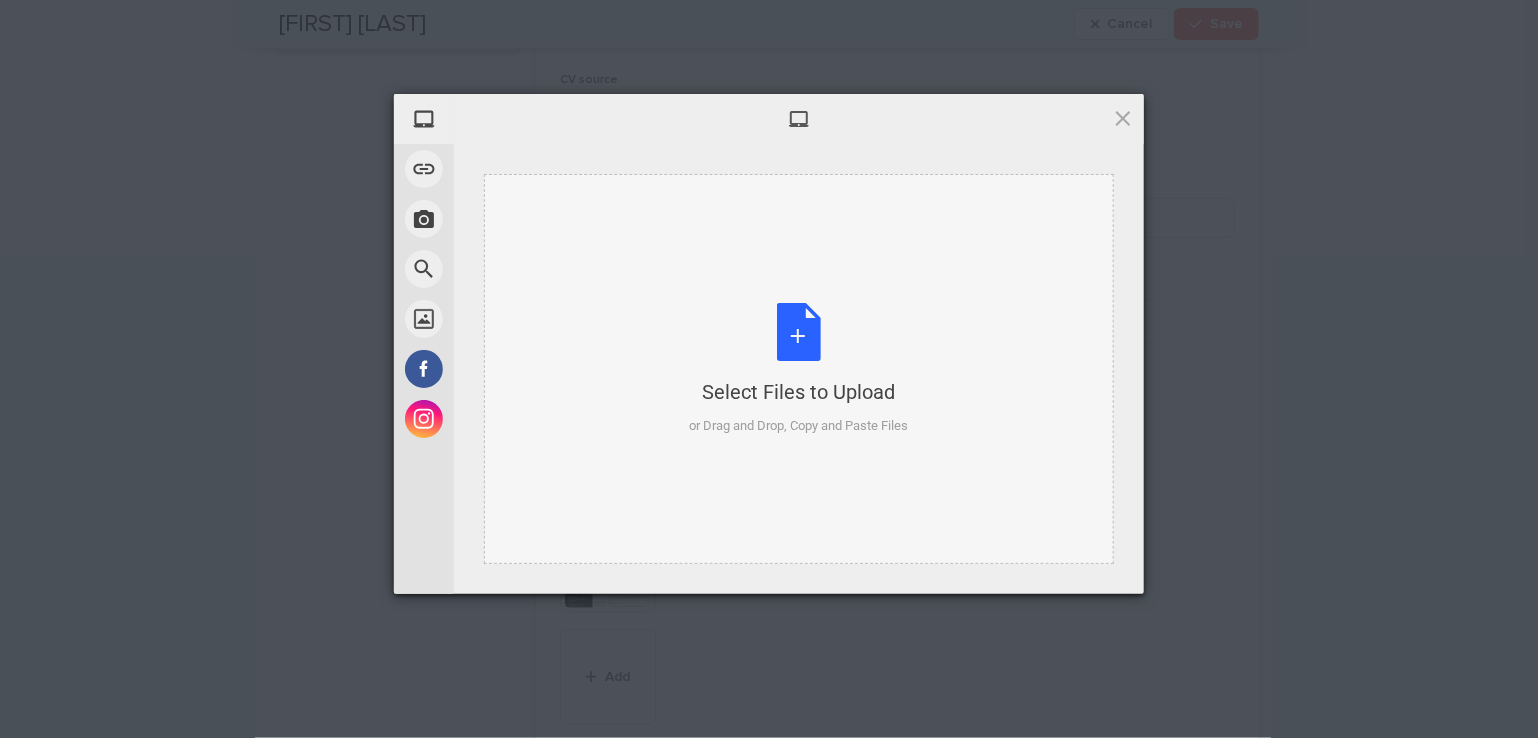 click on "Select Files to Upload
or Drag and Drop, Copy and Paste Files" at bounding box center [799, 369] 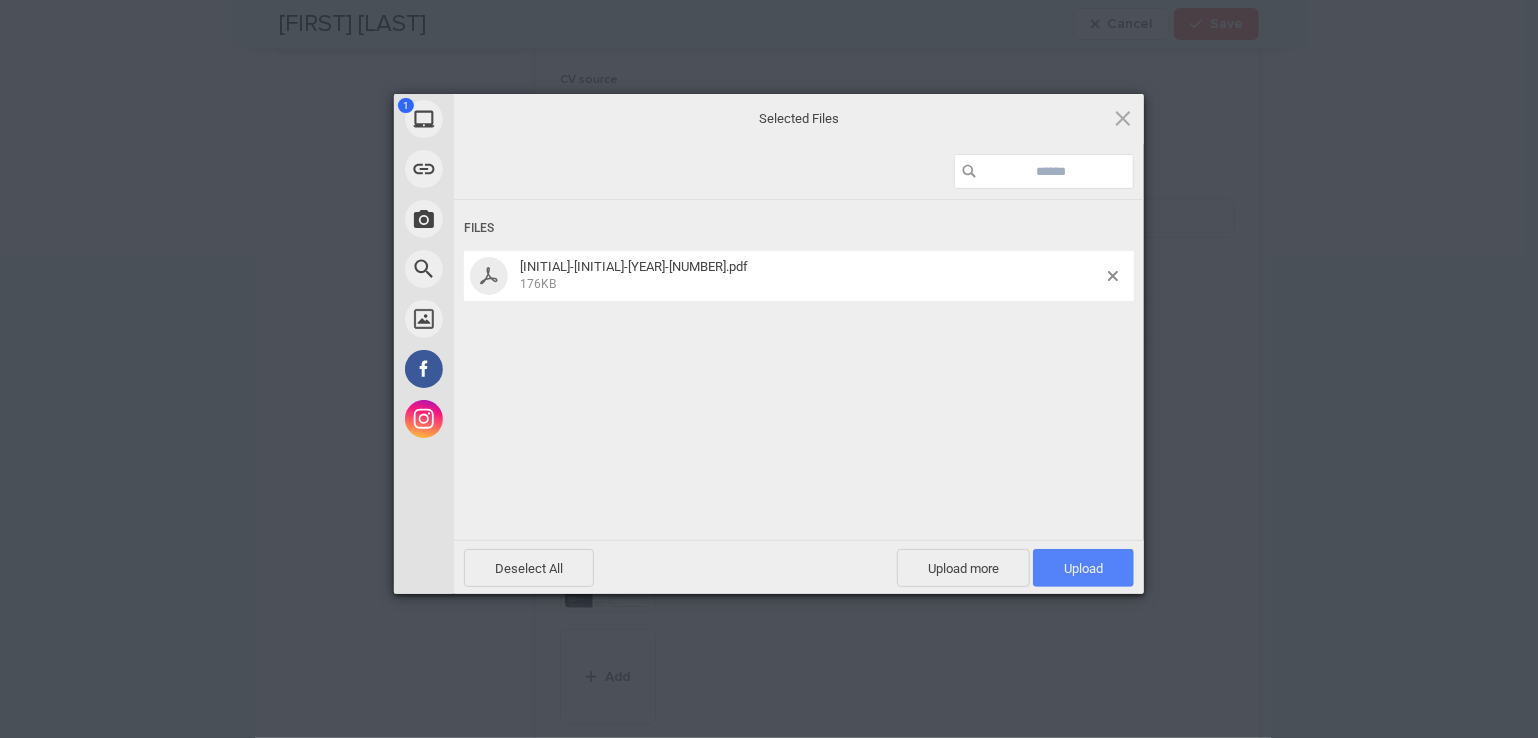 click on "Upload
1" at bounding box center [1083, 568] 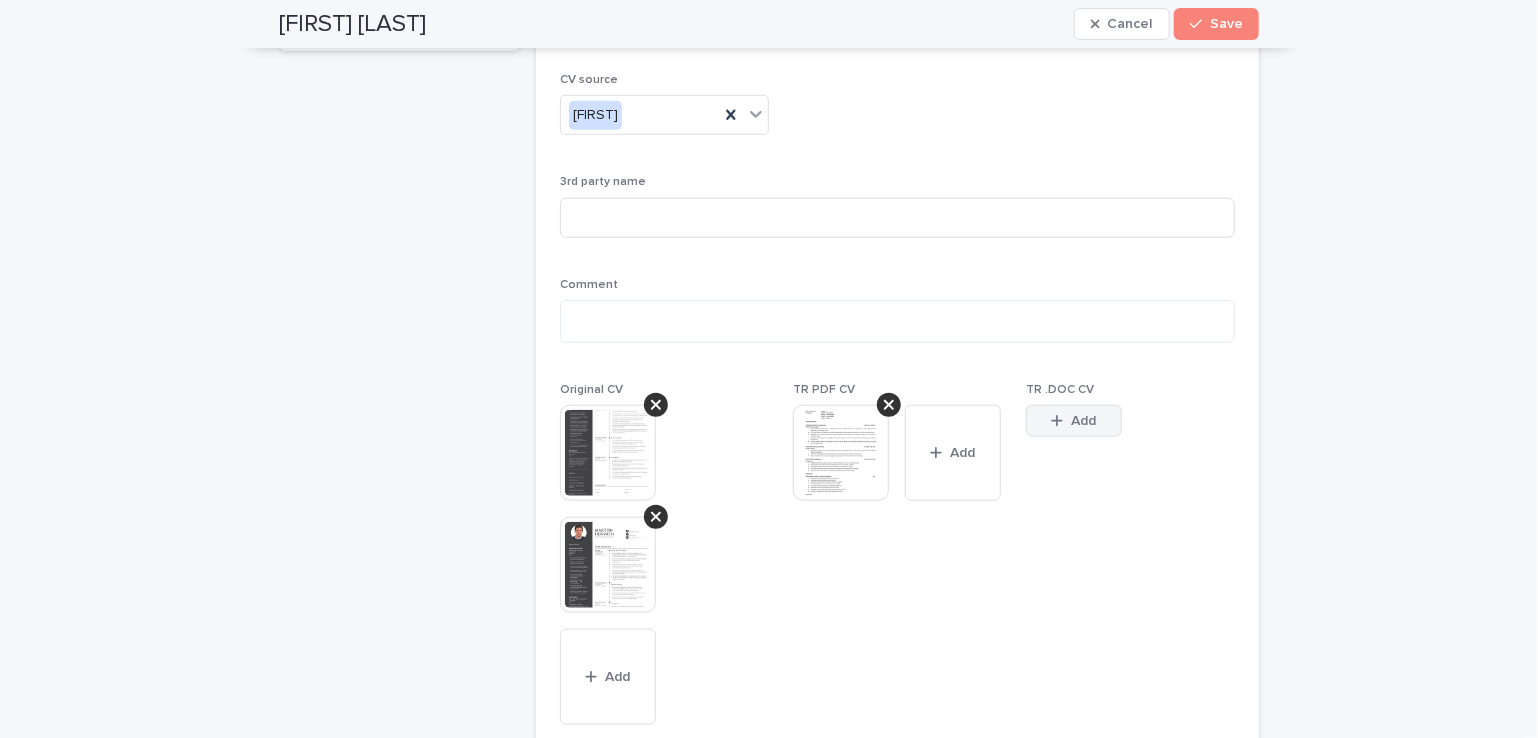 click on "Add" at bounding box center (1074, 421) 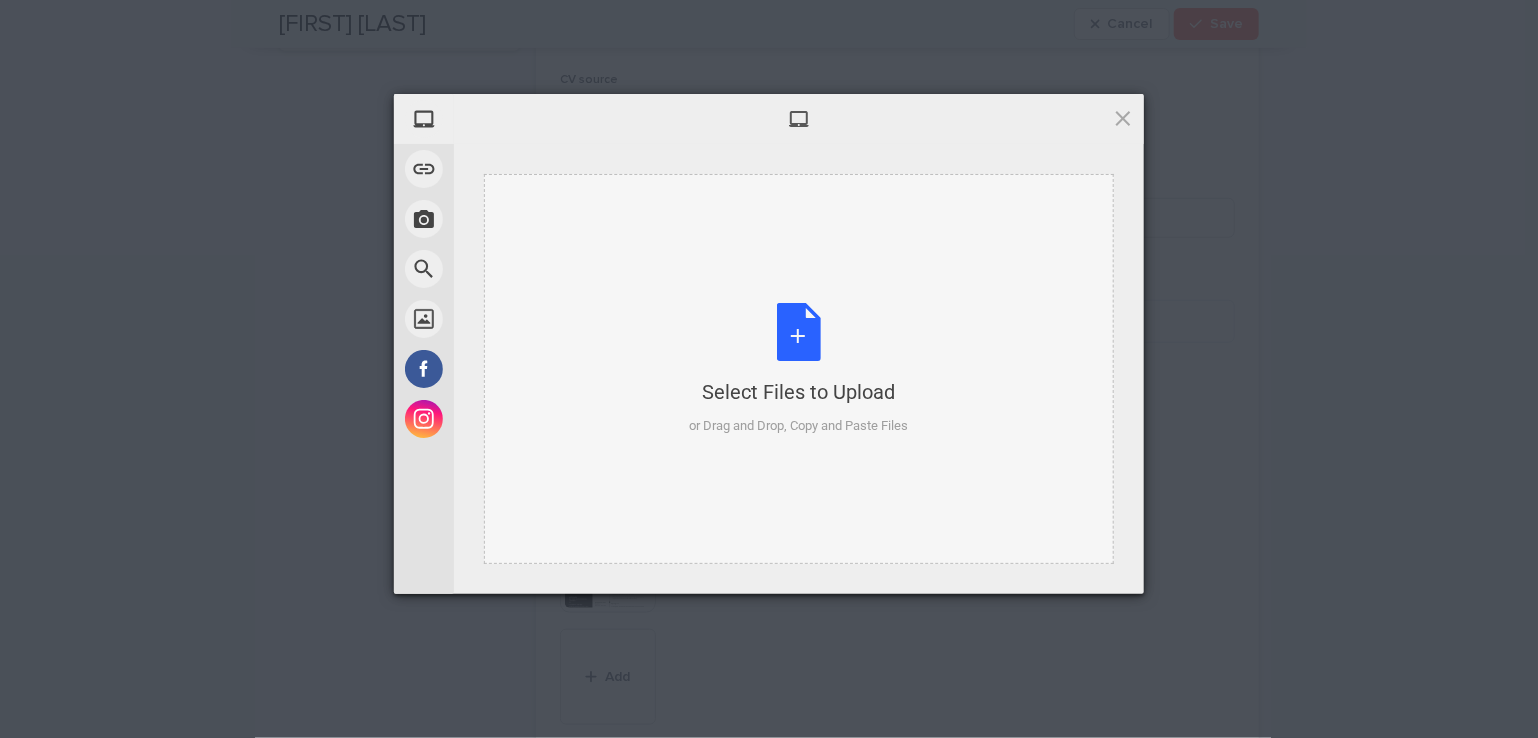click on "Select Files to Upload
or Drag and Drop, Copy and Paste Files" at bounding box center [799, 369] 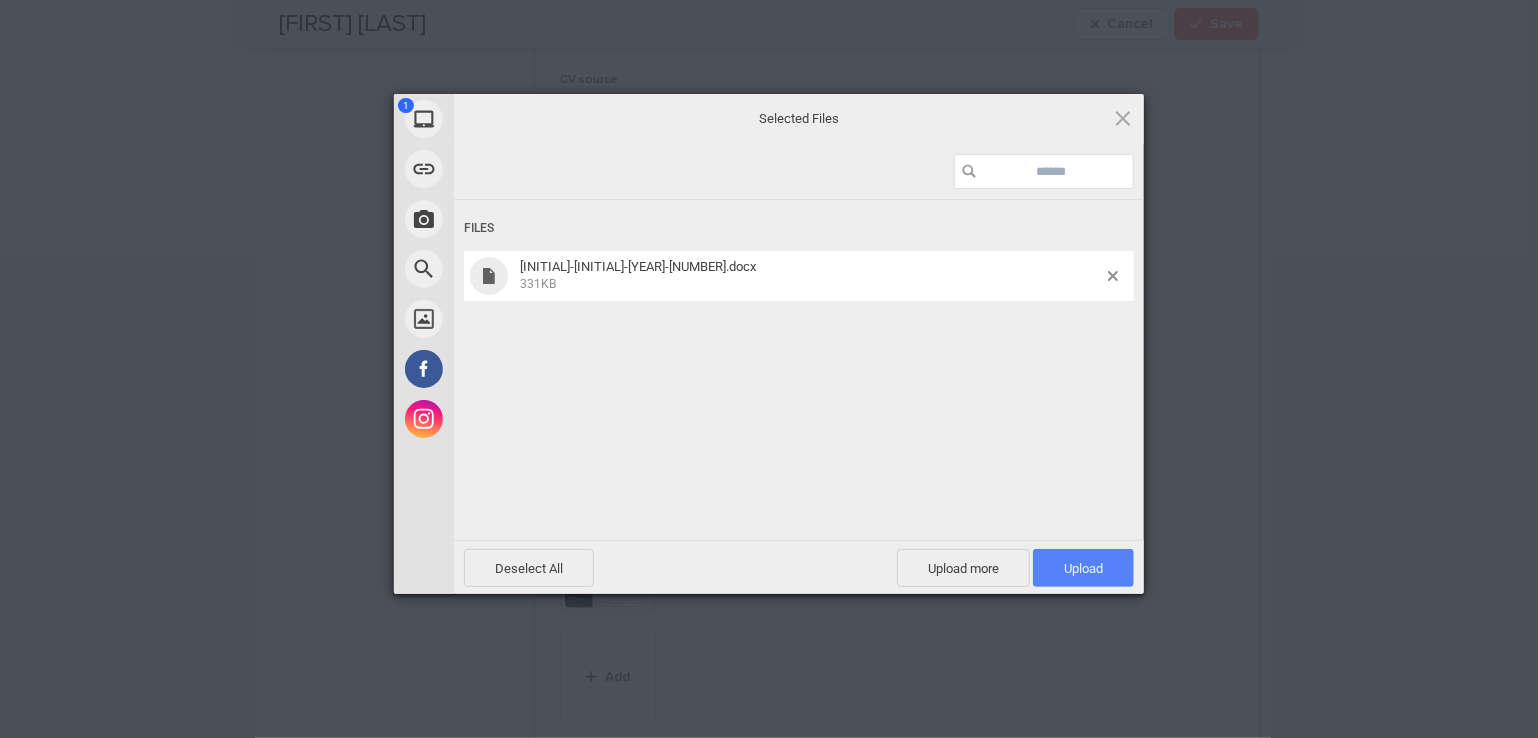 click on "Upload
1" at bounding box center (1083, 568) 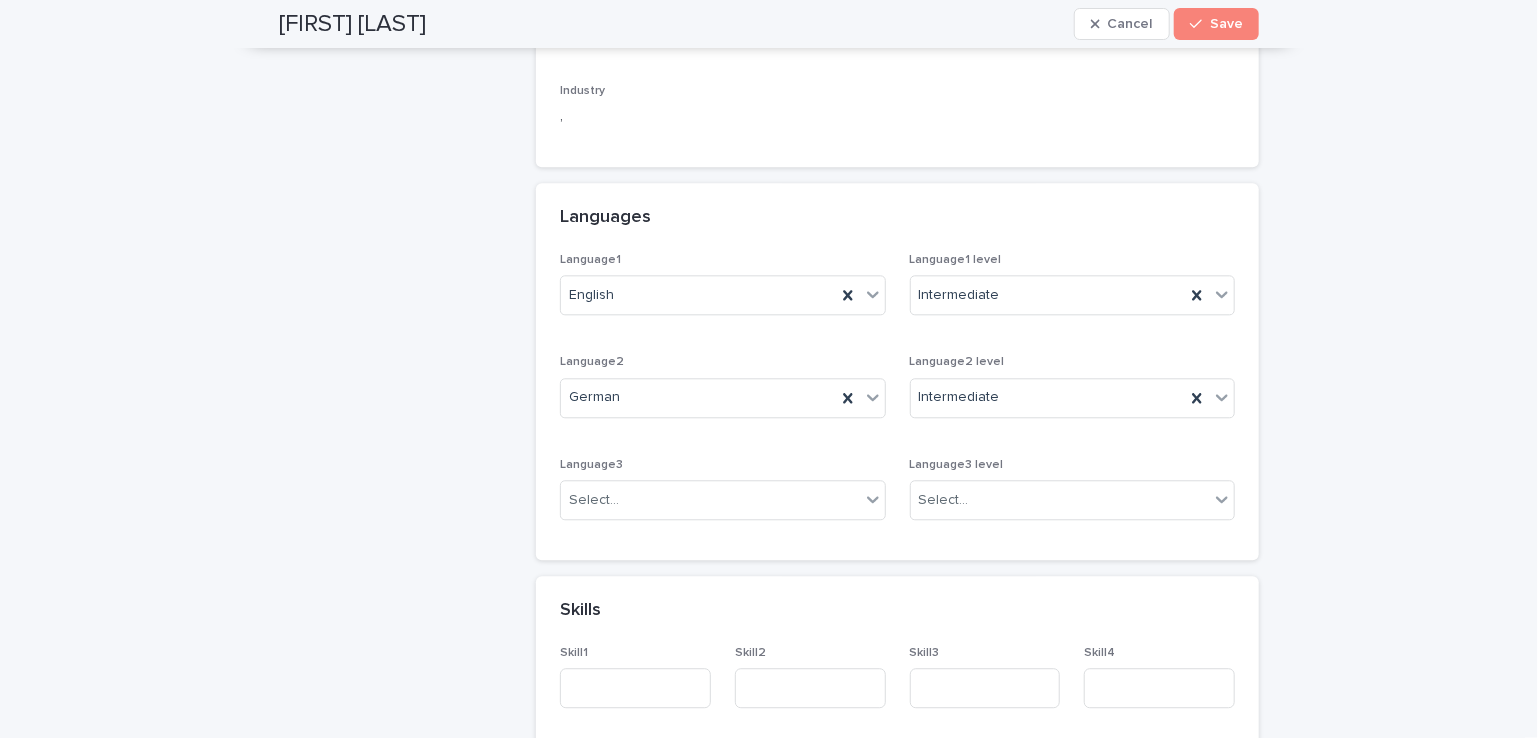 scroll, scrollTop: 2300, scrollLeft: 0, axis: vertical 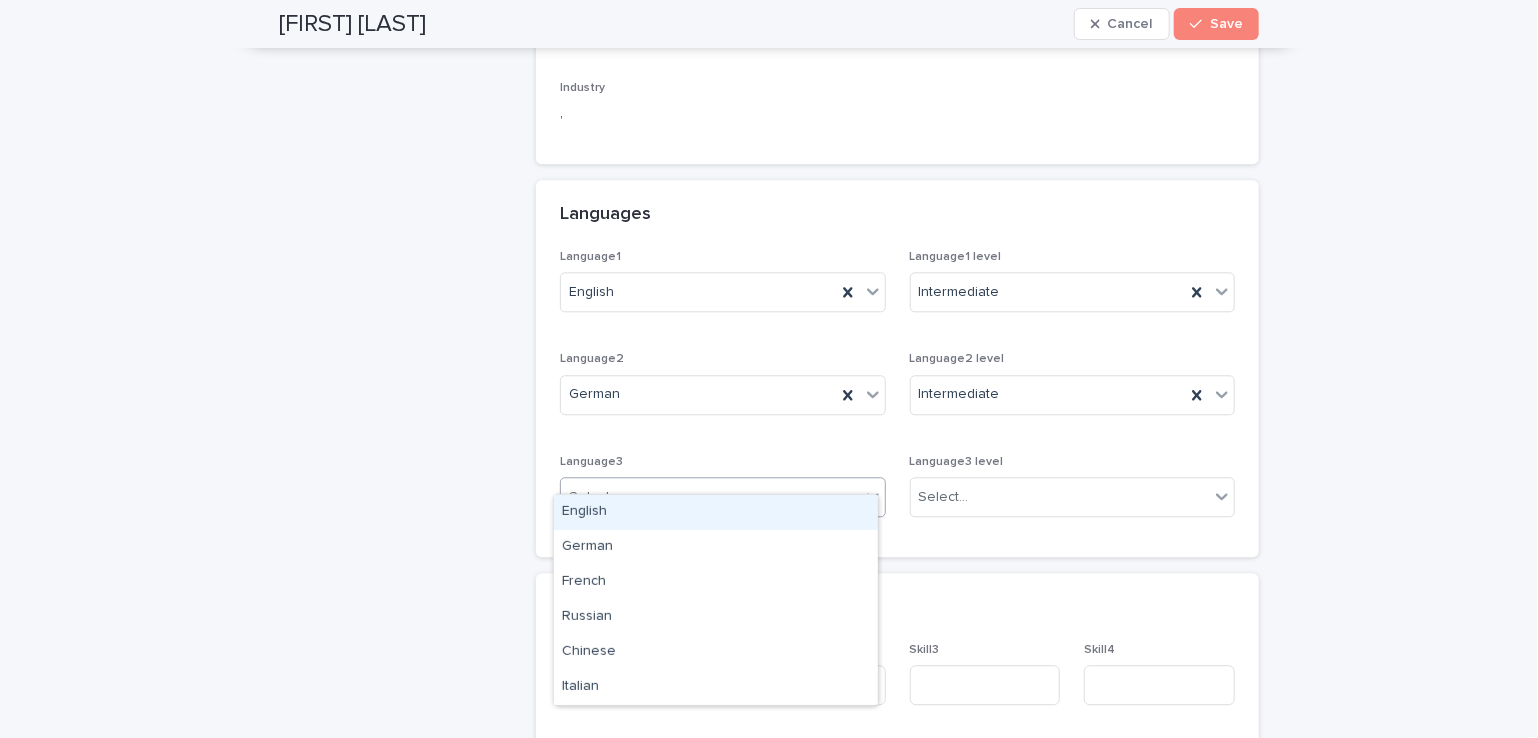 click 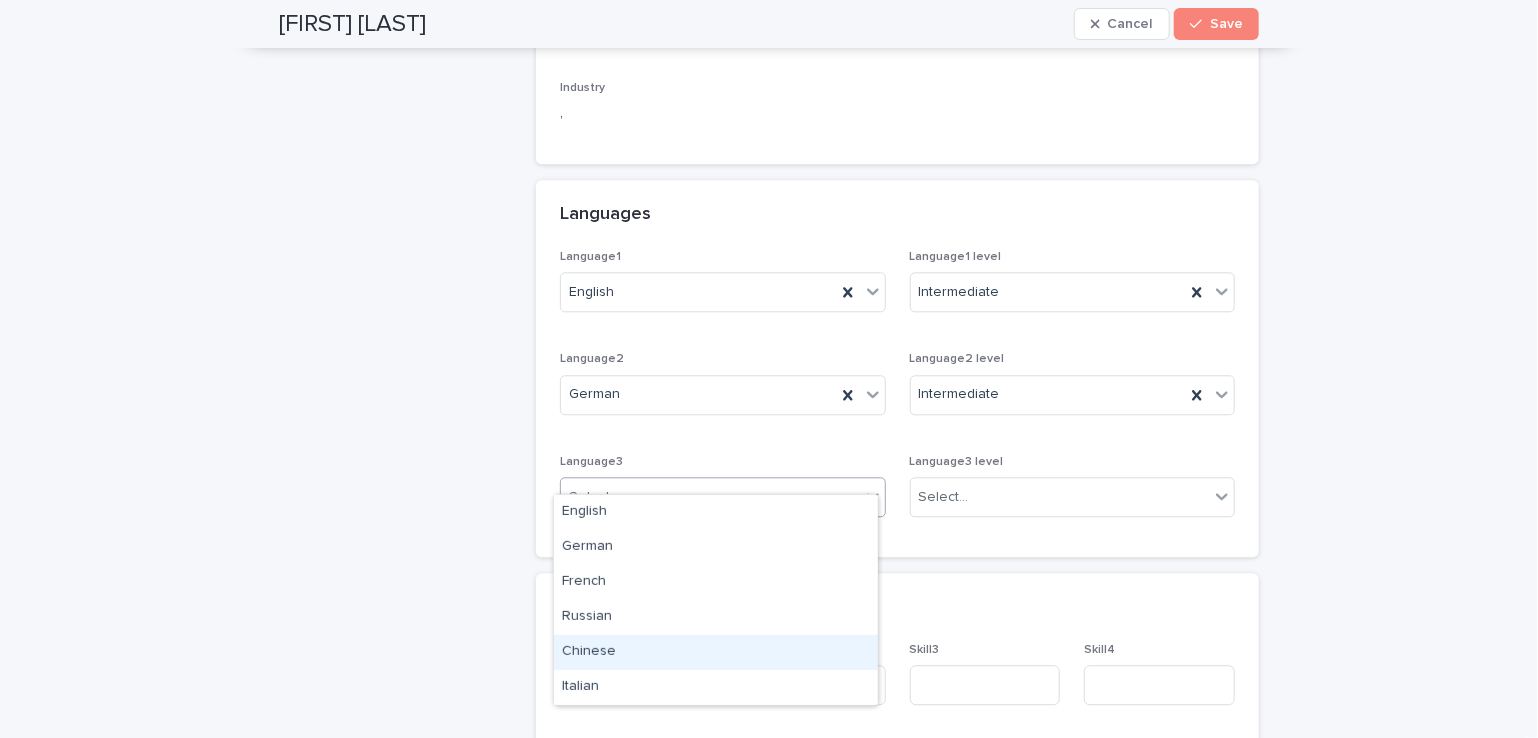 click on "Chinese" at bounding box center [716, 652] 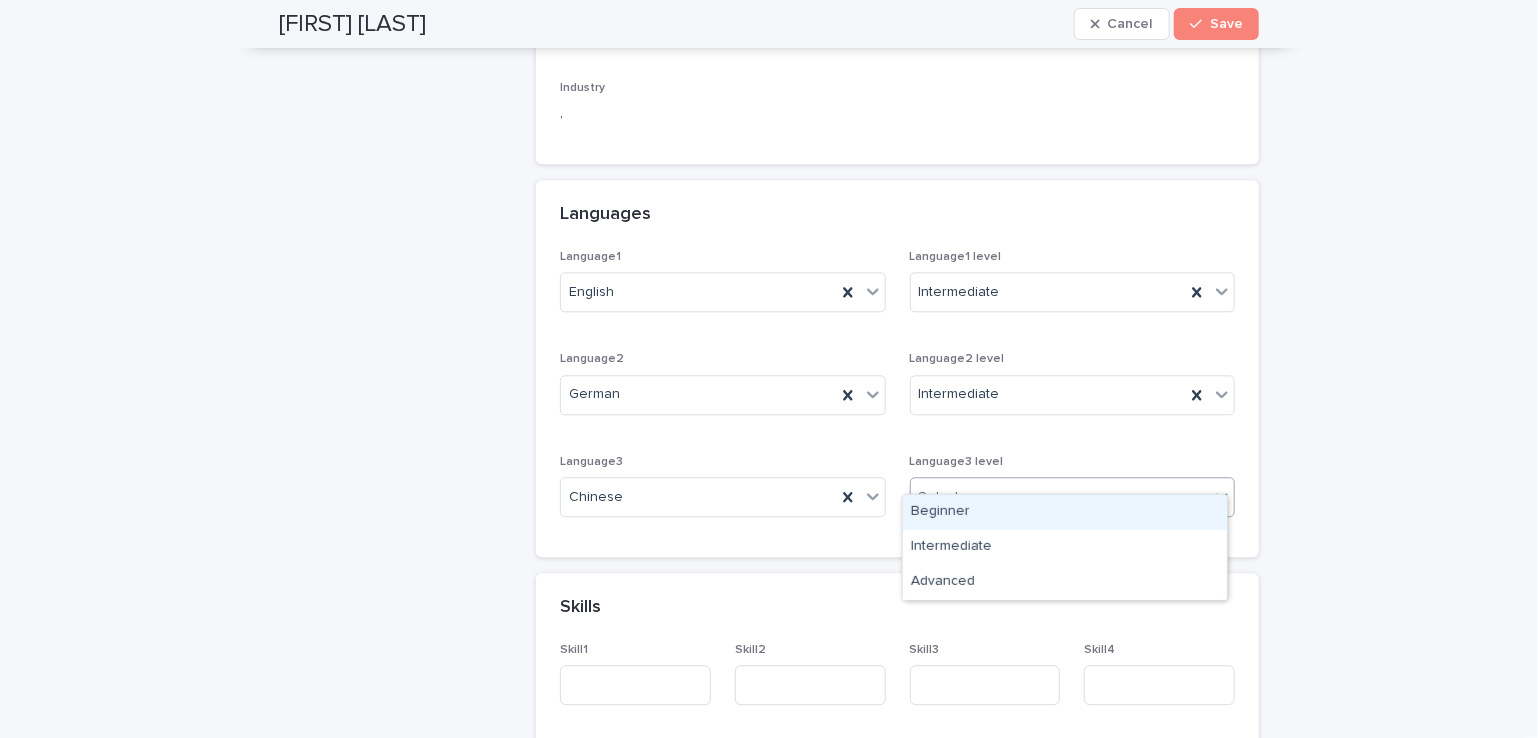 click 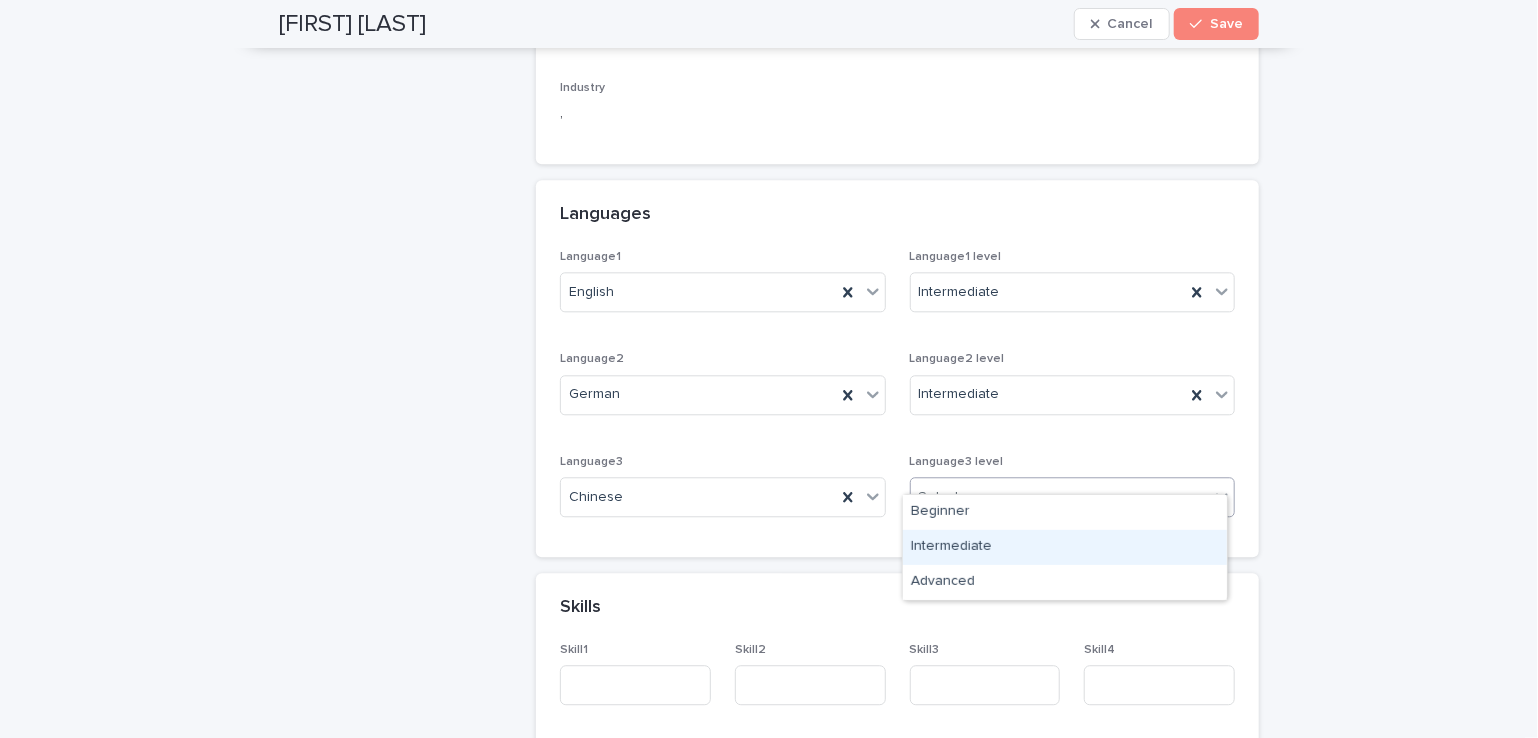 click on "Intermediate" at bounding box center [1065, 547] 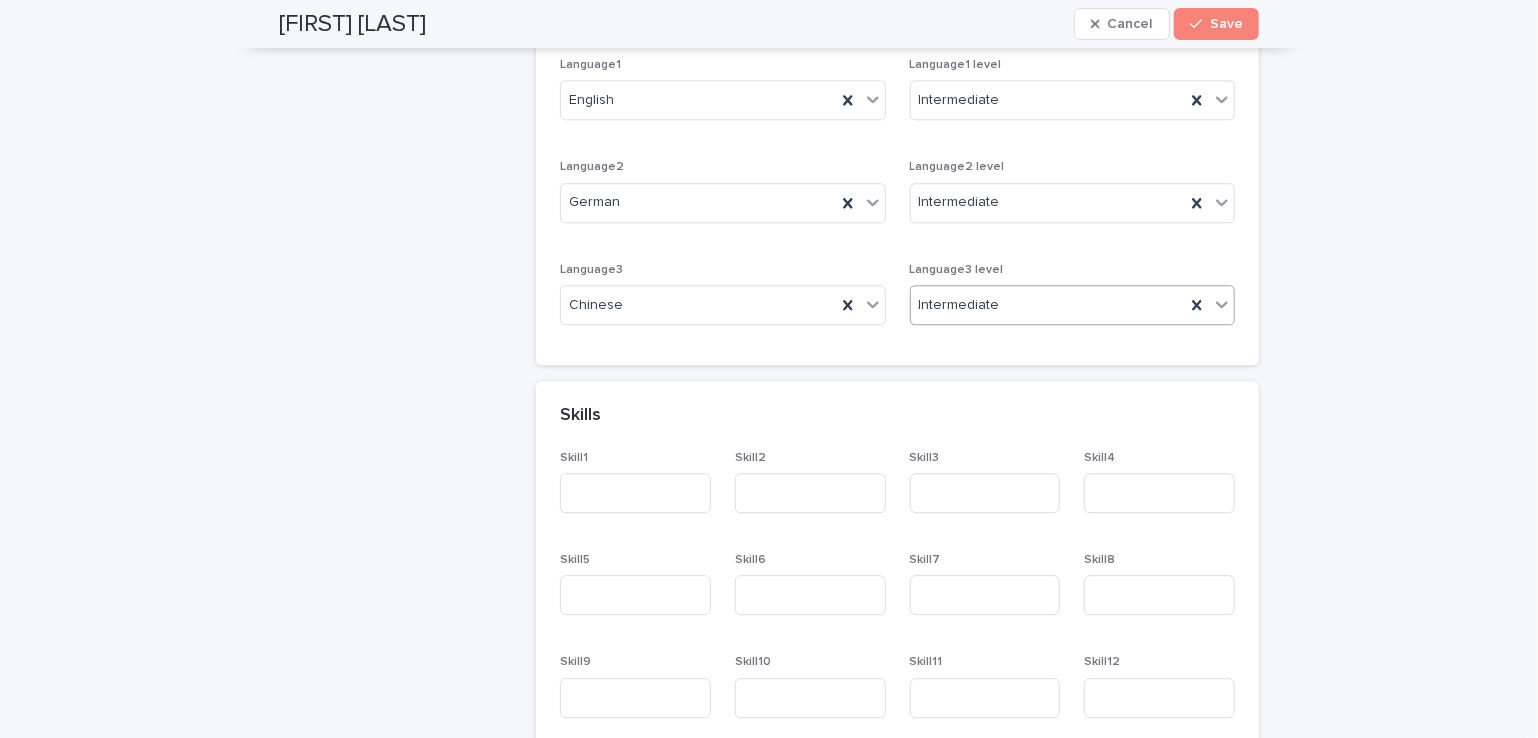 scroll, scrollTop: 2500, scrollLeft: 0, axis: vertical 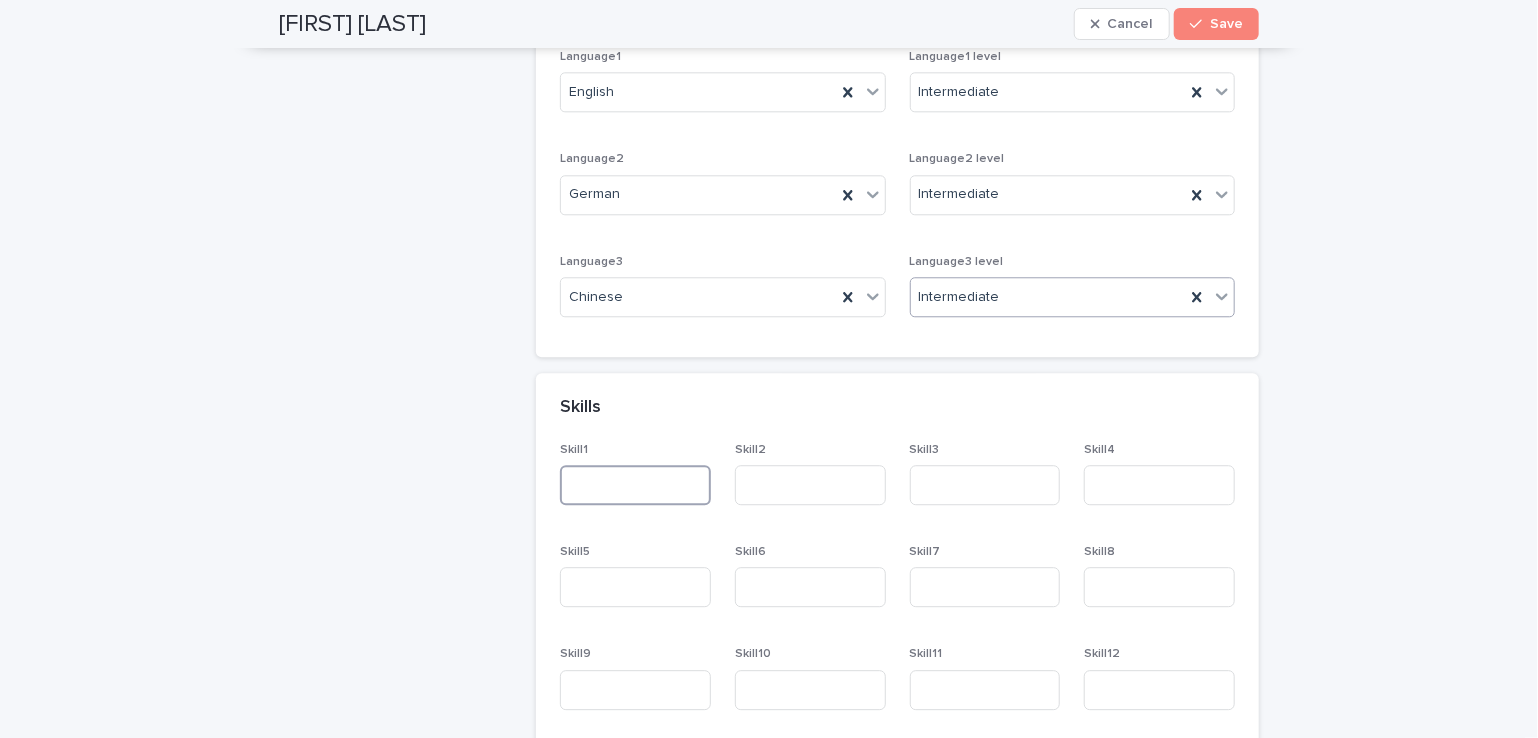 click at bounding box center [635, 485] 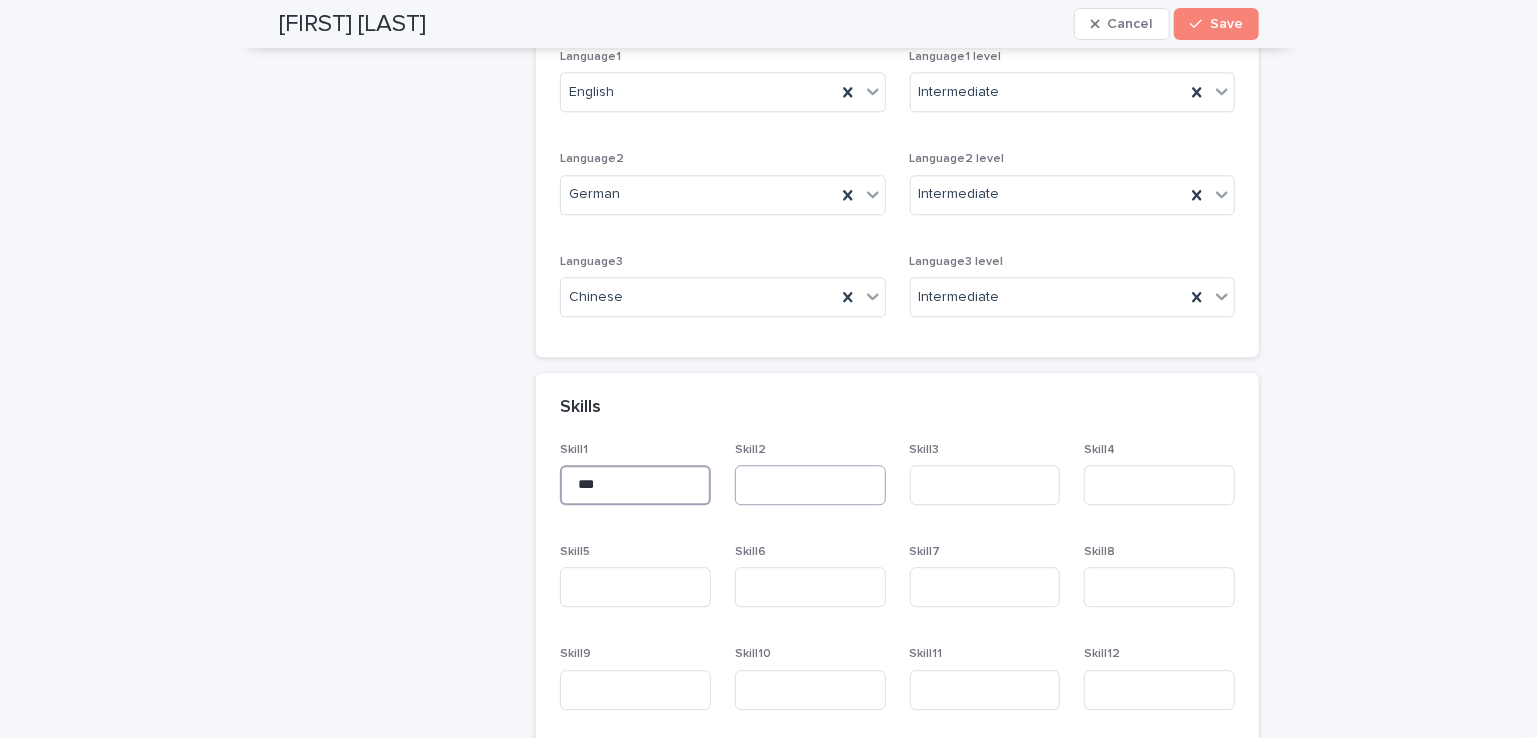 type on "***" 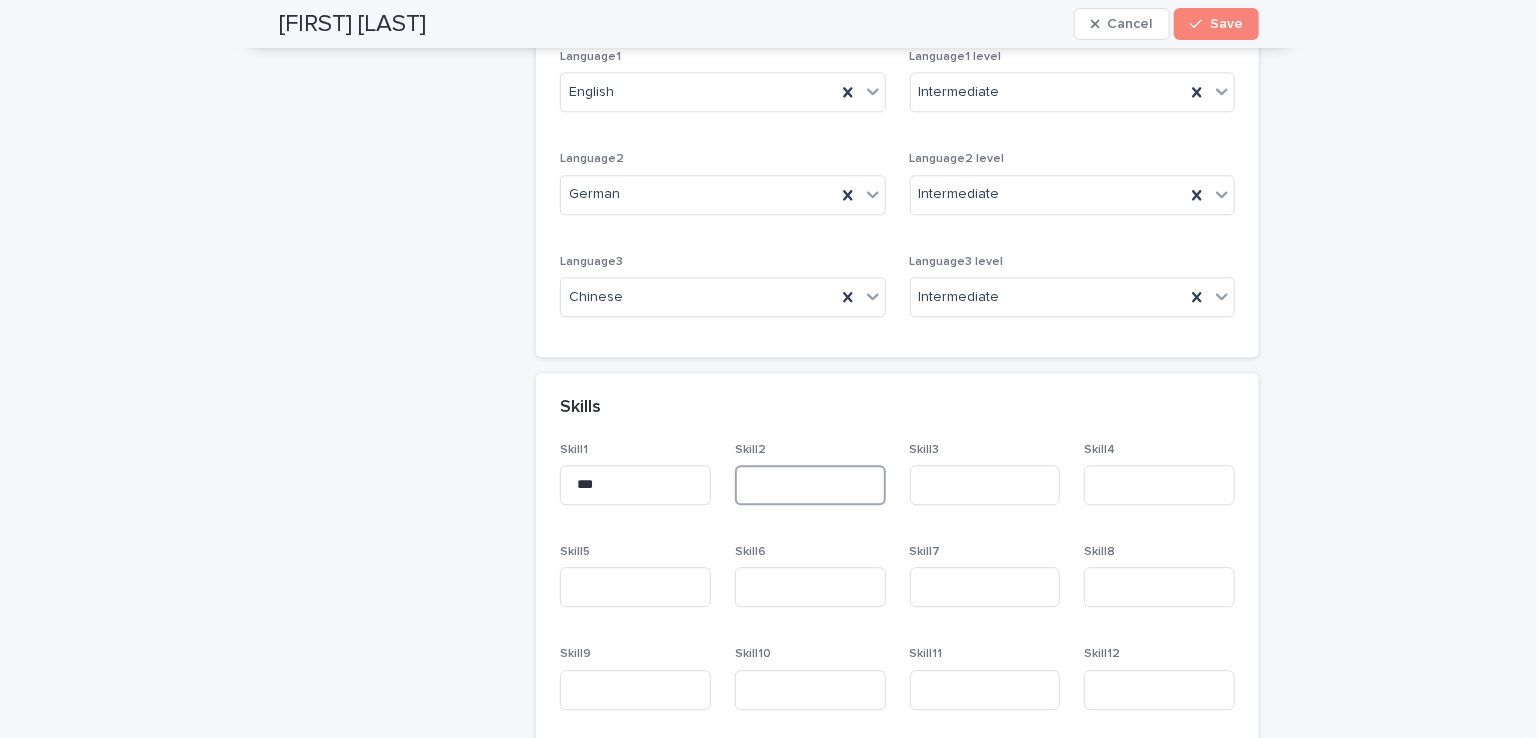 click at bounding box center [810, 485] 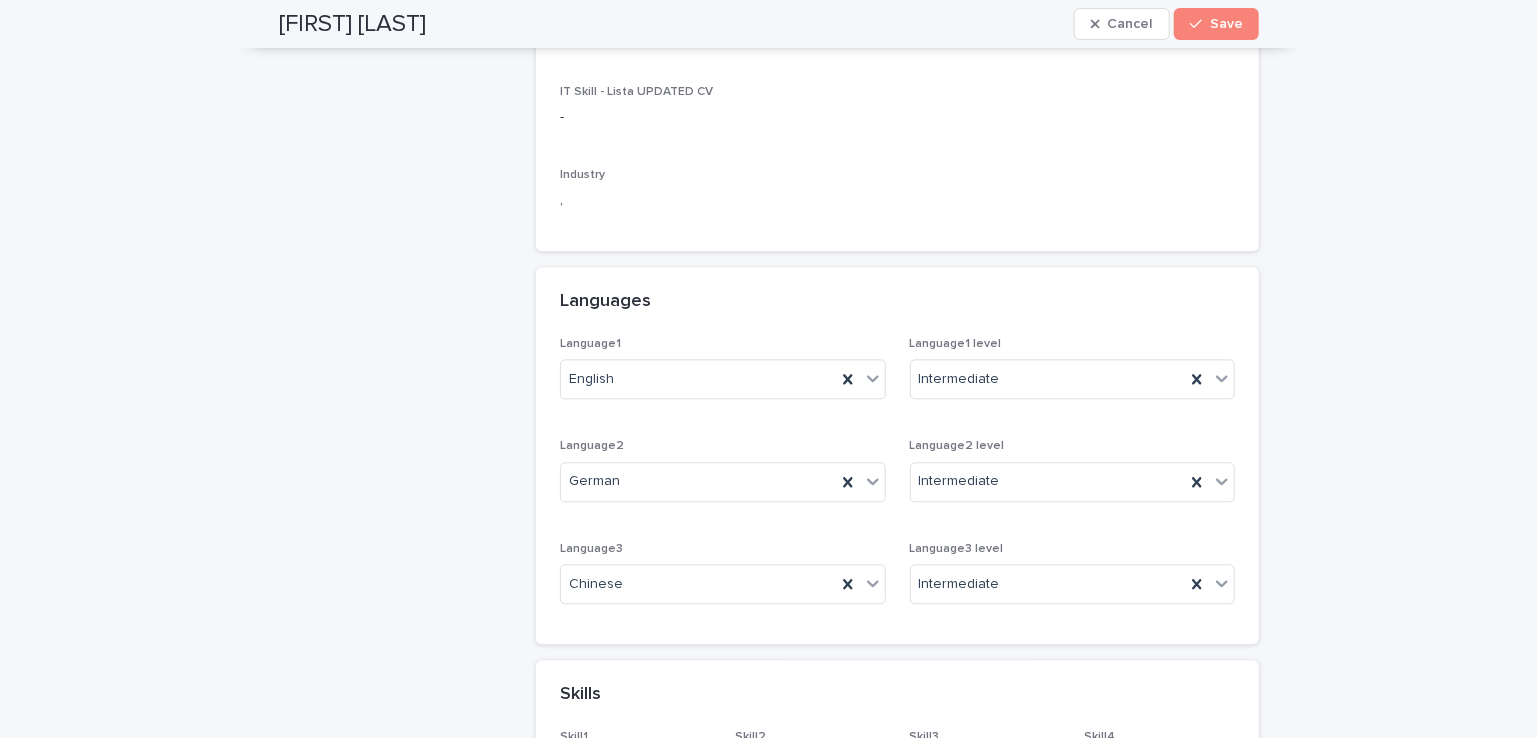scroll, scrollTop: 2100, scrollLeft: 0, axis: vertical 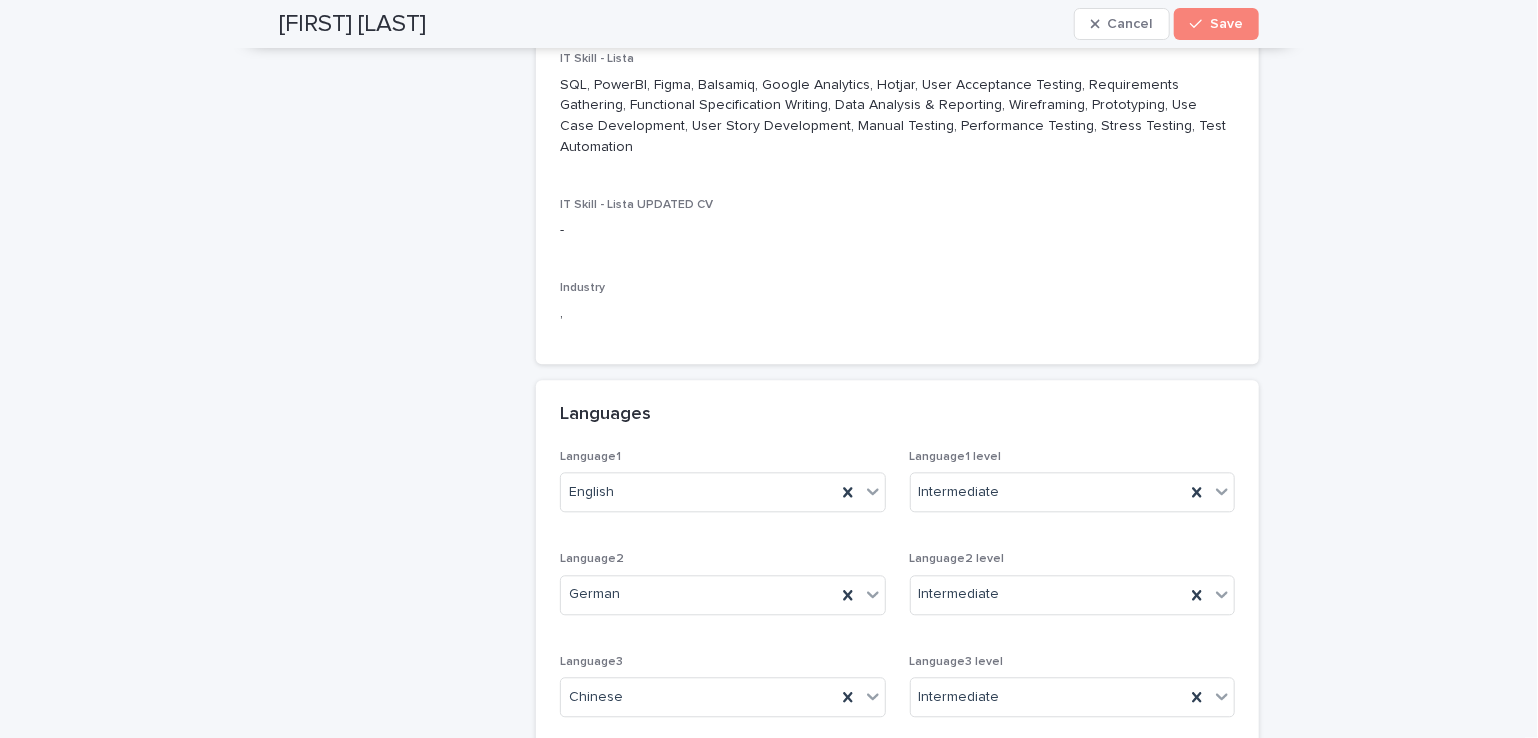 type on "*******" 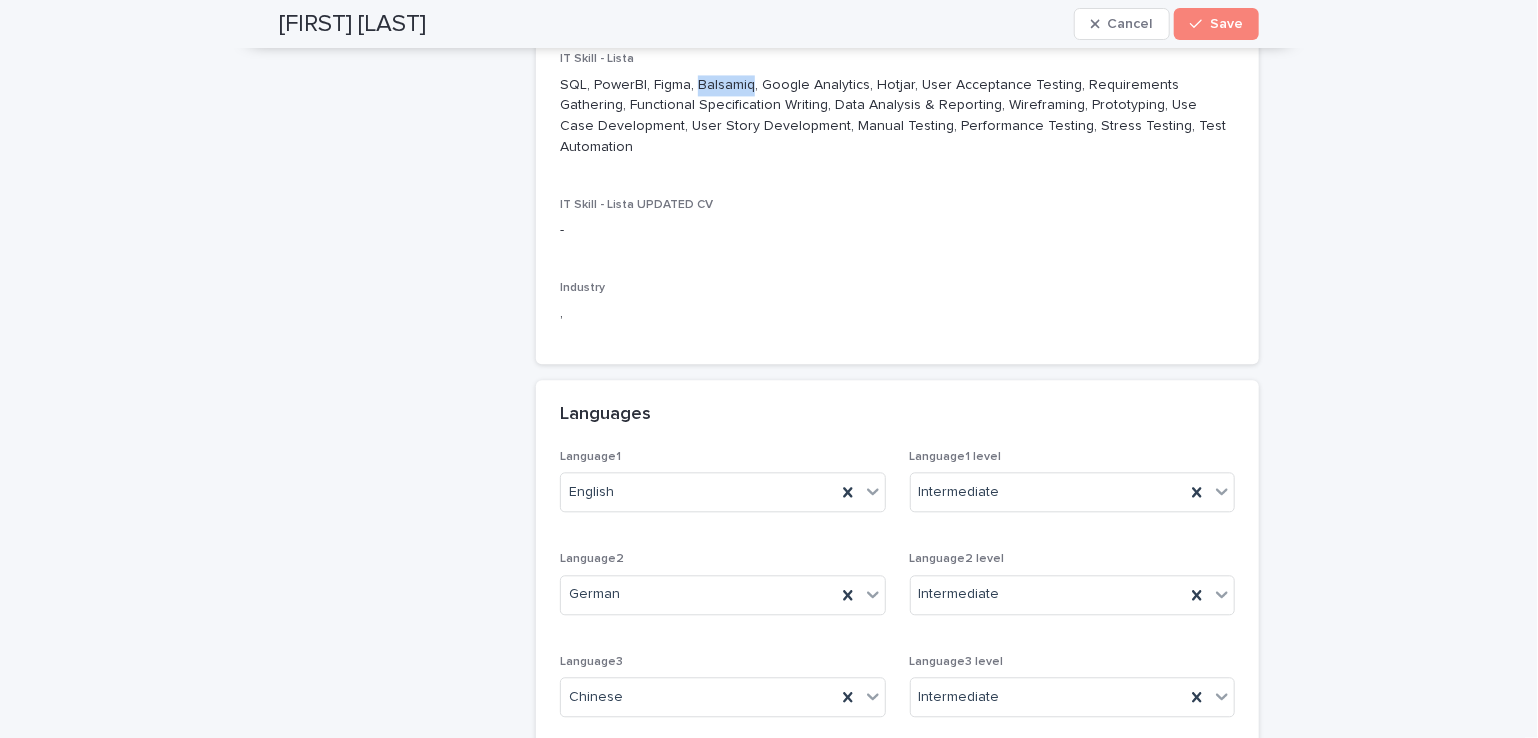 drag, startPoint x: 691, startPoint y: 77, endPoint x: 743, endPoint y: 86, distance: 52.773098 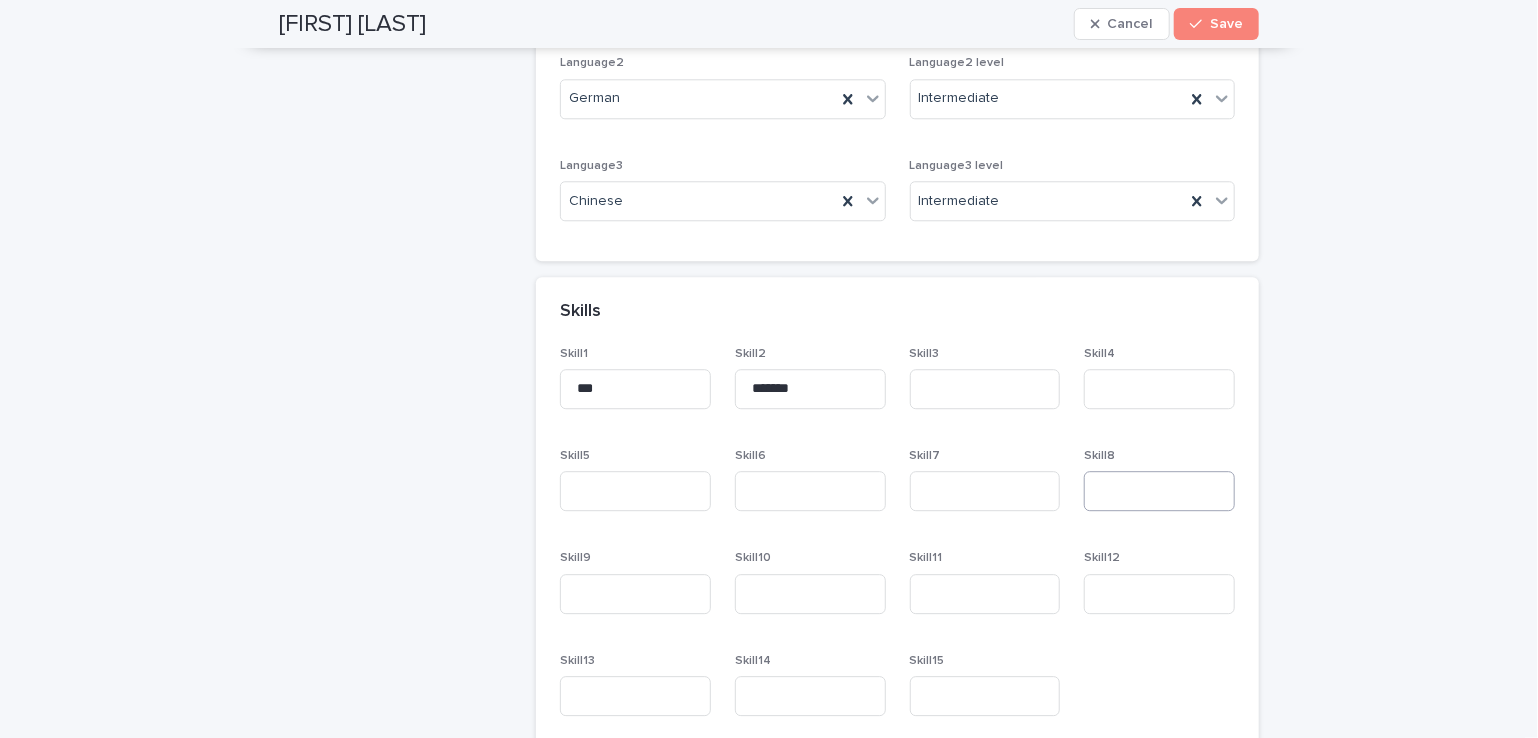 scroll, scrollTop: 2800, scrollLeft: 0, axis: vertical 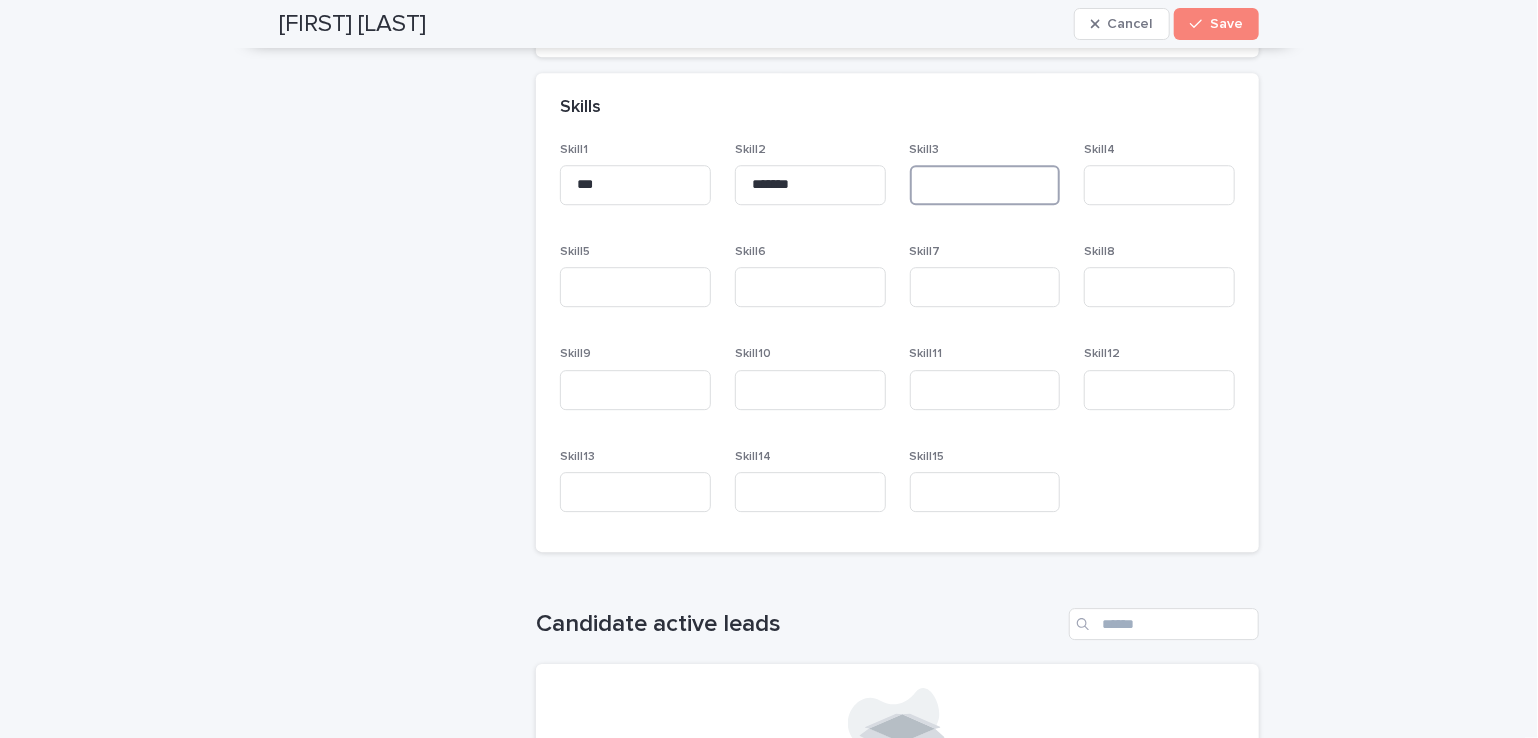 click at bounding box center [985, 185] 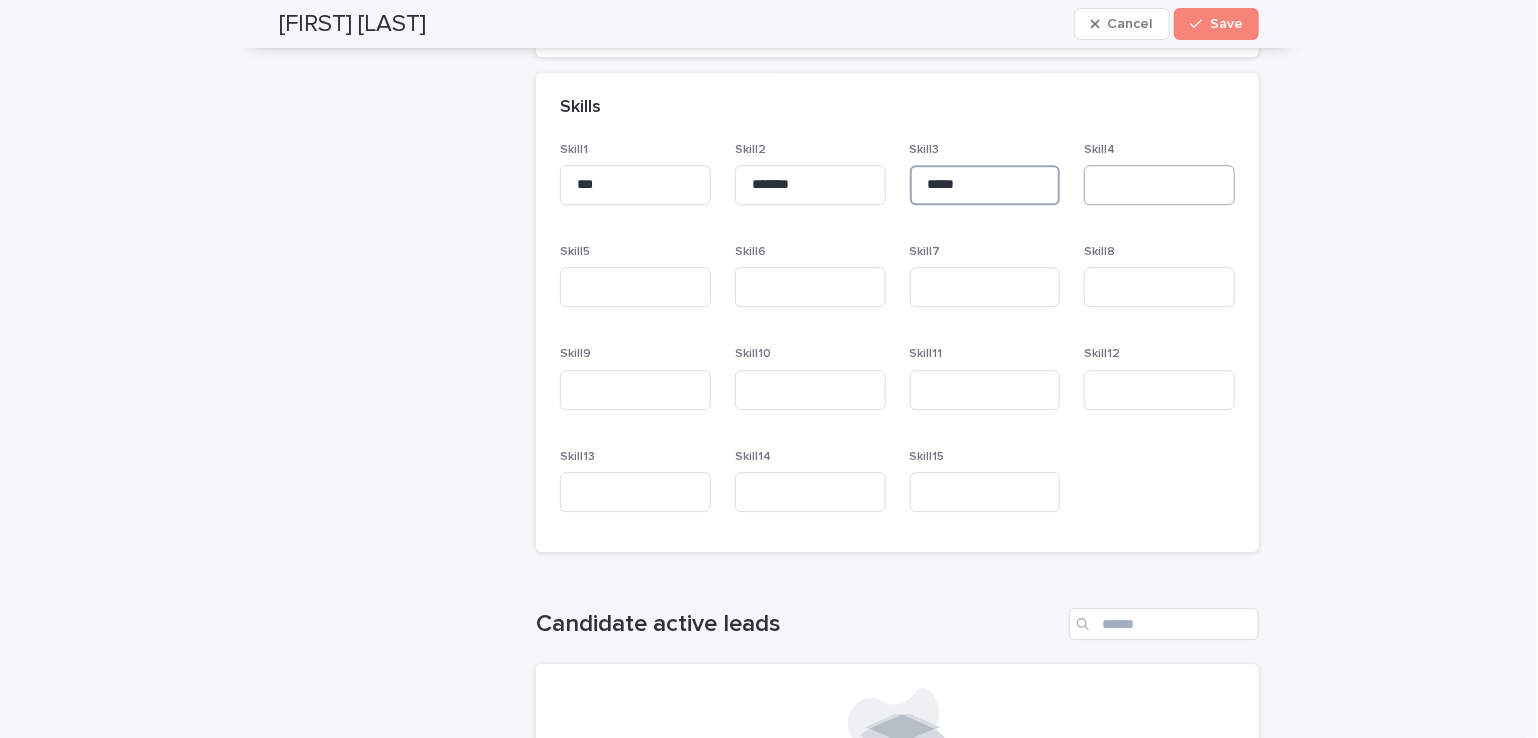 type on "*****" 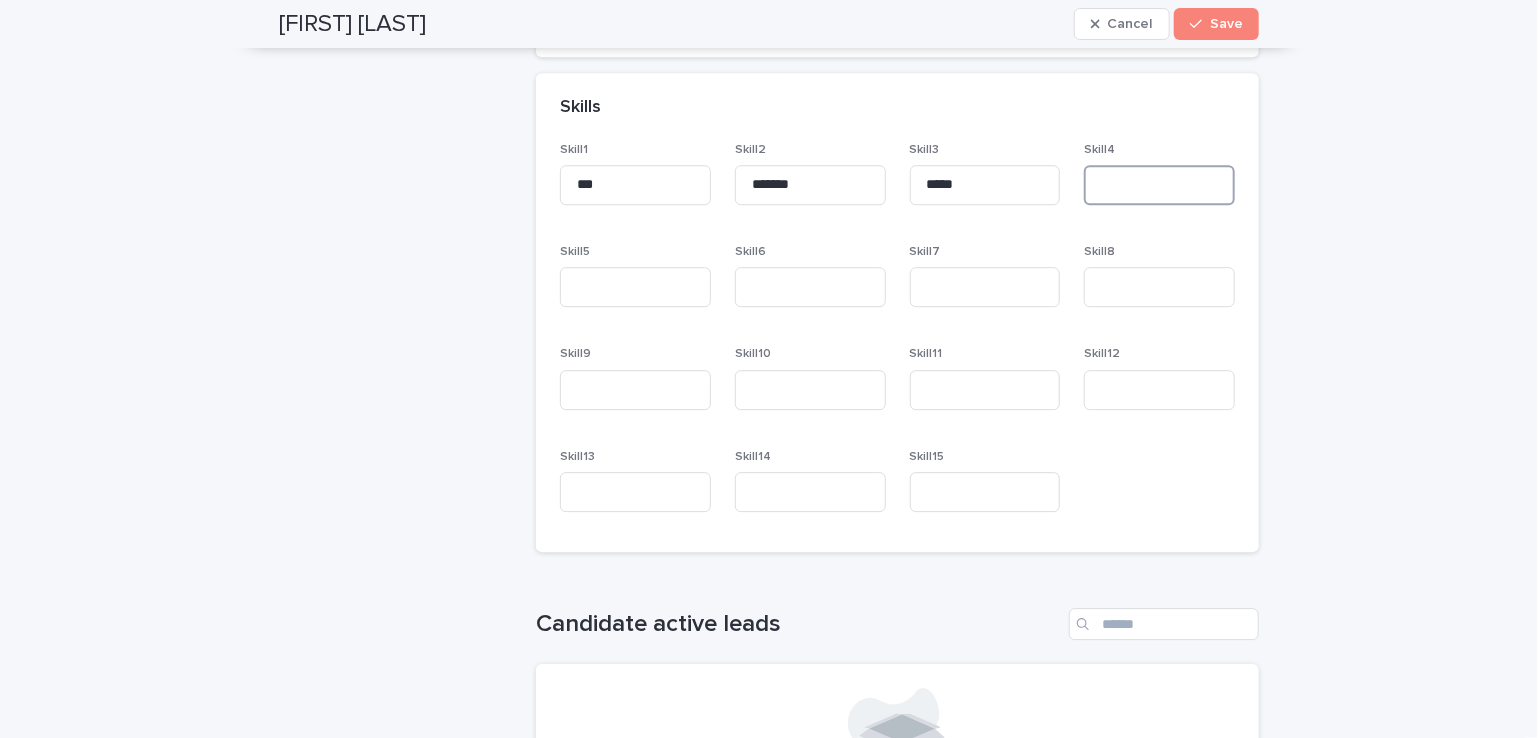 click at bounding box center (1159, 185) 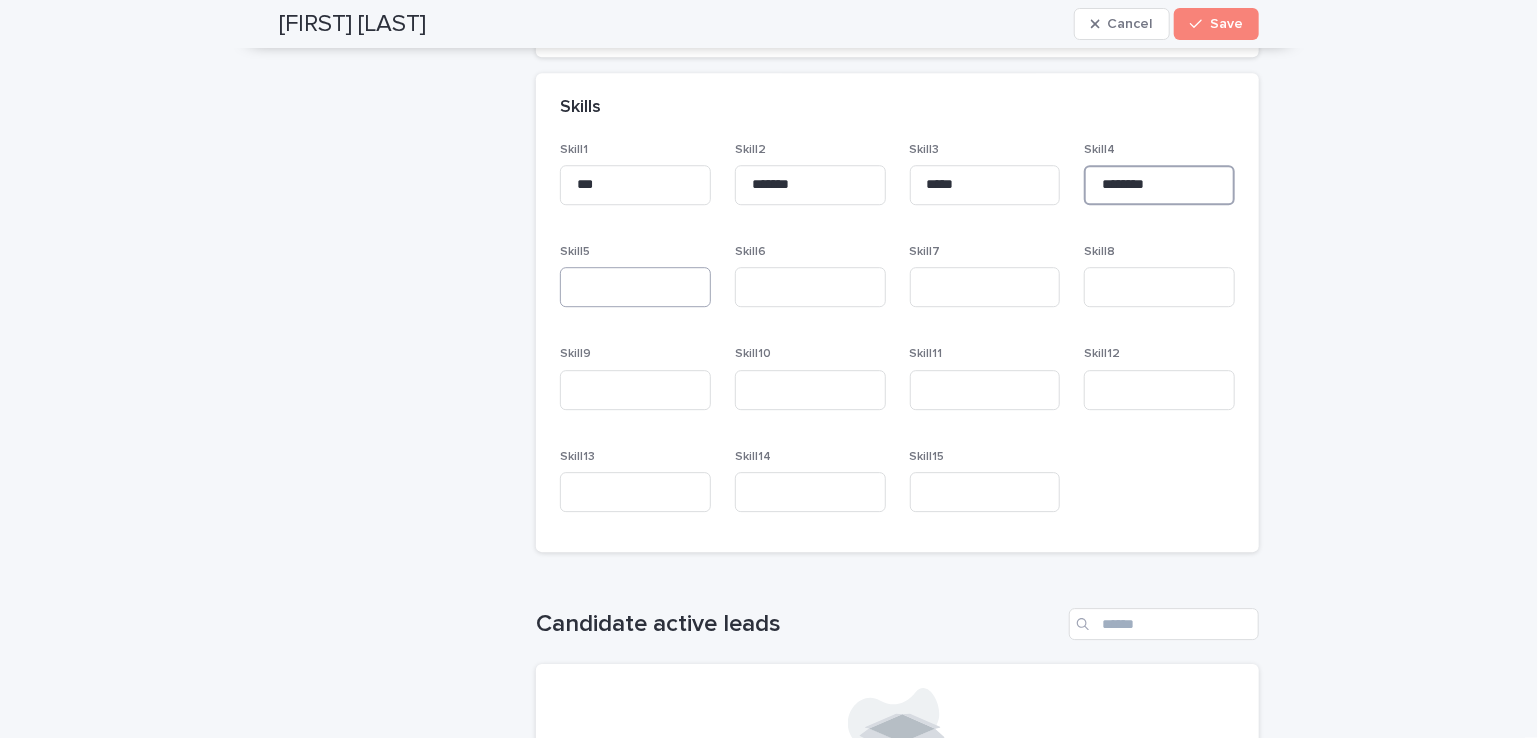 type on "********" 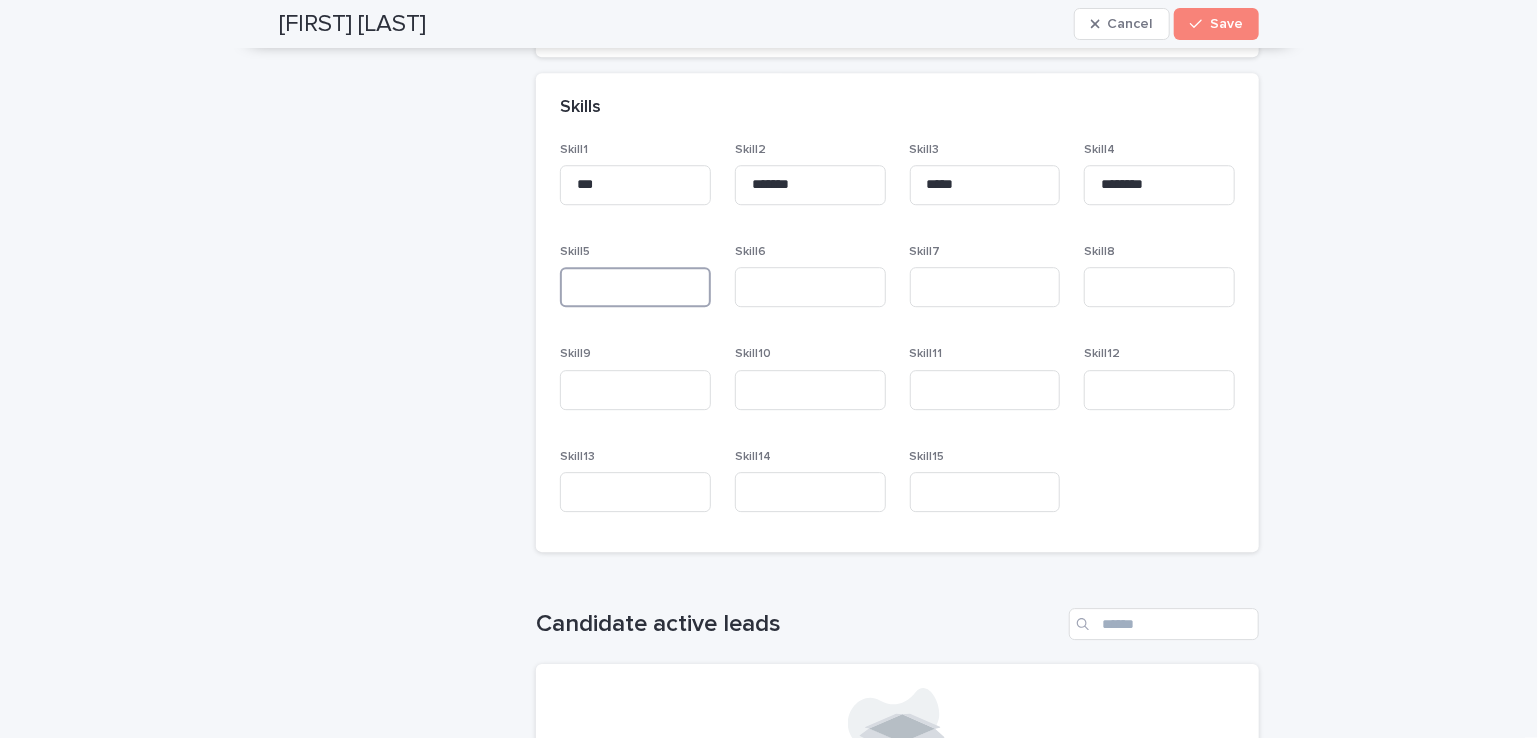 click at bounding box center (635, 287) 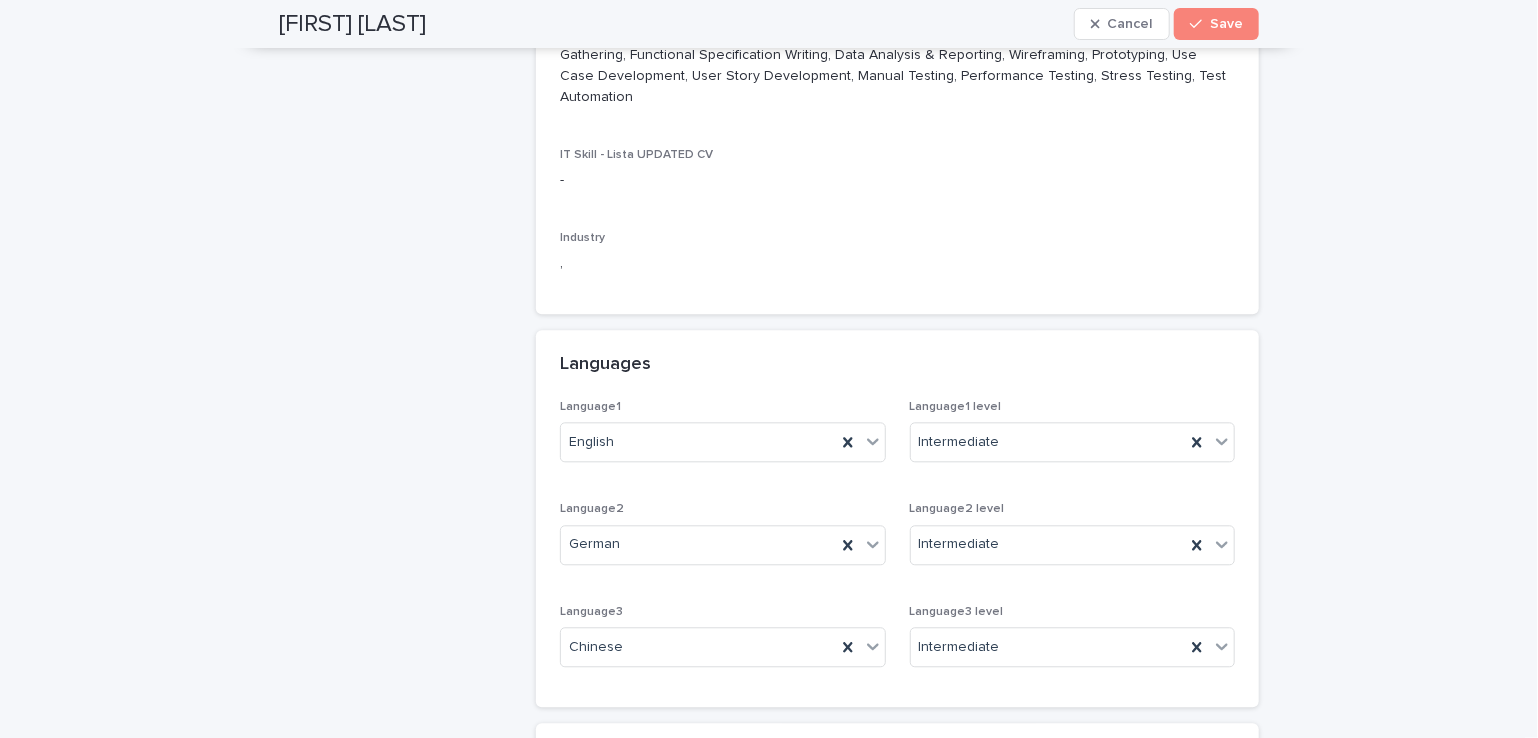 scroll, scrollTop: 2100, scrollLeft: 0, axis: vertical 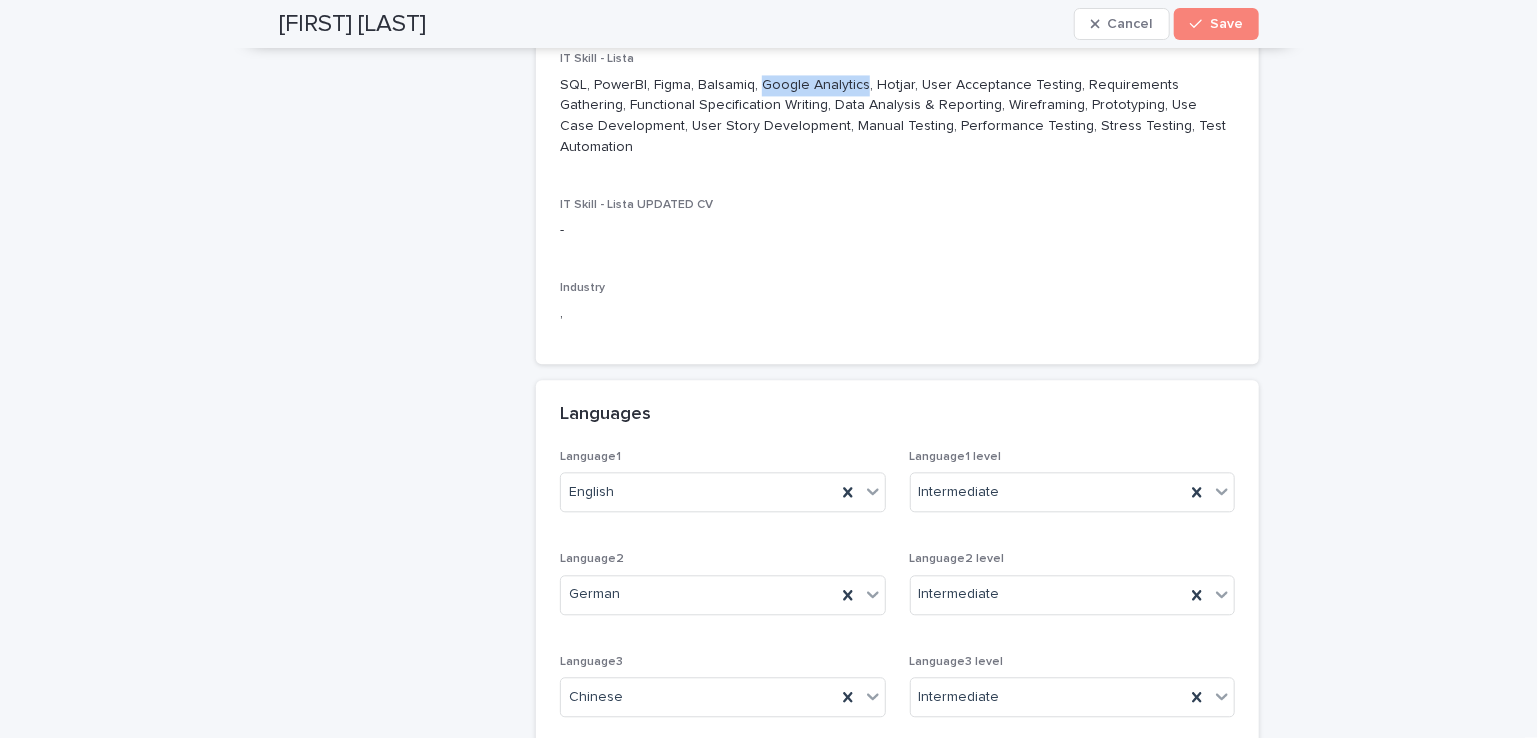 drag, startPoint x: 749, startPoint y: 81, endPoint x: 855, endPoint y: 77, distance: 106.07545 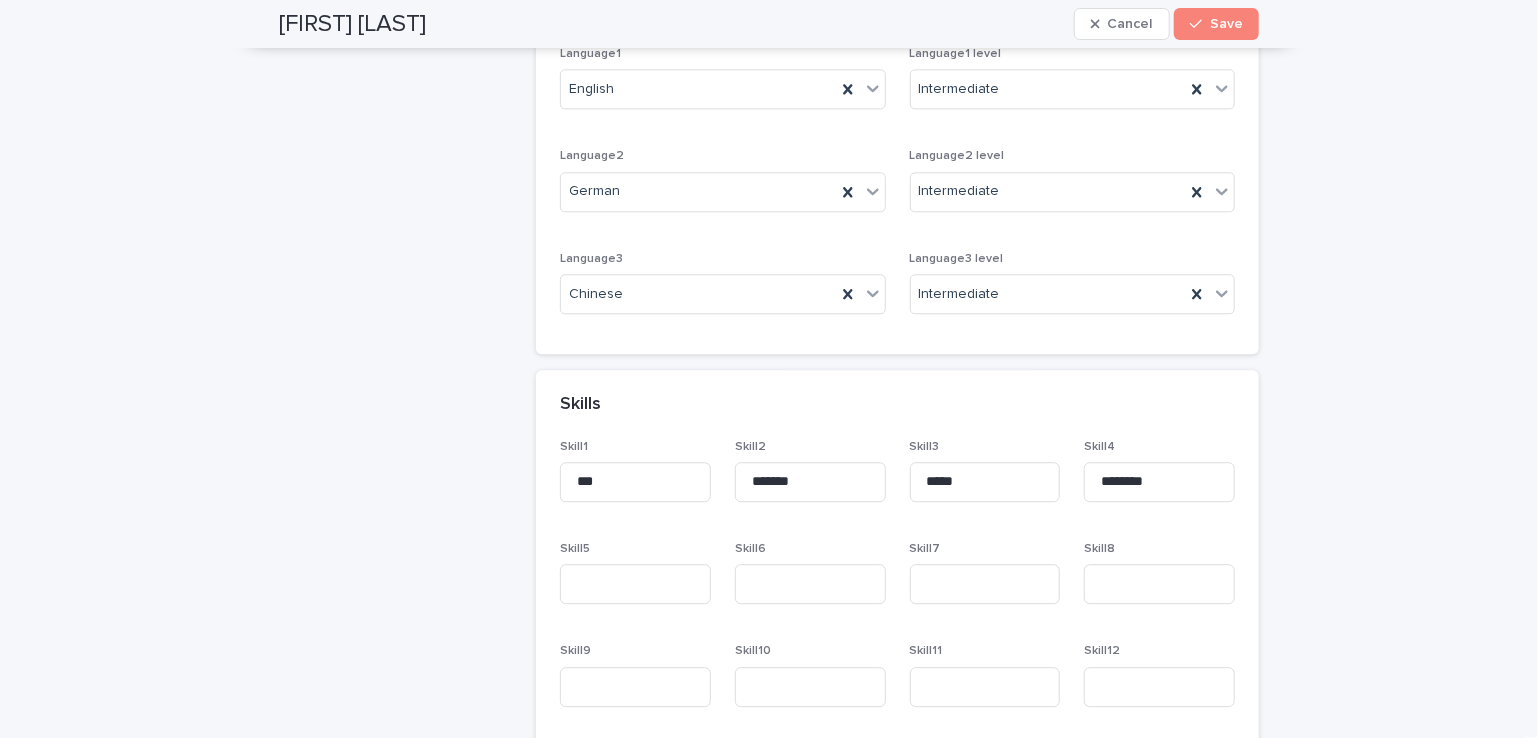 scroll, scrollTop: 2600, scrollLeft: 0, axis: vertical 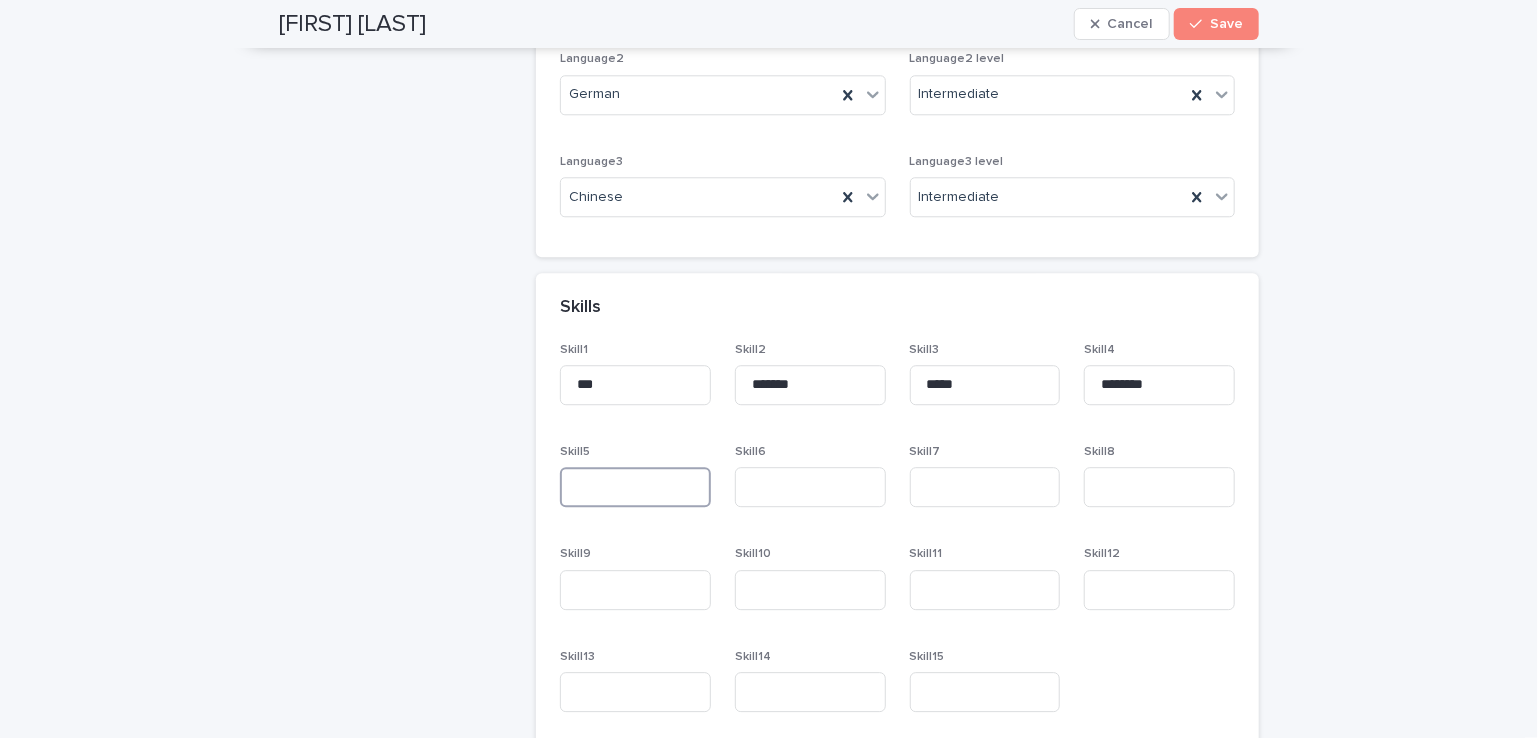 click at bounding box center (635, 487) 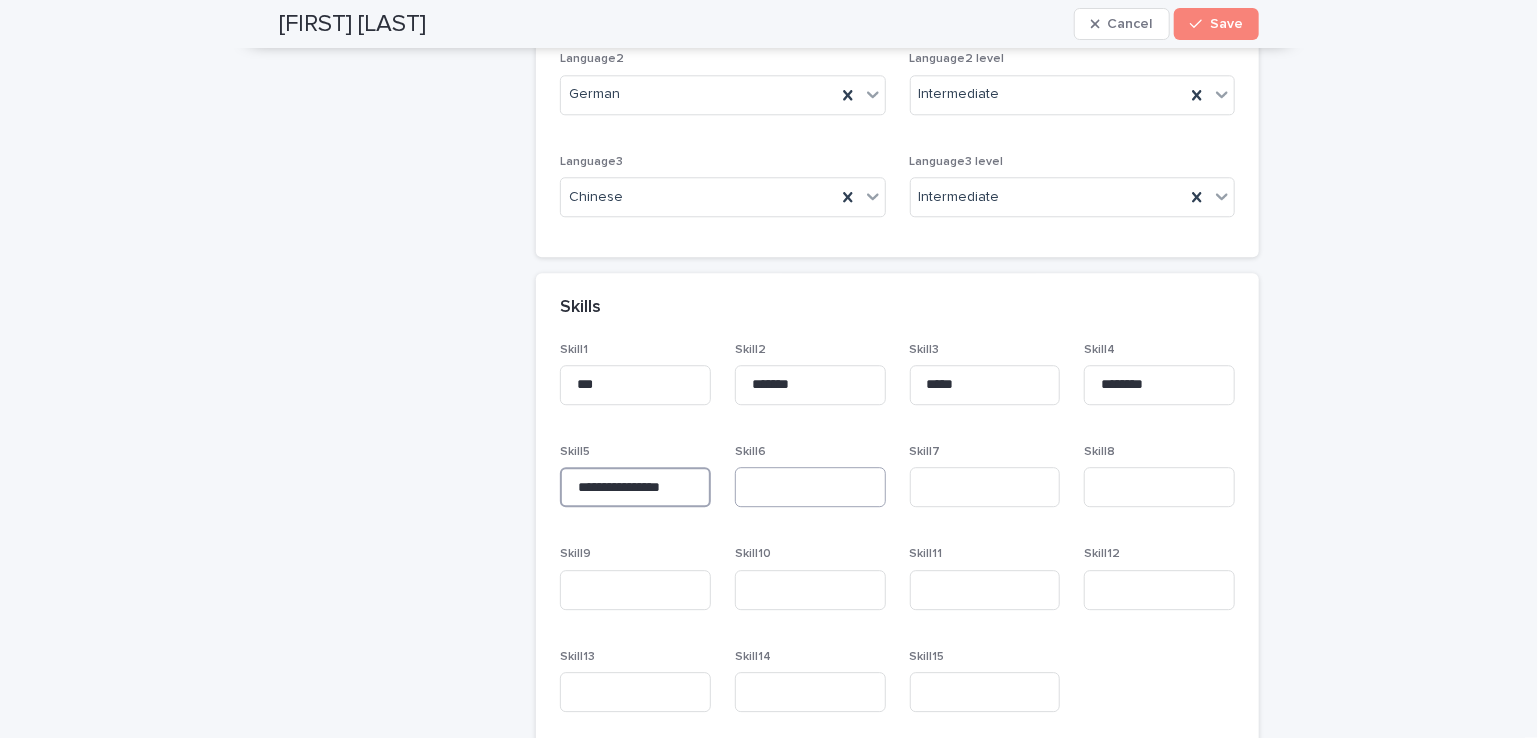type on "**********" 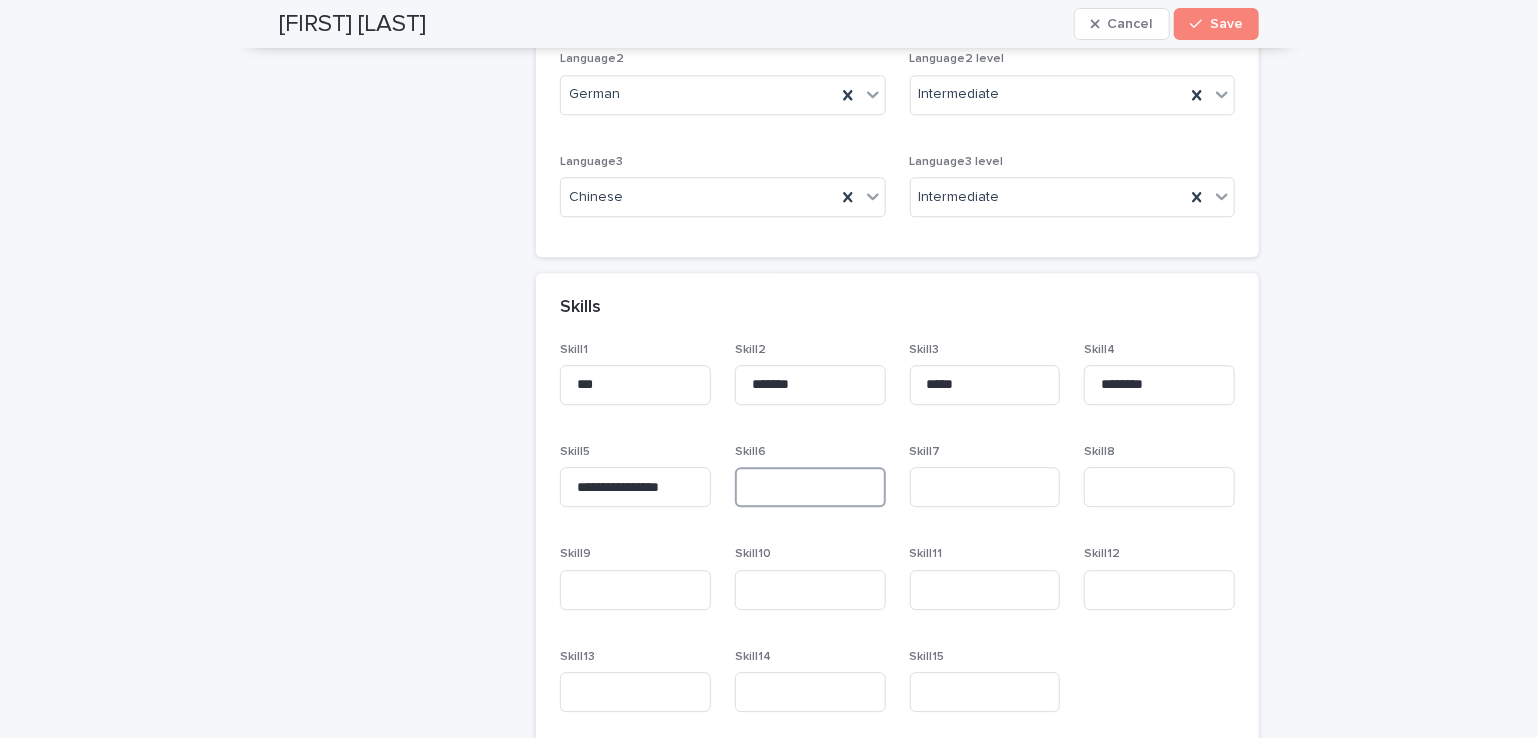 click at bounding box center (810, 487) 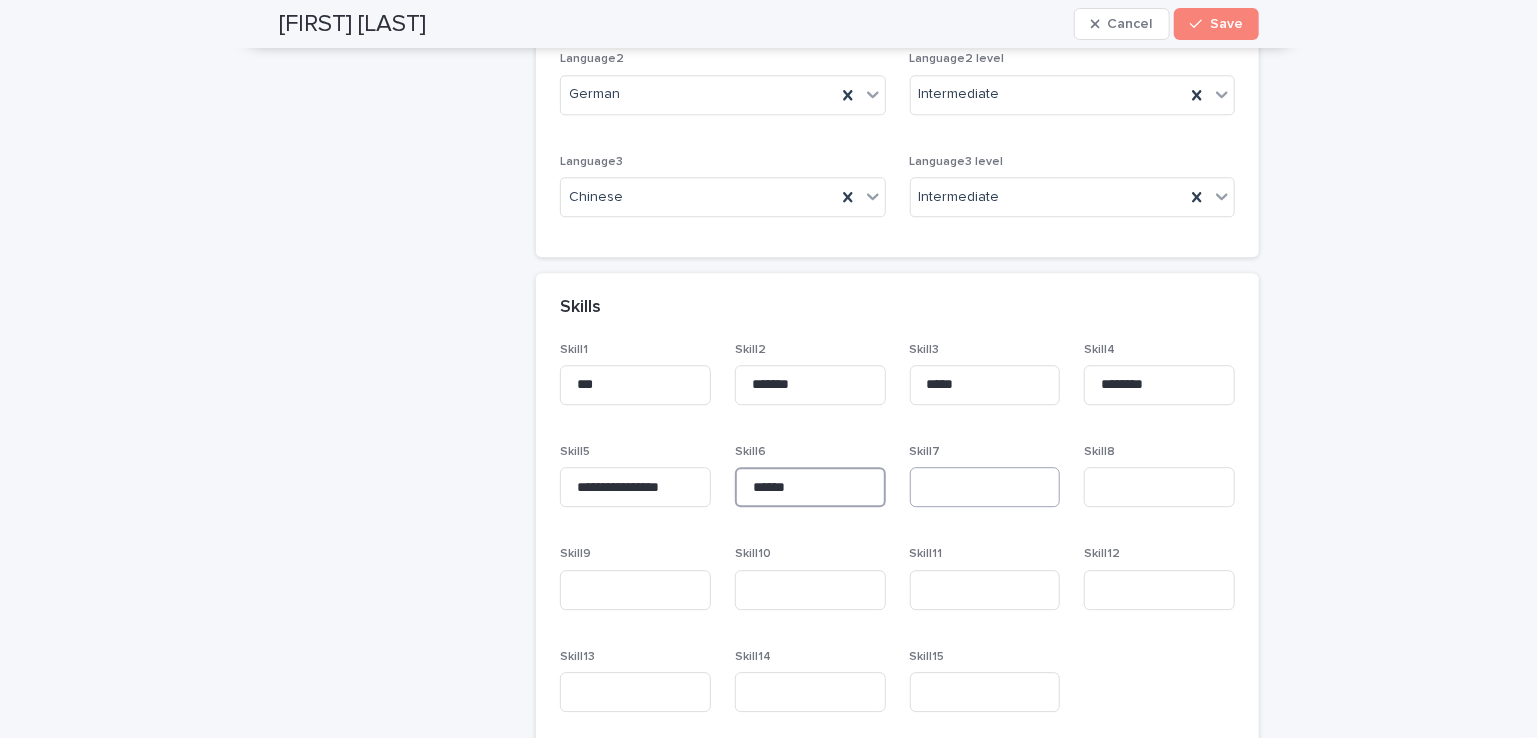 type on "******" 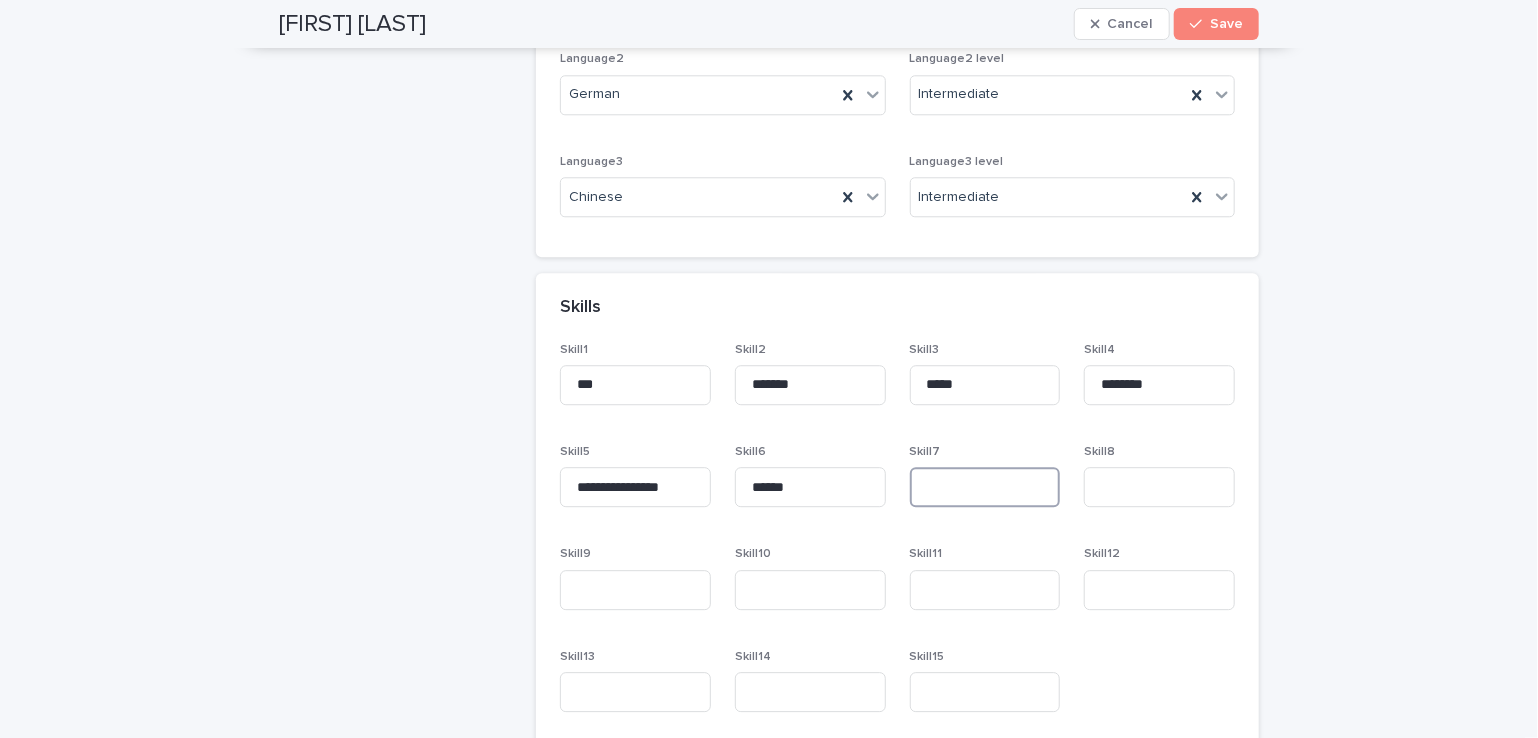 click at bounding box center [985, 487] 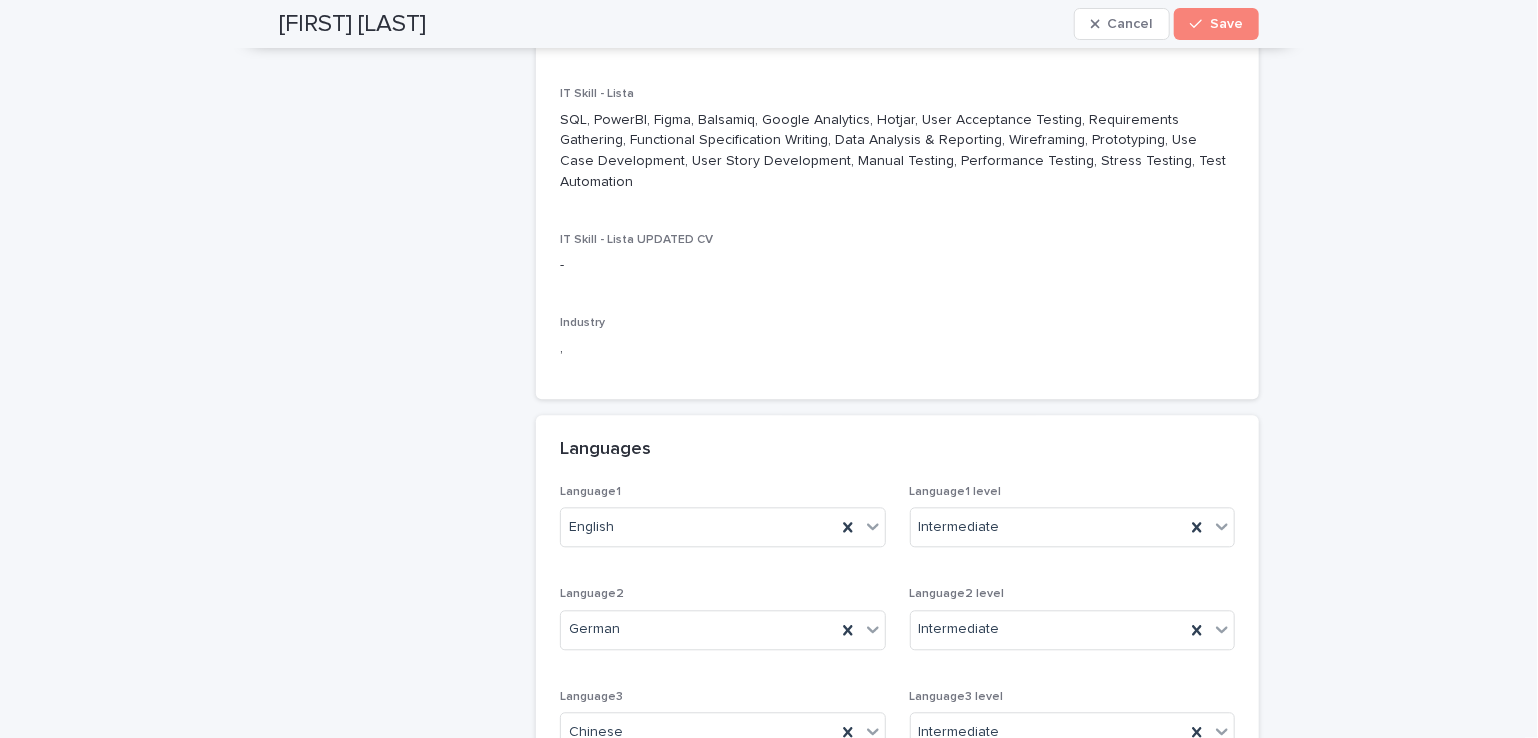 scroll, scrollTop: 2100, scrollLeft: 0, axis: vertical 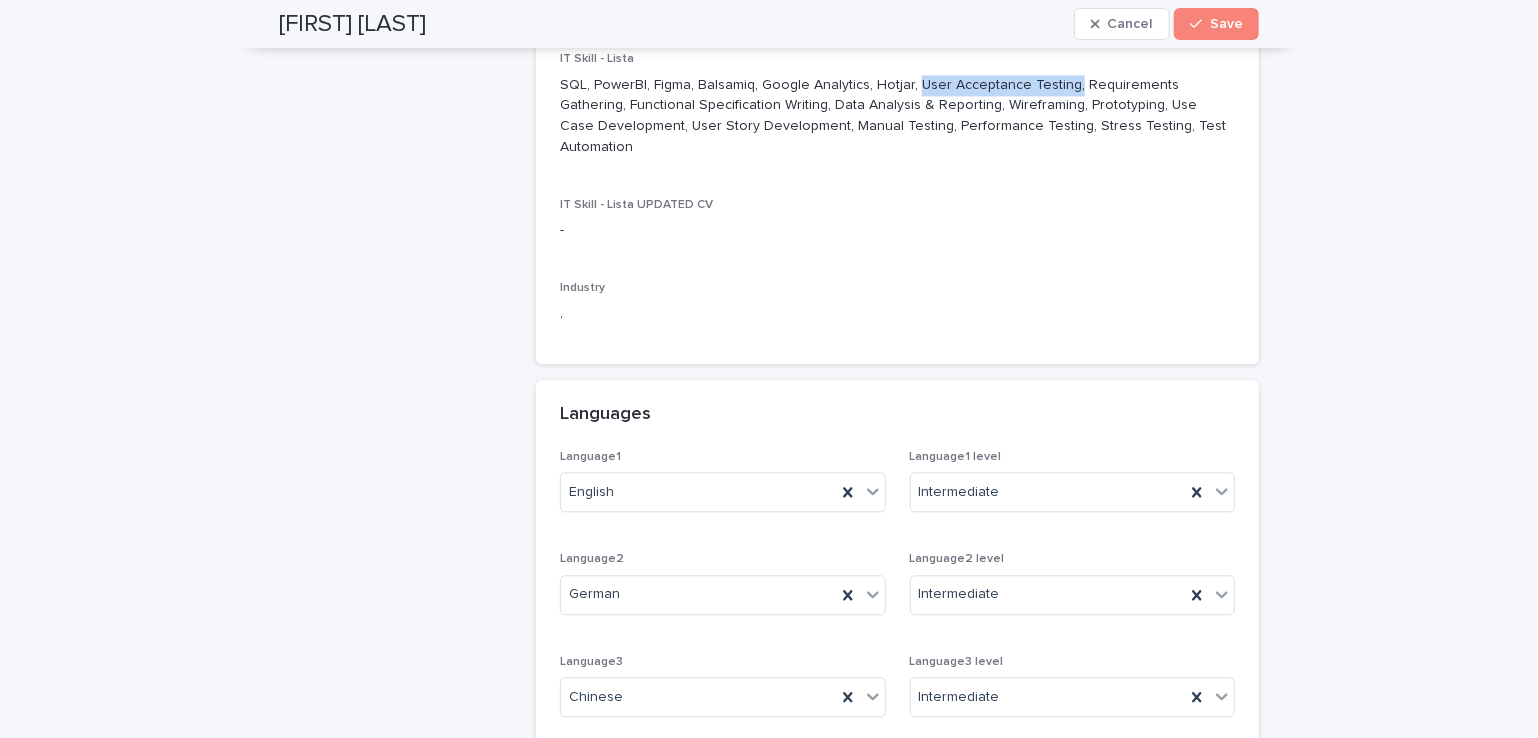 drag, startPoint x: 908, startPoint y: 77, endPoint x: 1059, endPoint y: 71, distance: 151.11916 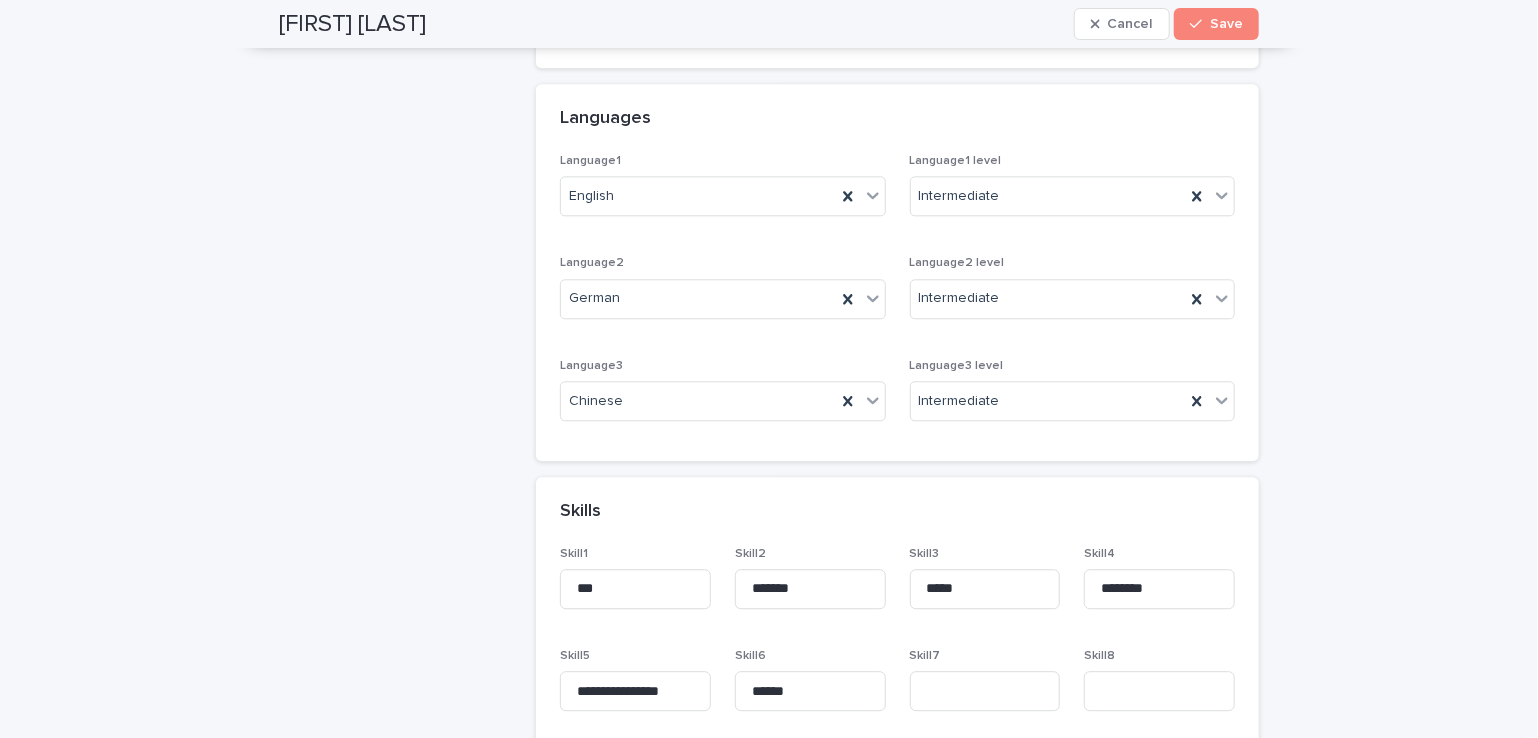 scroll, scrollTop: 2500, scrollLeft: 0, axis: vertical 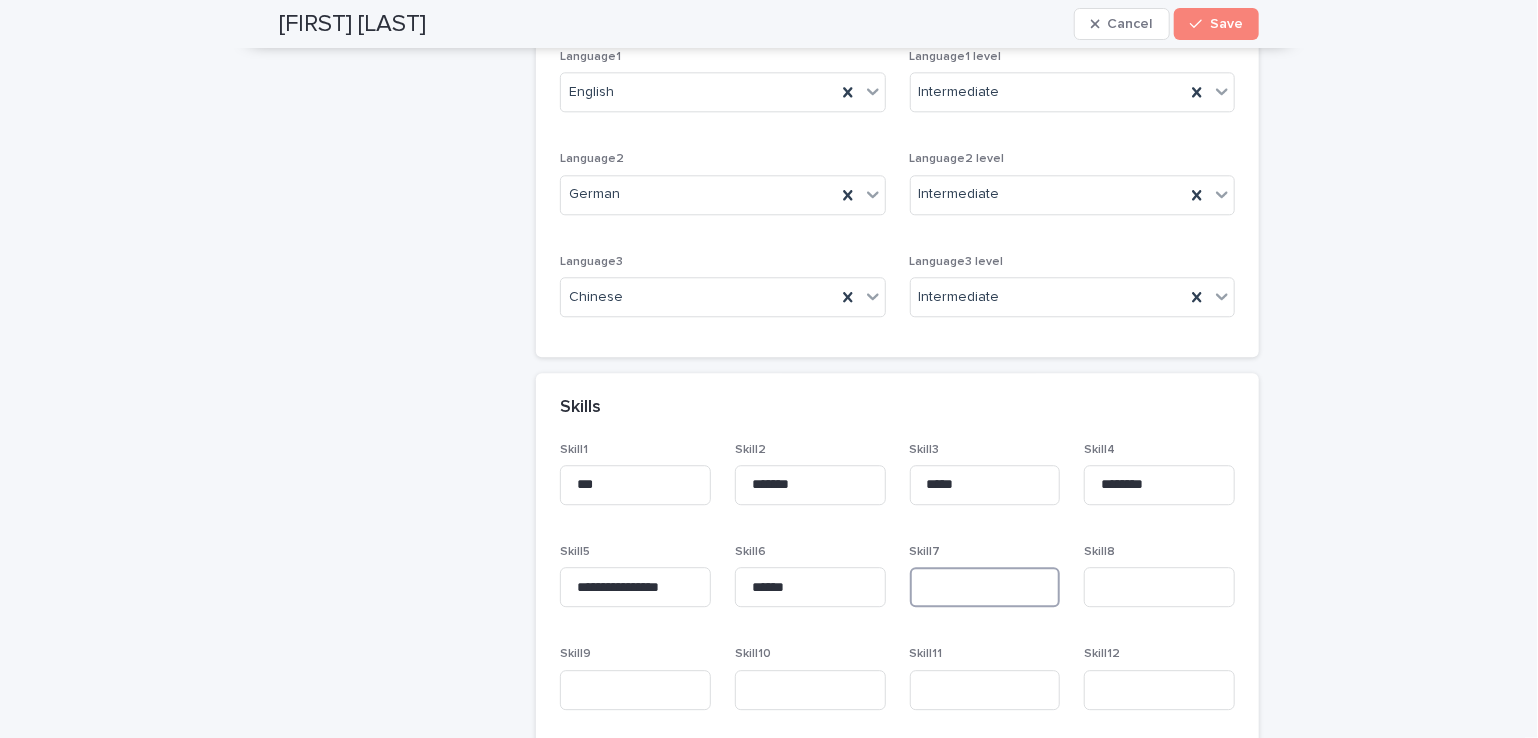 click at bounding box center (985, 587) 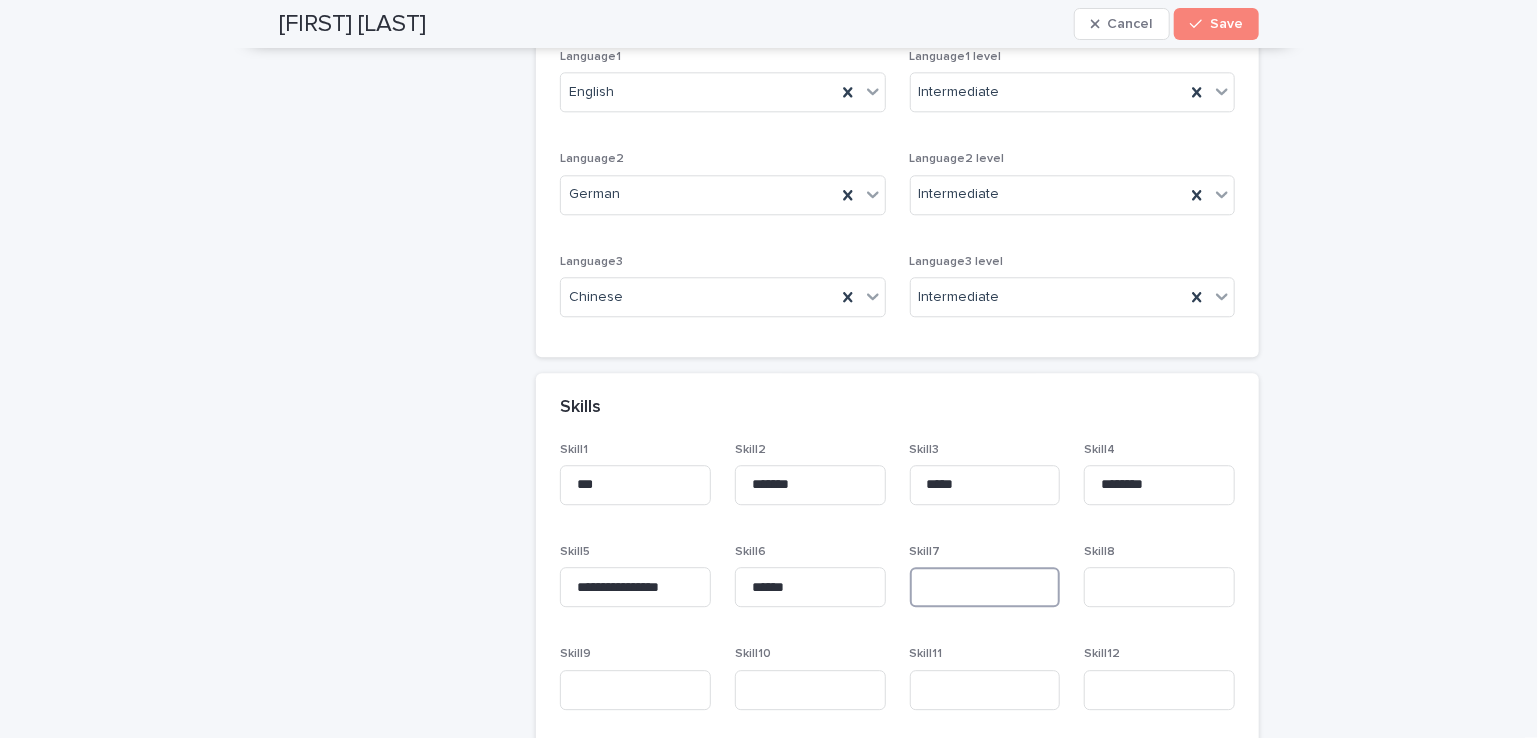 paste on "**********" 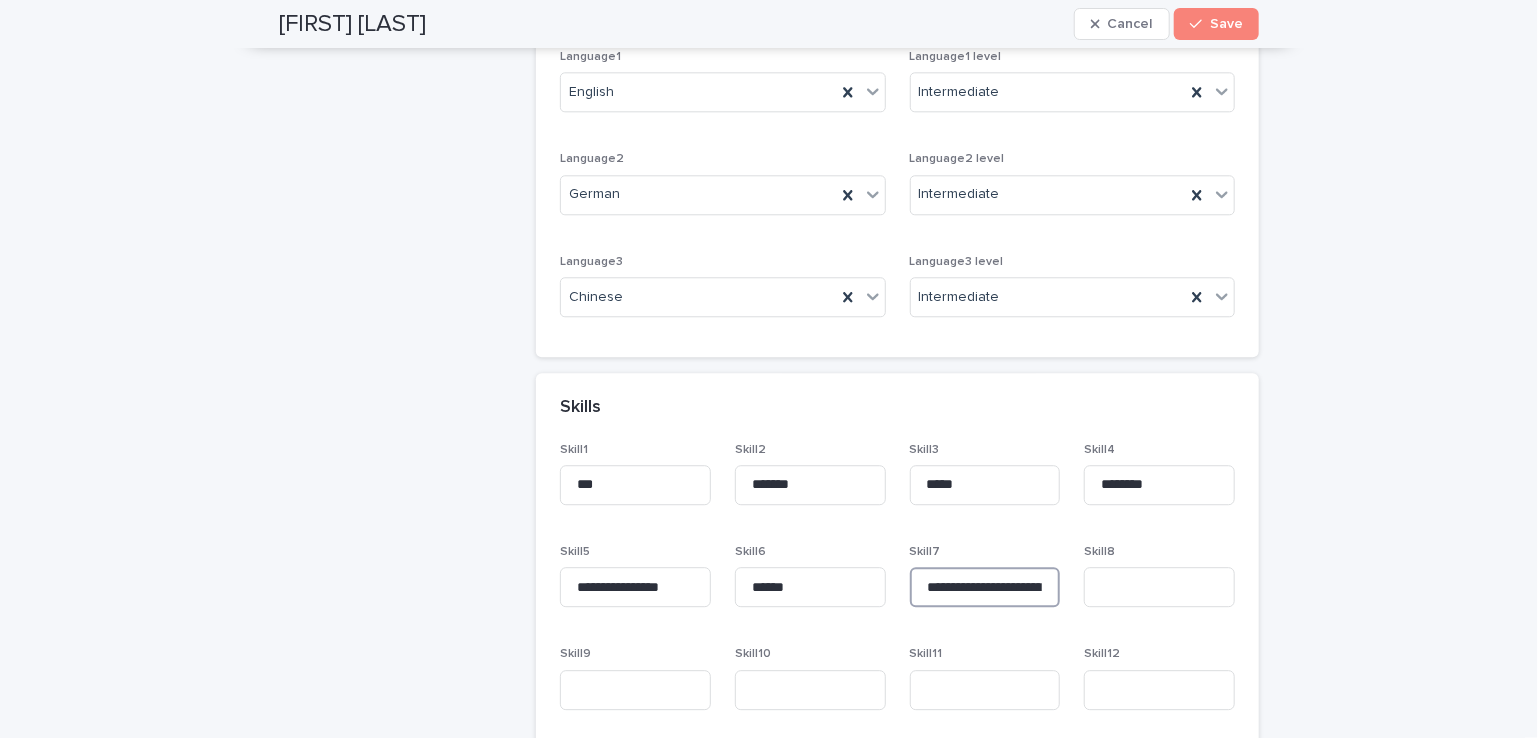 scroll, scrollTop: 0, scrollLeft: 40, axis: horizontal 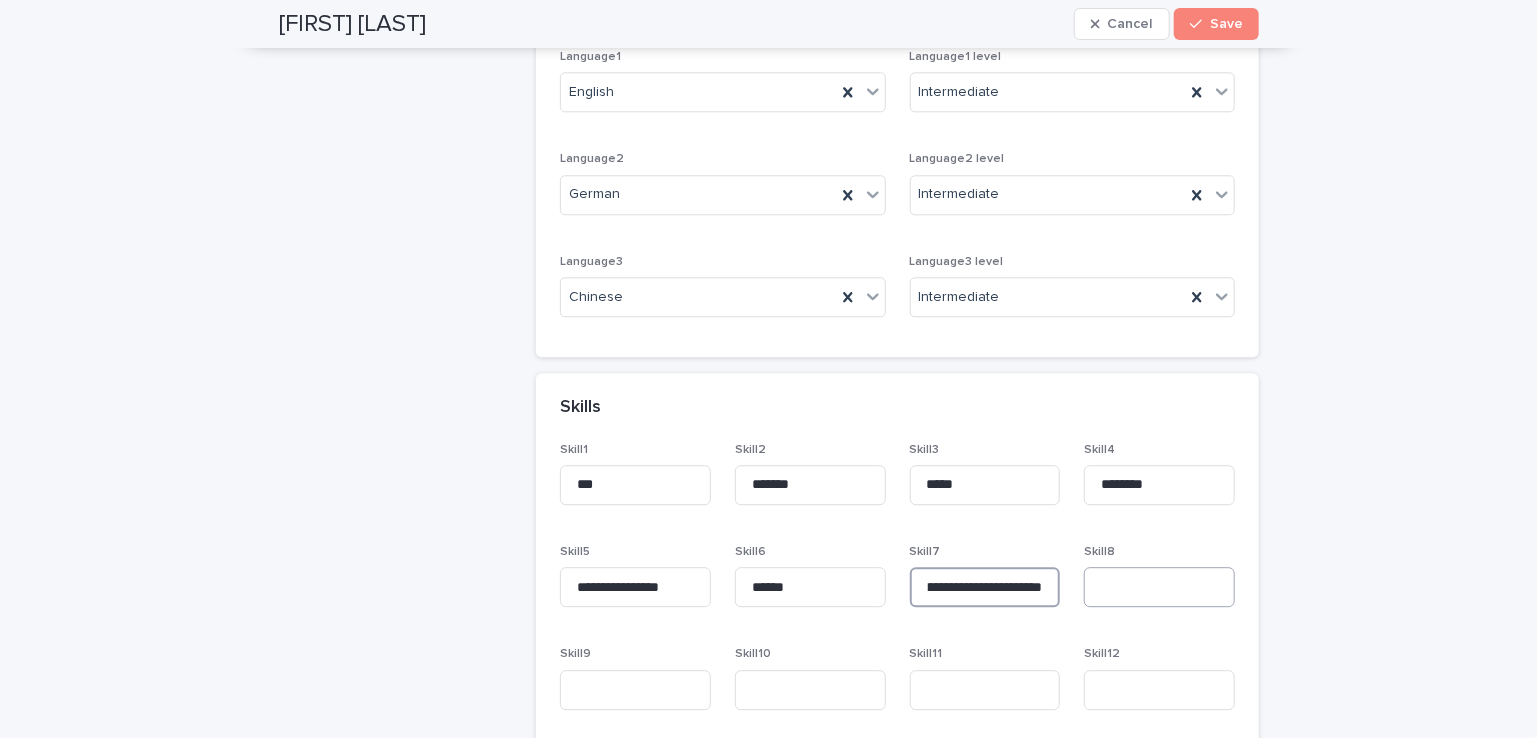 type on "**********" 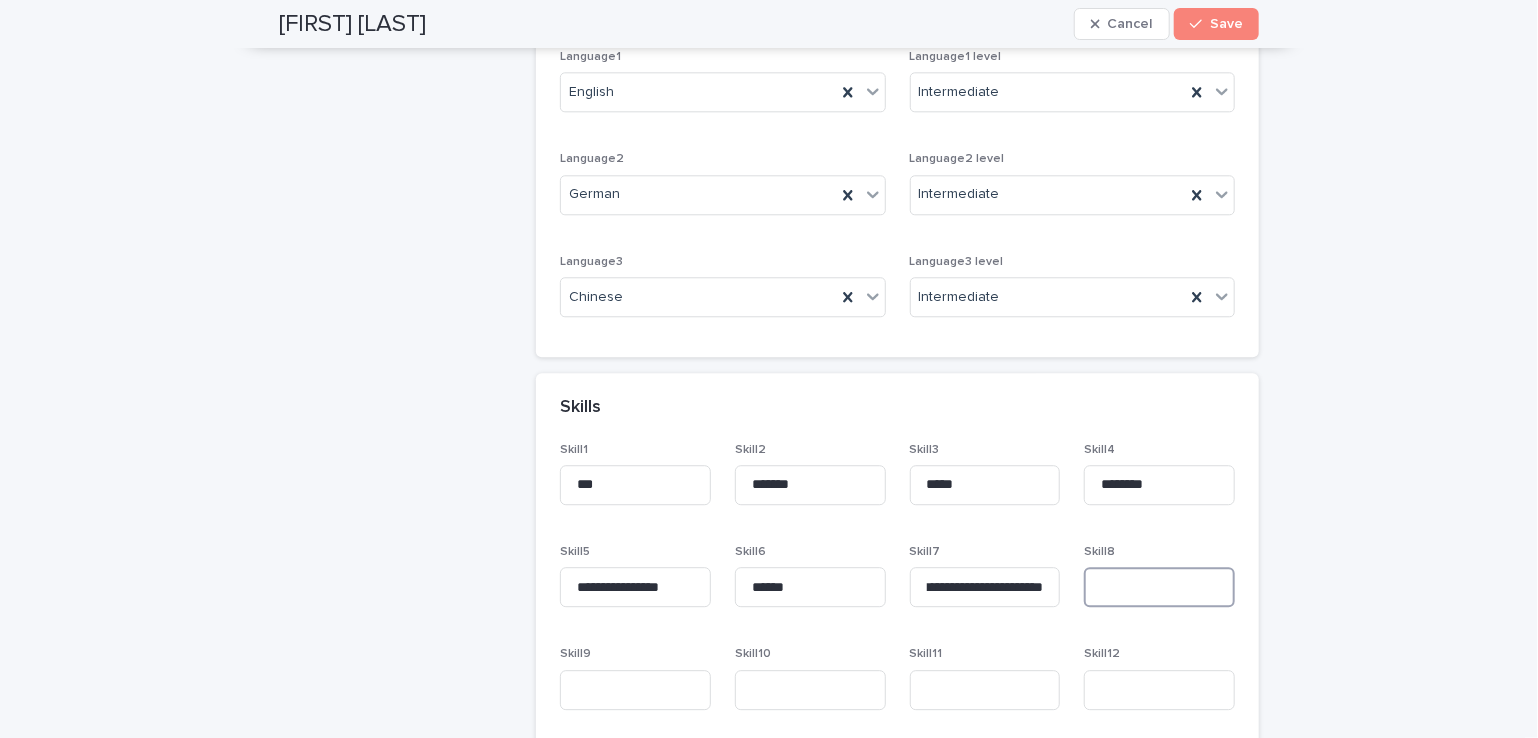 scroll, scrollTop: 0, scrollLeft: 0, axis: both 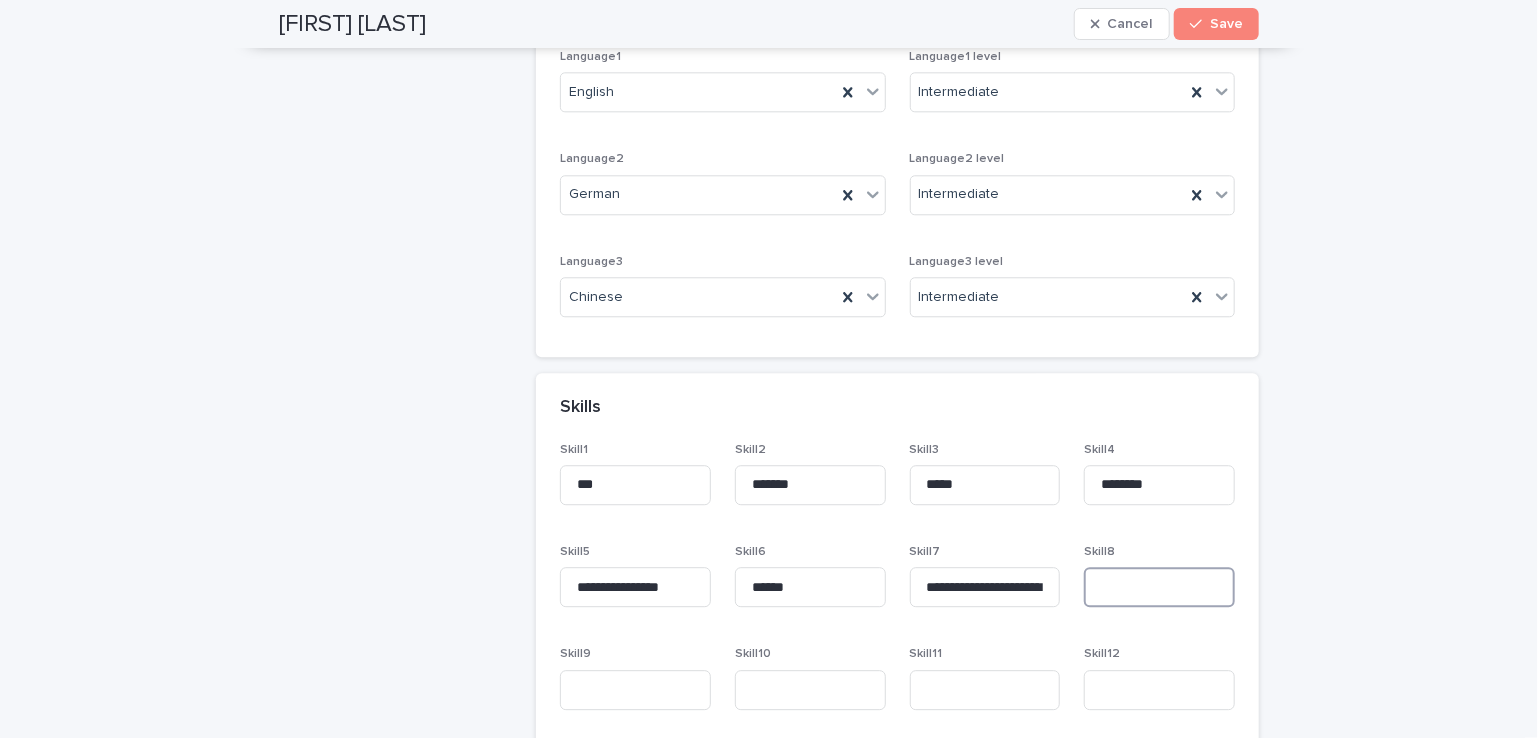 click at bounding box center [1159, 587] 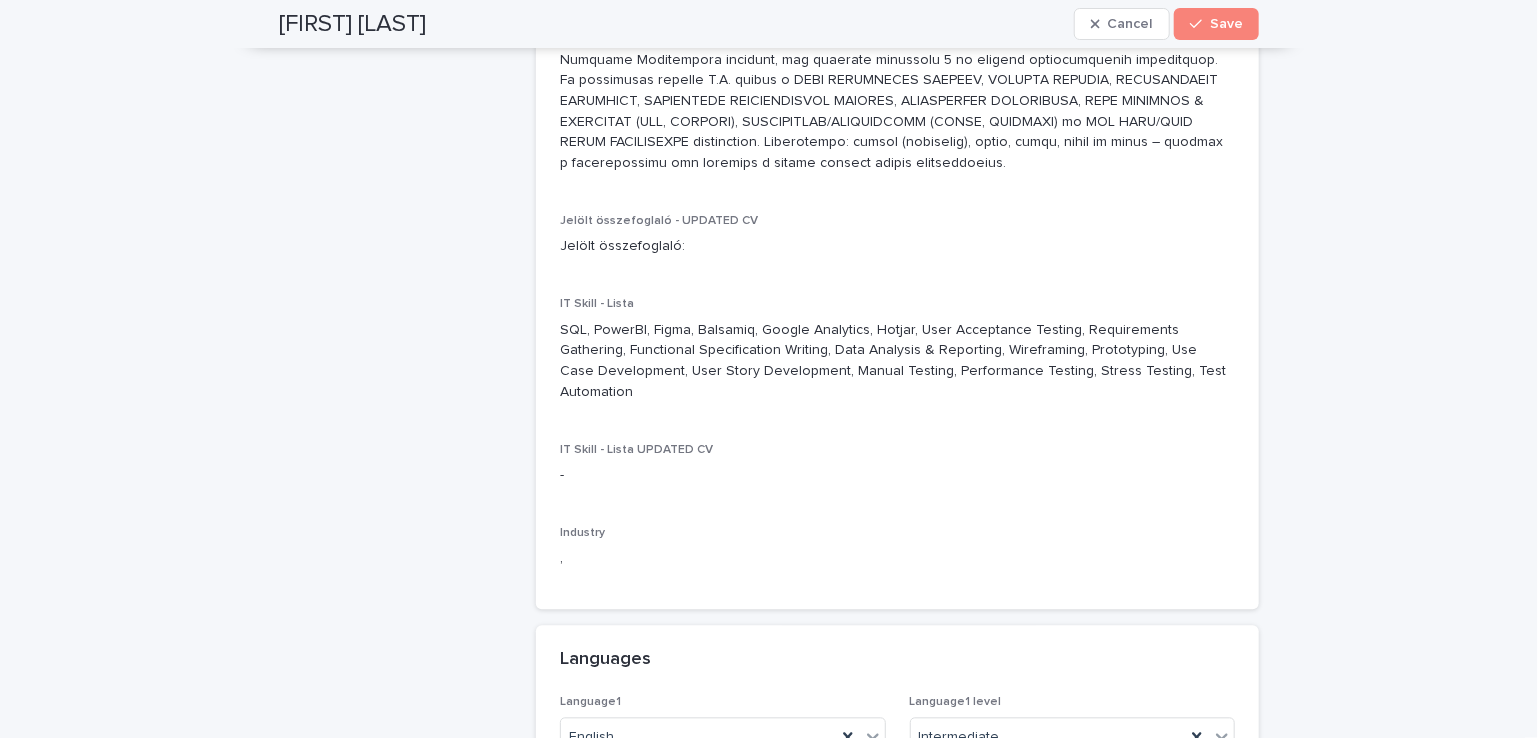 scroll, scrollTop: 1900, scrollLeft: 0, axis: vertical 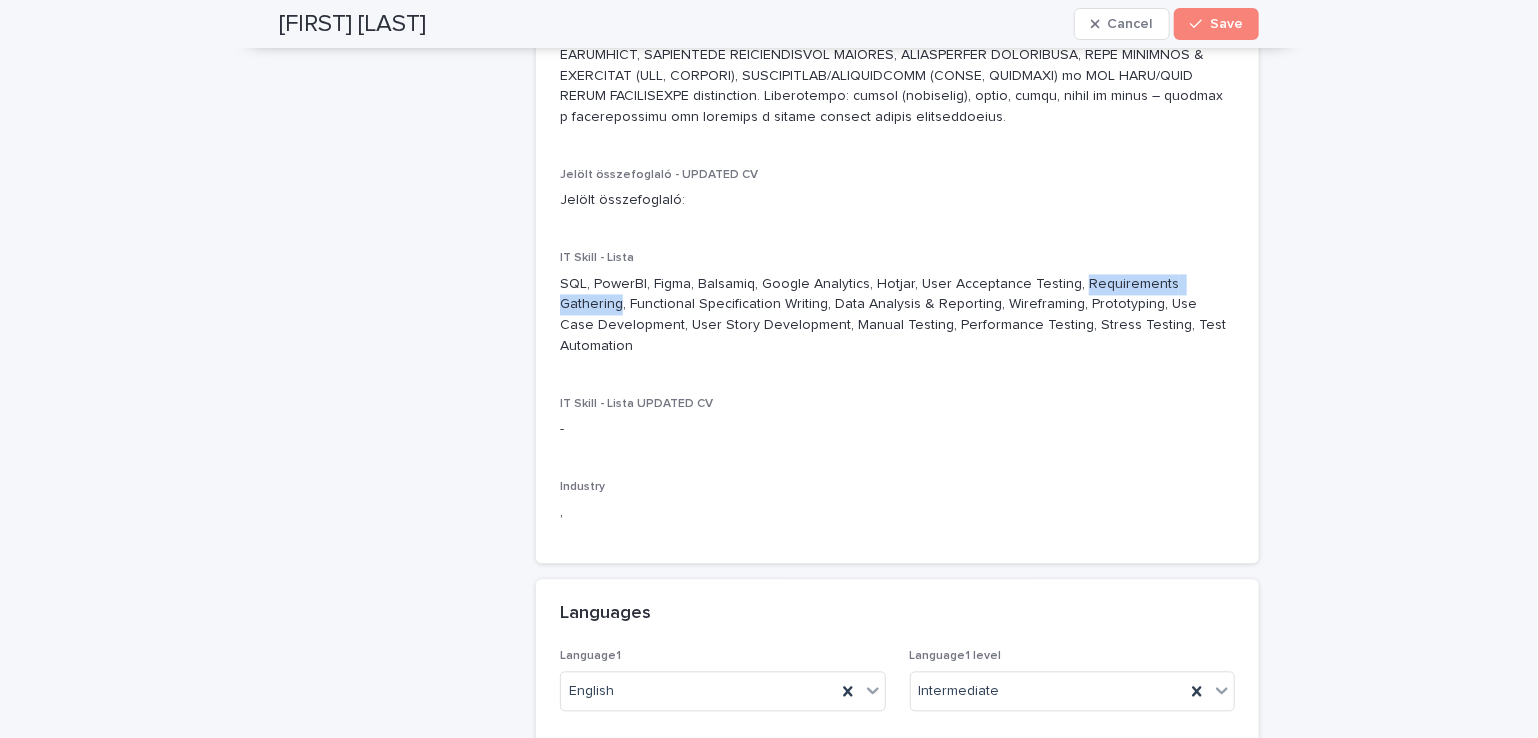 drag, startPoint x: 1065, startPoint y: 277, endPoint x: 1212, endPoint y: 285, distance: 147.21753 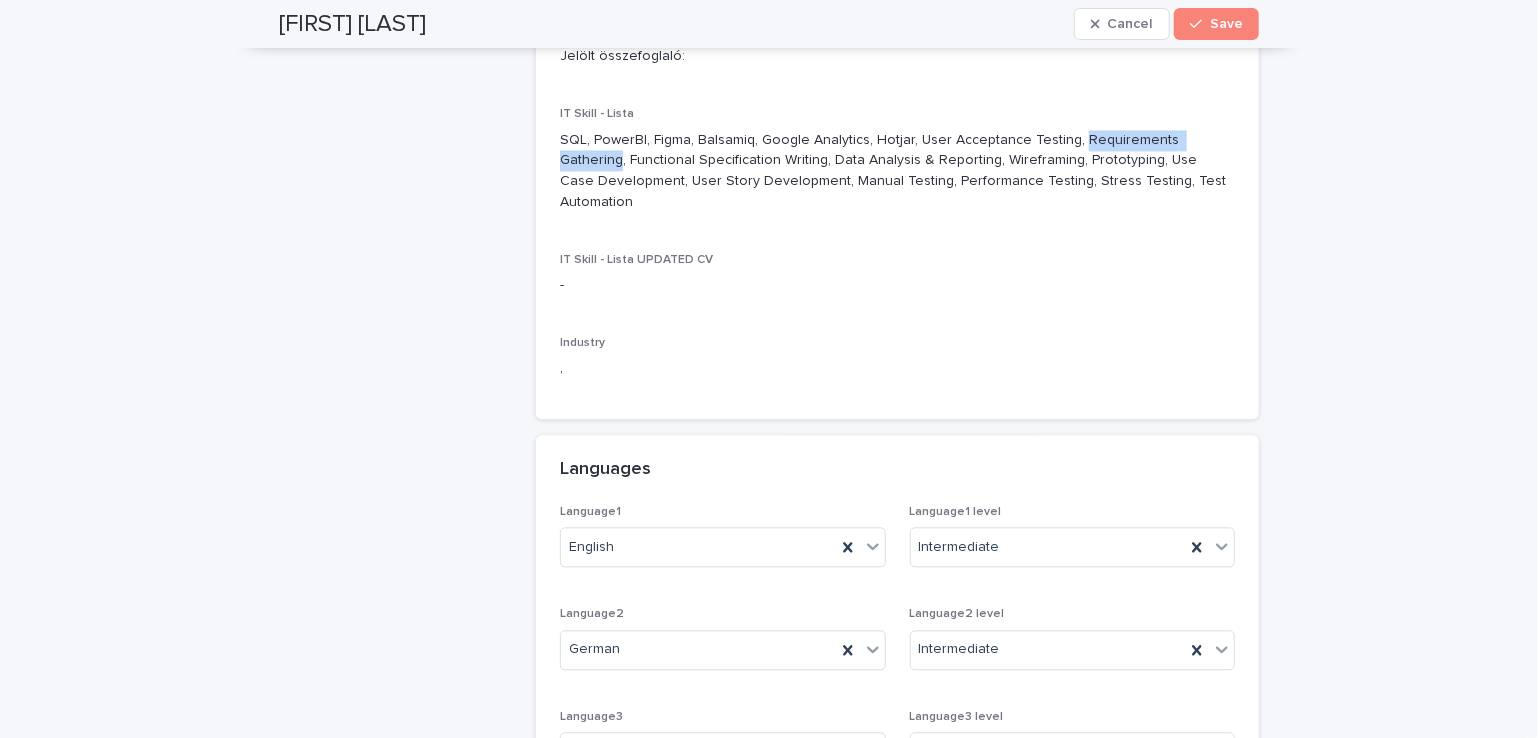 scroll, scrollTop: 2500, scrollLeft: 0, axis: vertical 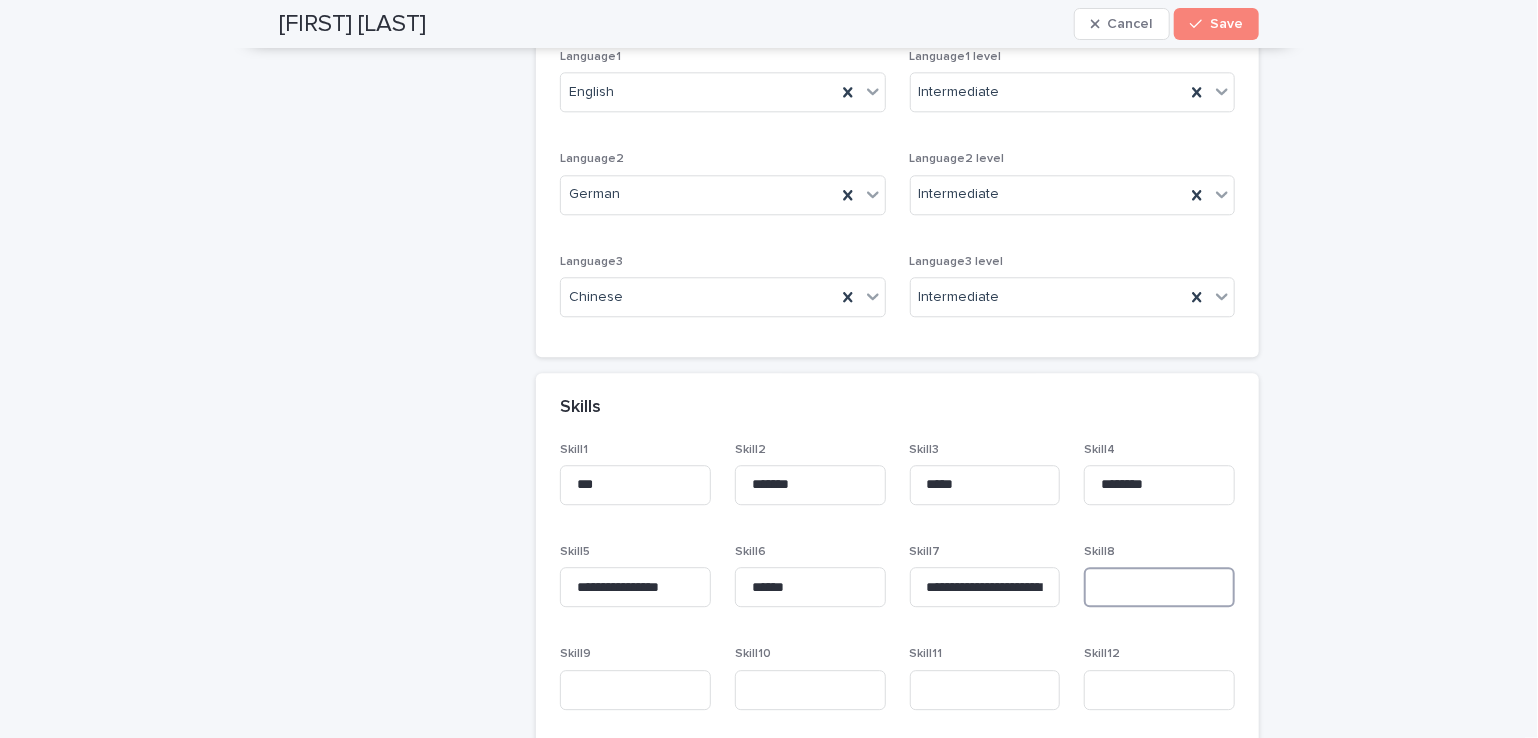 click at bounding box center [1159, 587] 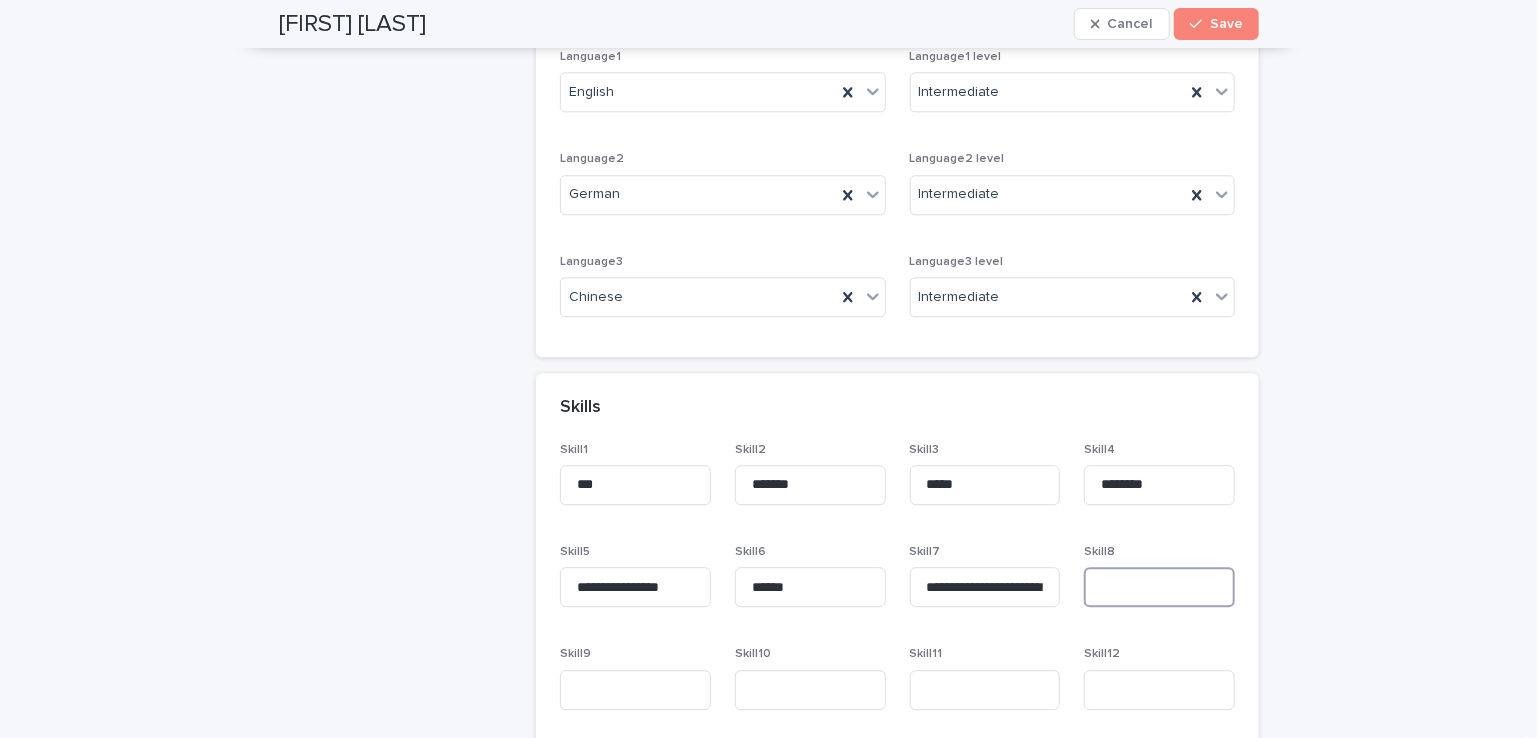 paste on "**********" 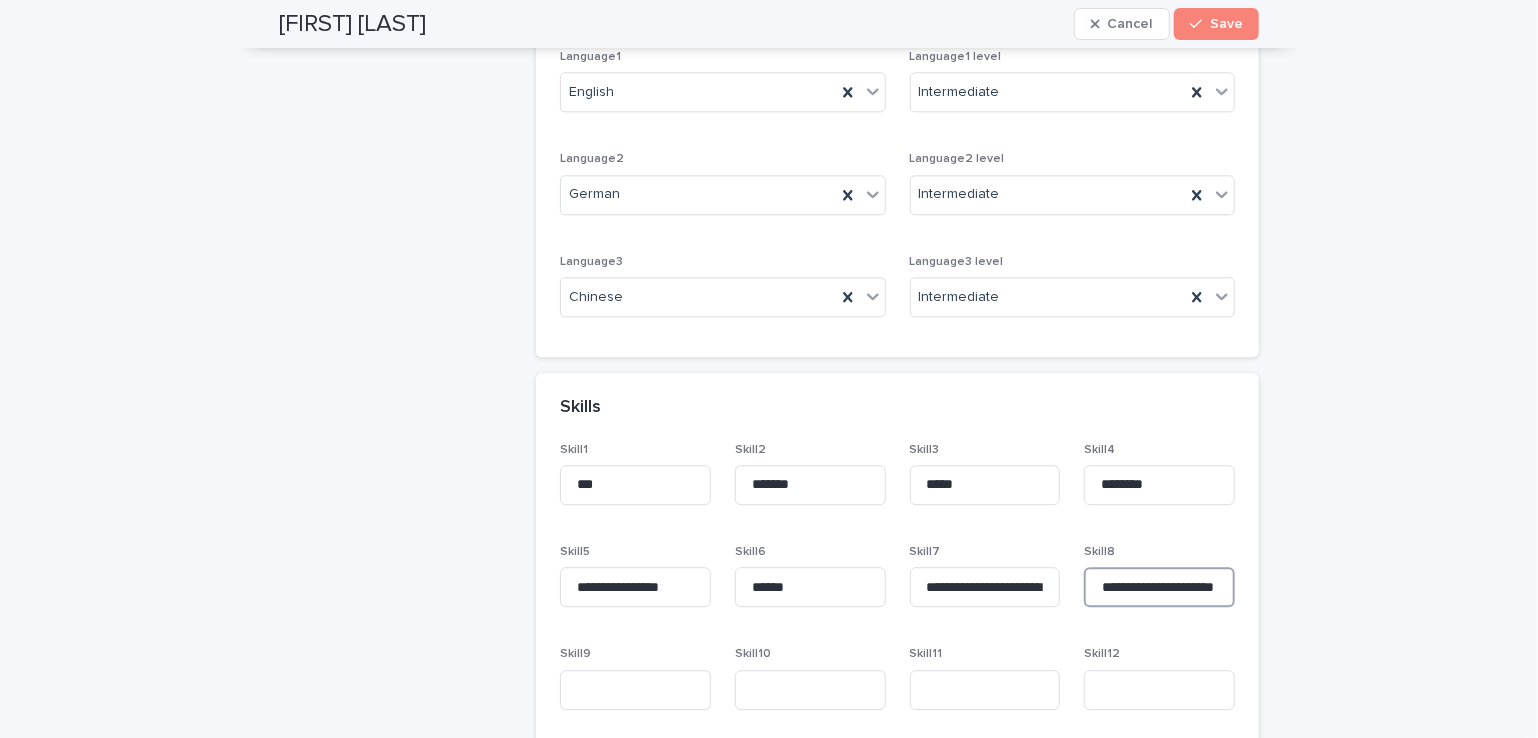 scroll, scrollTop: 0, scrollLeft: 33, axis: horizontal 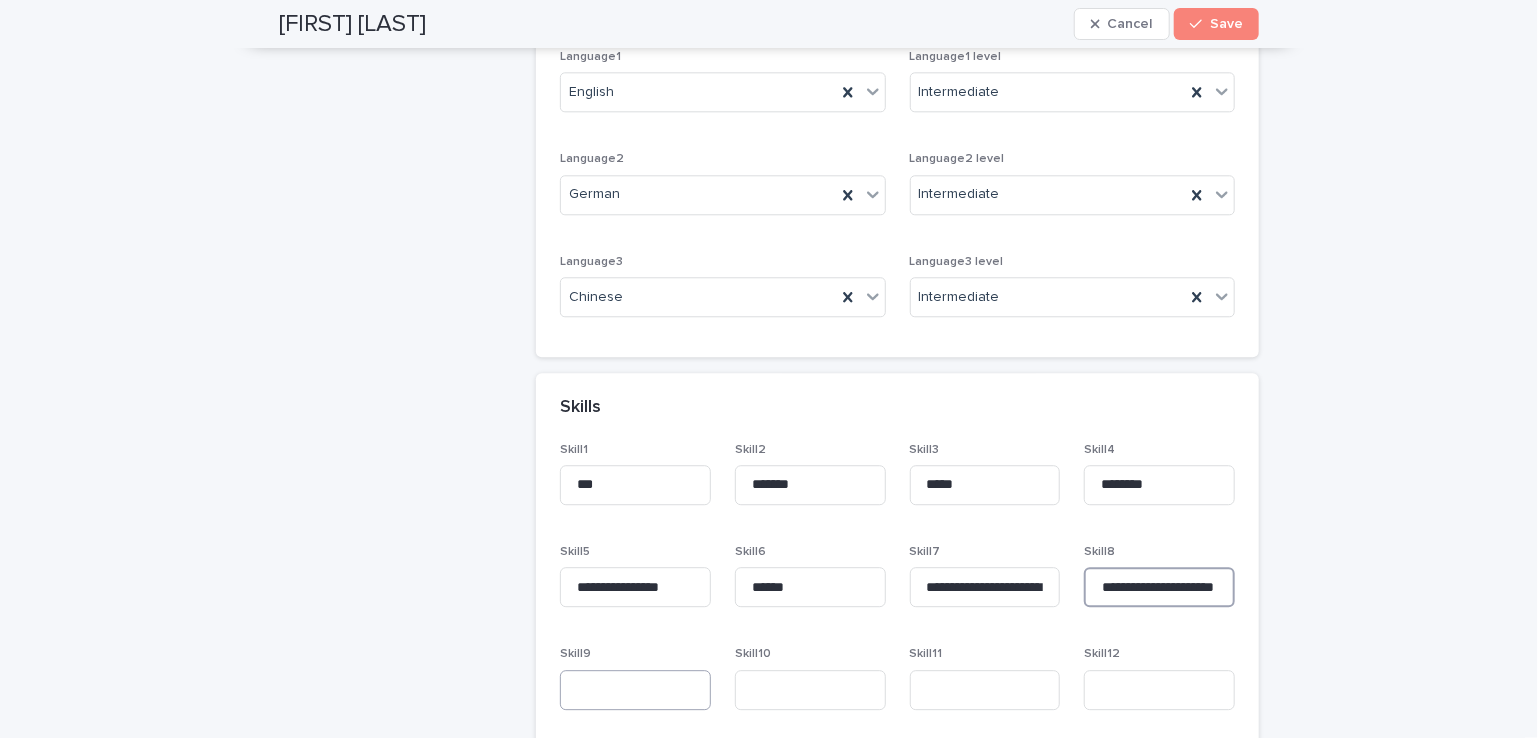 type on "**********" 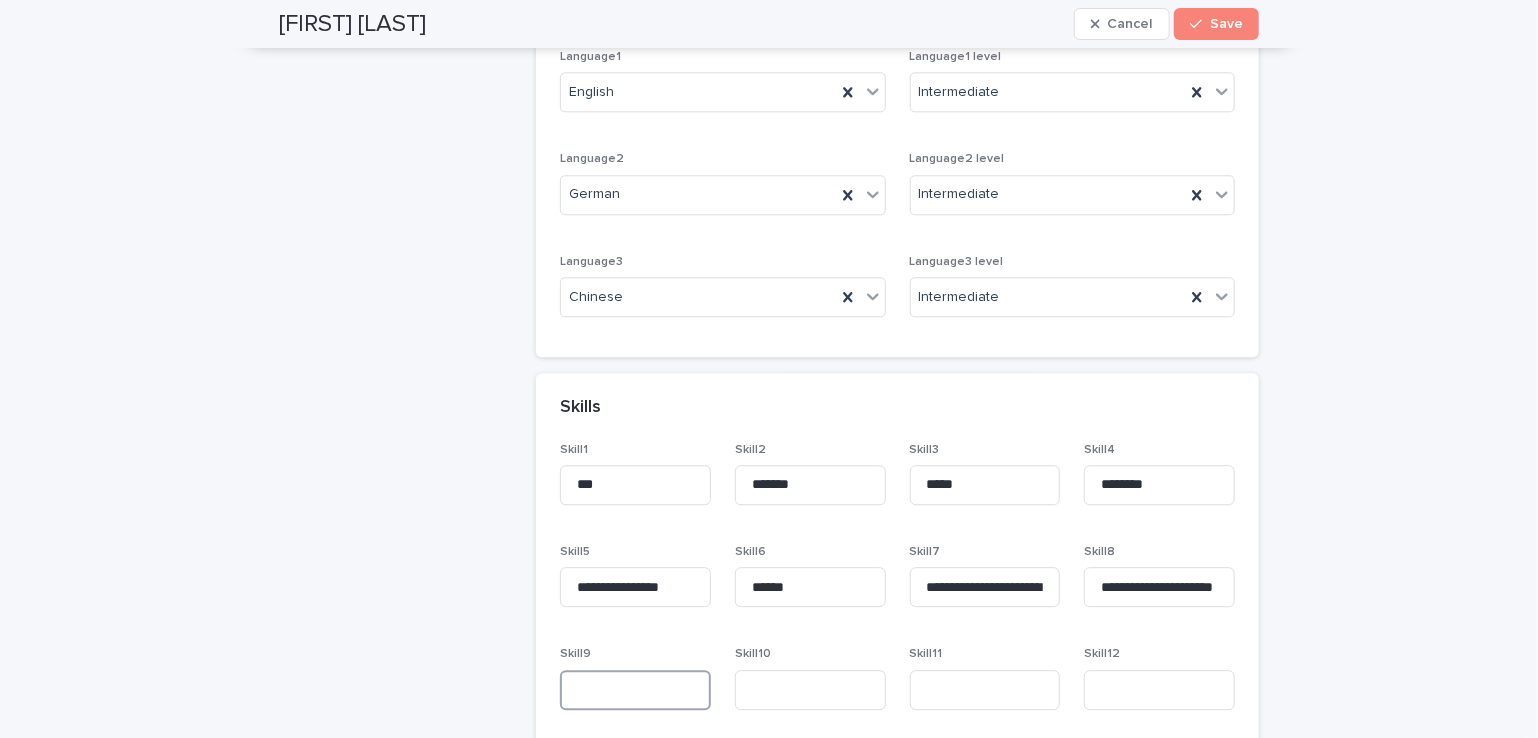 scroll, scrollTop: 0, scrollLeft: 0, axis: both 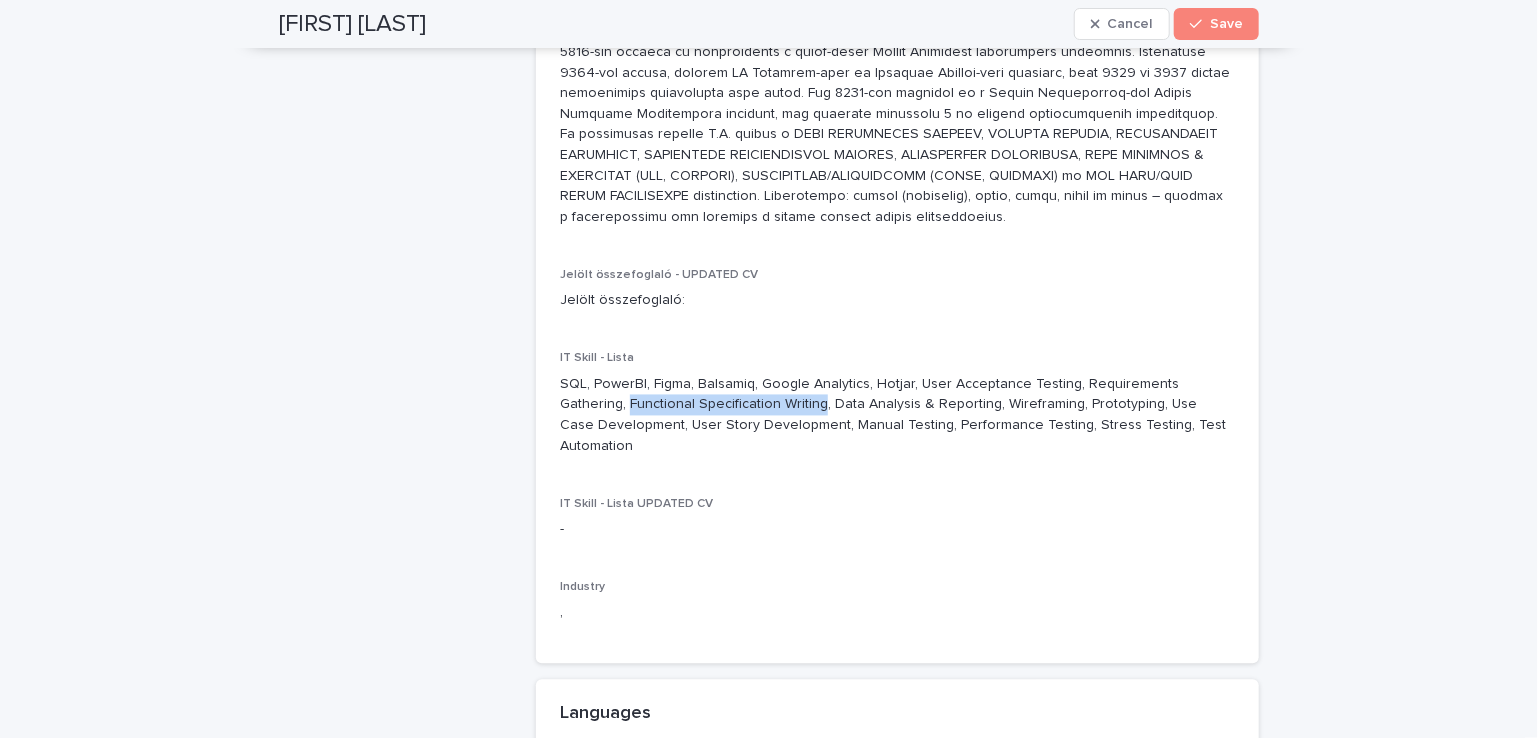 drag, startPoint x: 556, startPoint y: 405, endPoint x: 743, endPoint y: 405, distance: 187 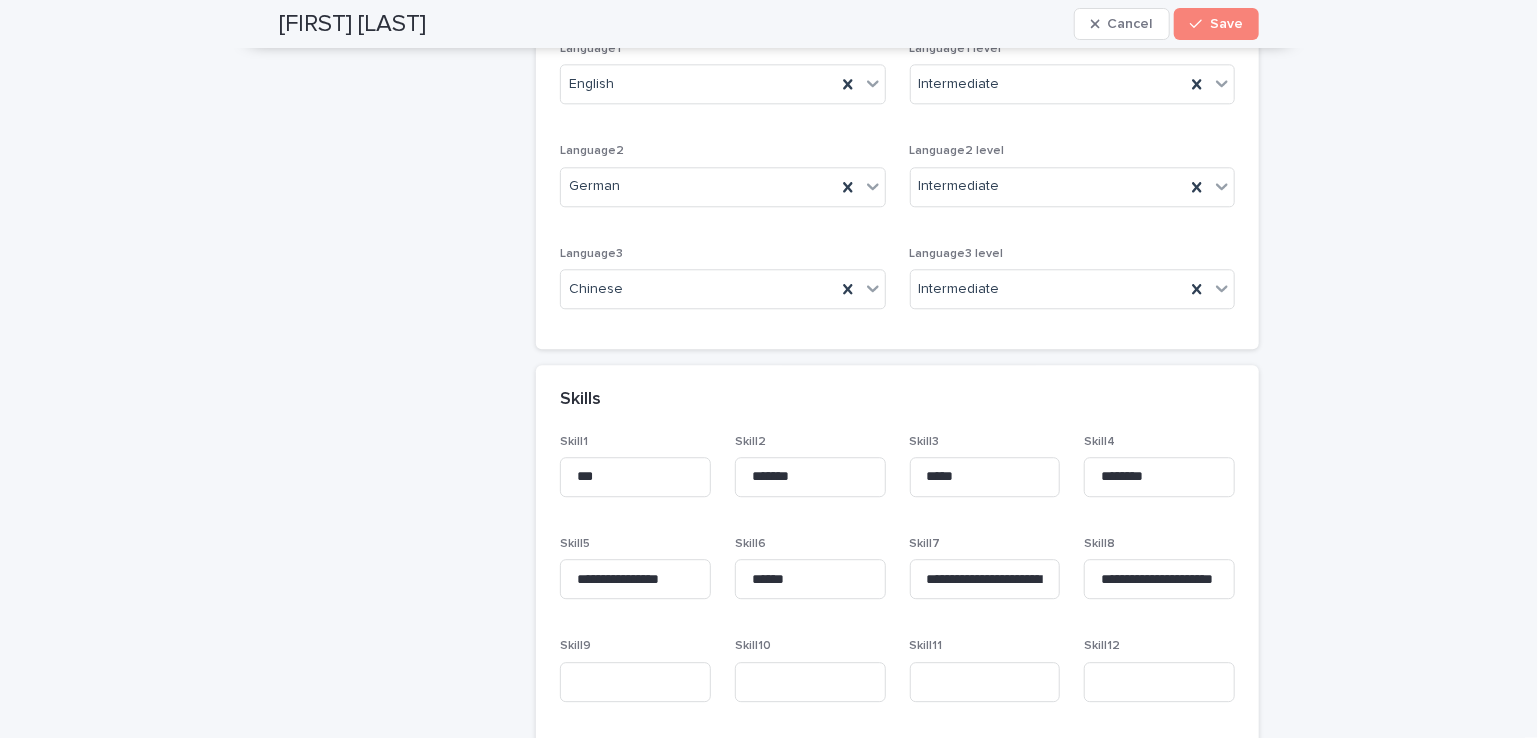 scroll, scrollTop: 2800, scrollLeft: 0, axis: vertical 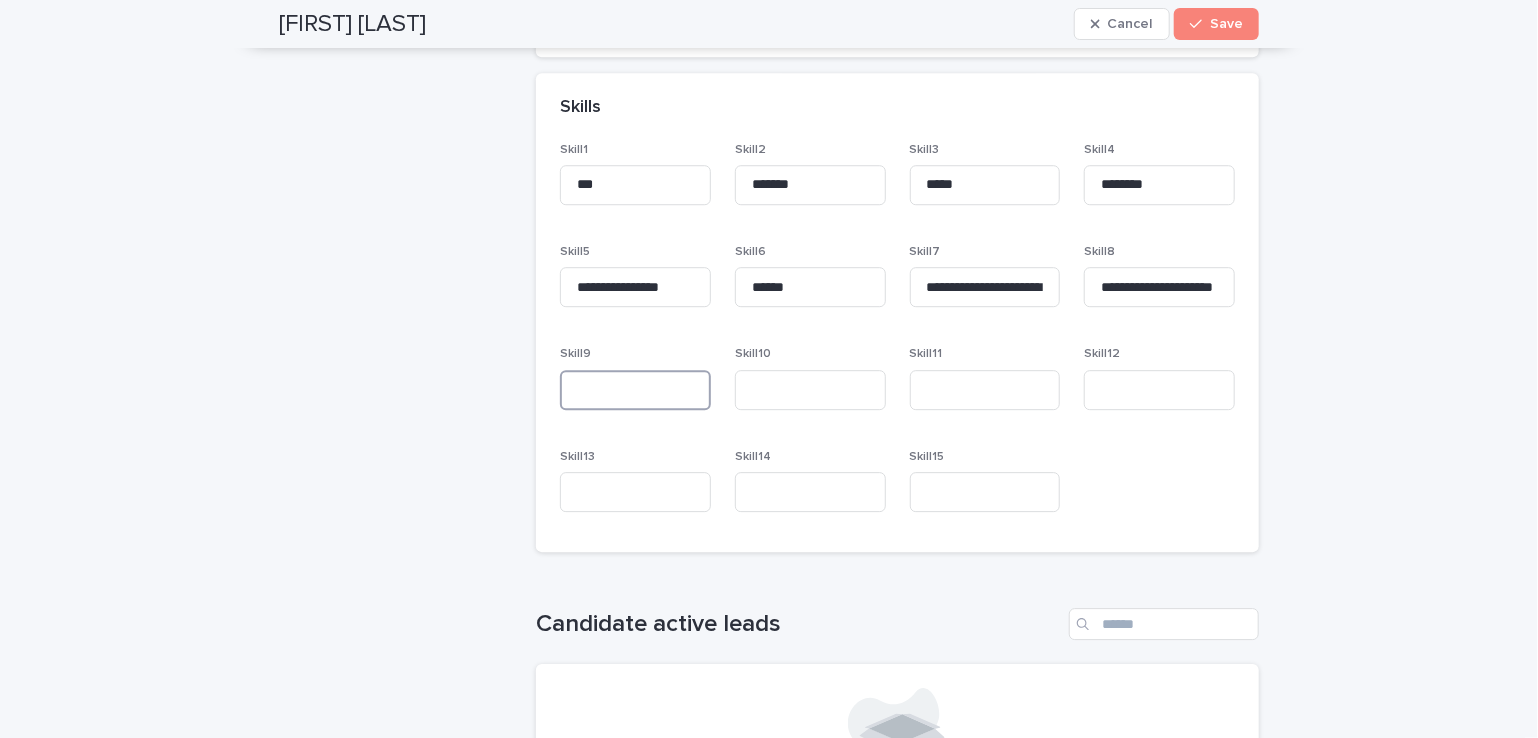 click at bounding box center [635, 390] 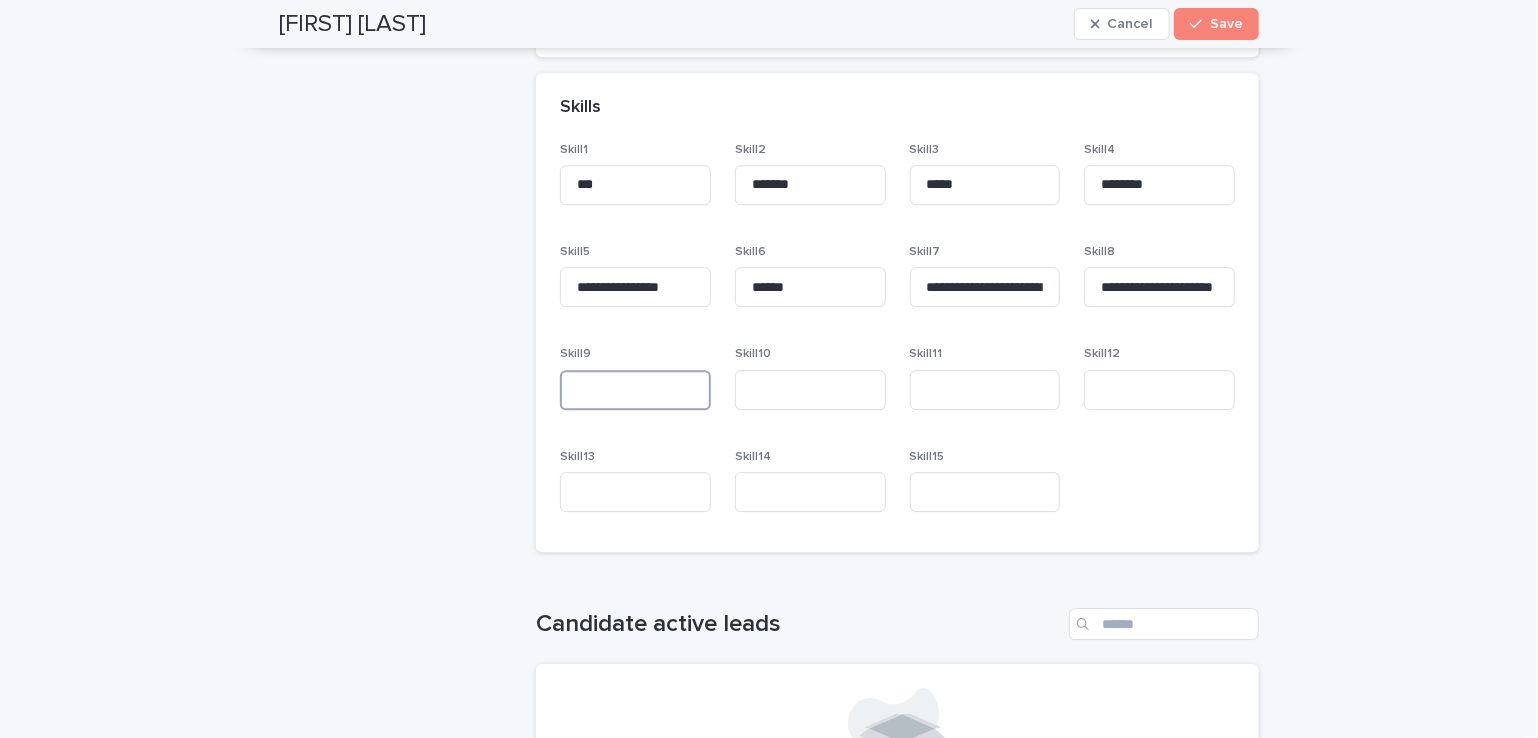 paste on "**********" 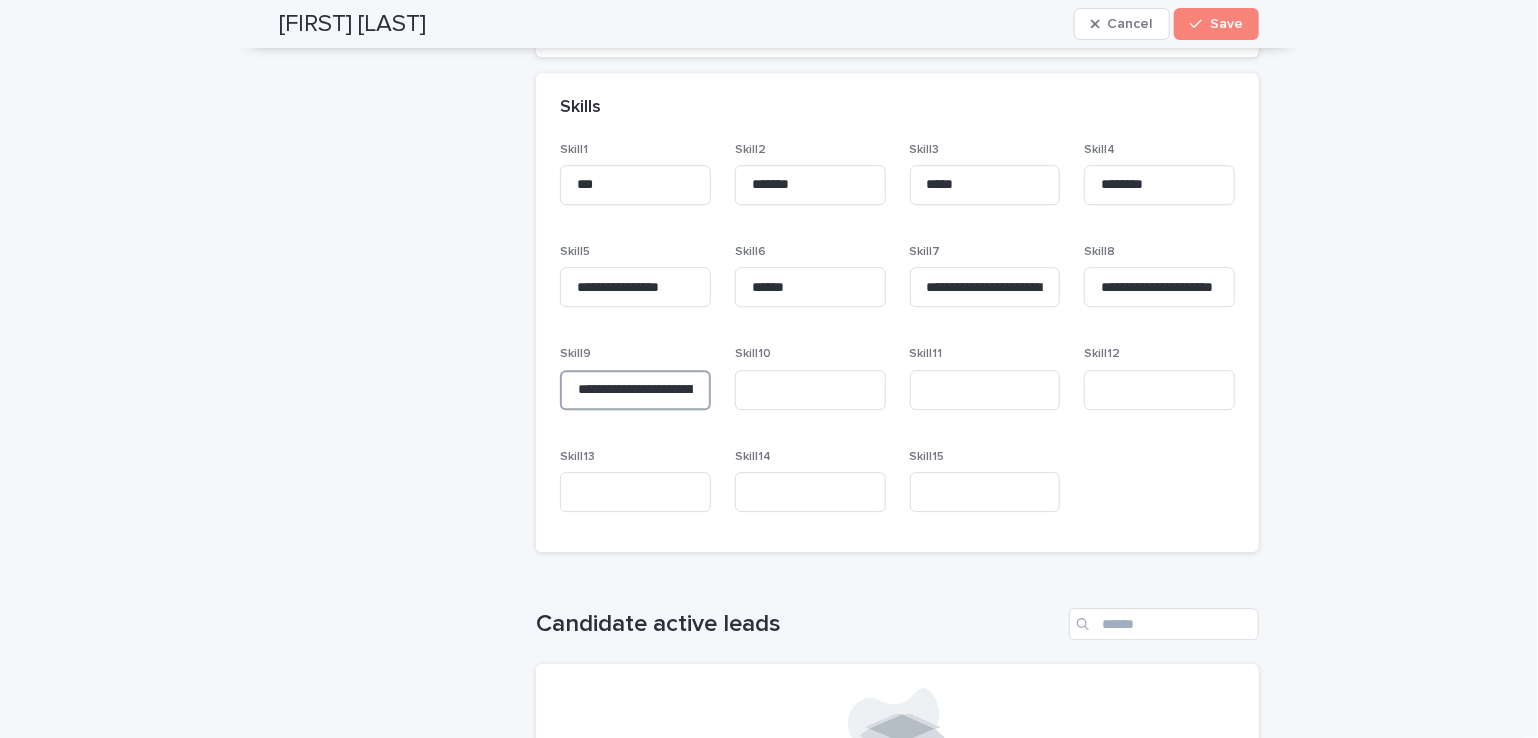 scroll, scrollTop: 0, scrollLeft: 76, axis: horizontal 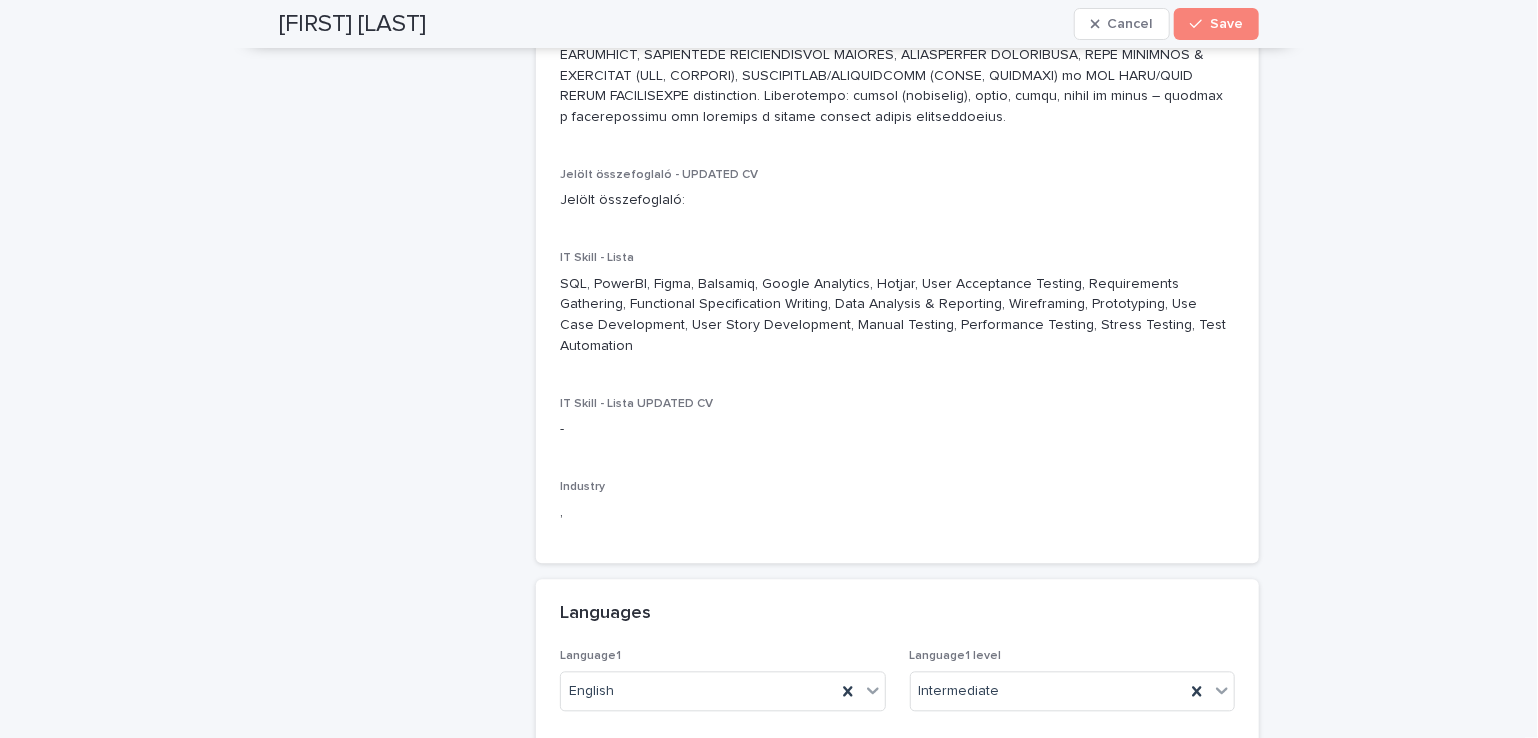 type on "**********" 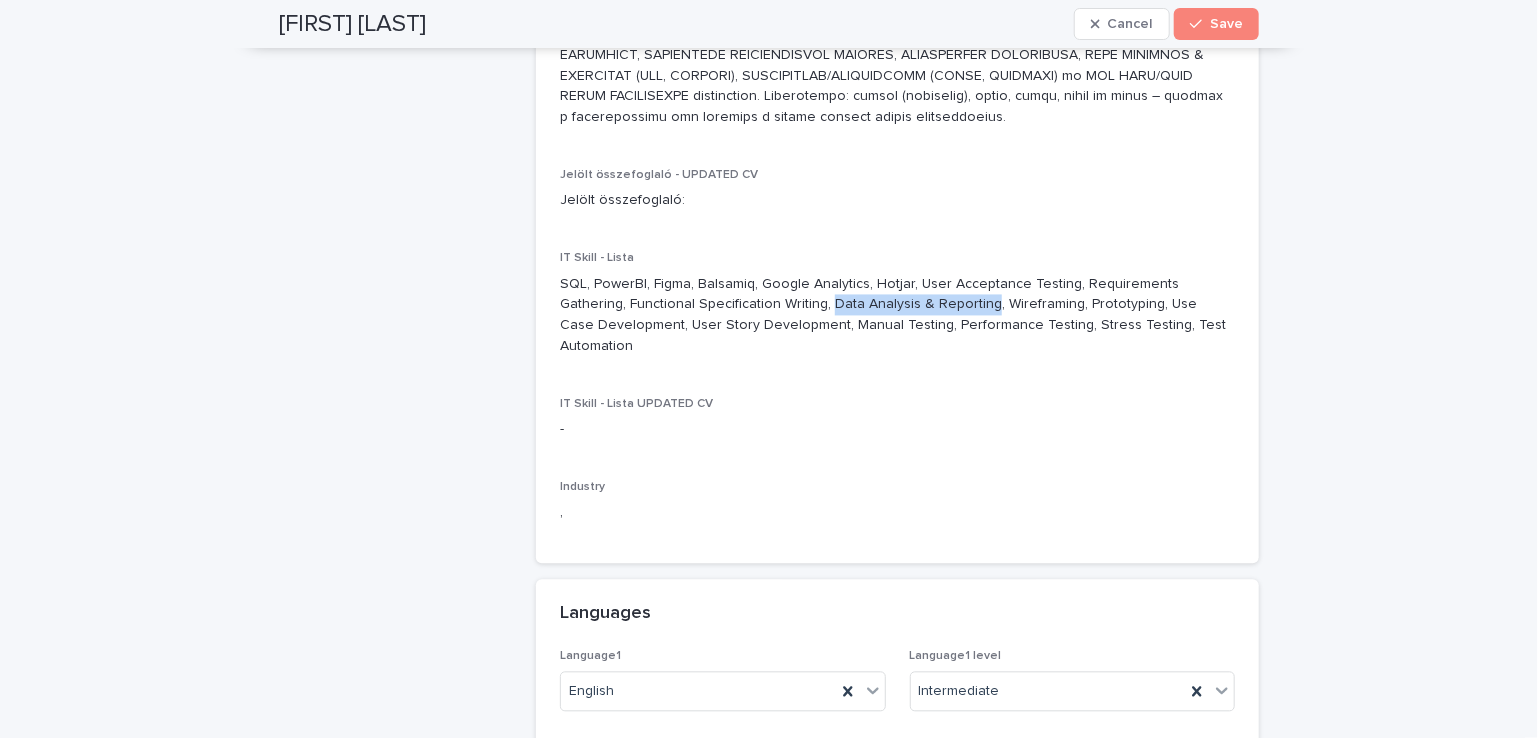 drag, startPoint x: 754, startPoint y: 301, endPoint x: 909, endPoint y: 307, distance: 155.11609 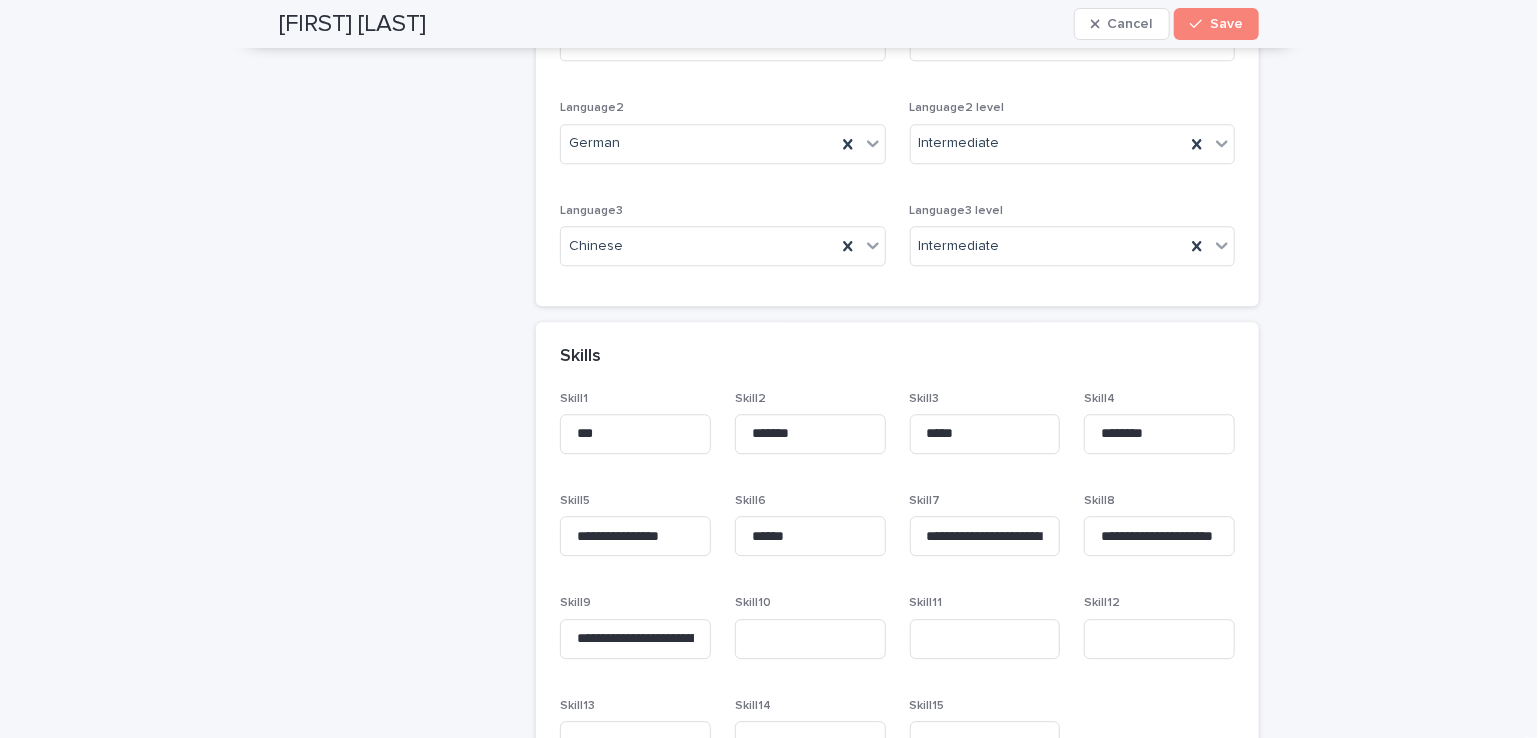 scroll, scrollTop: 2900, scrollLeft: 0, axis: vertical 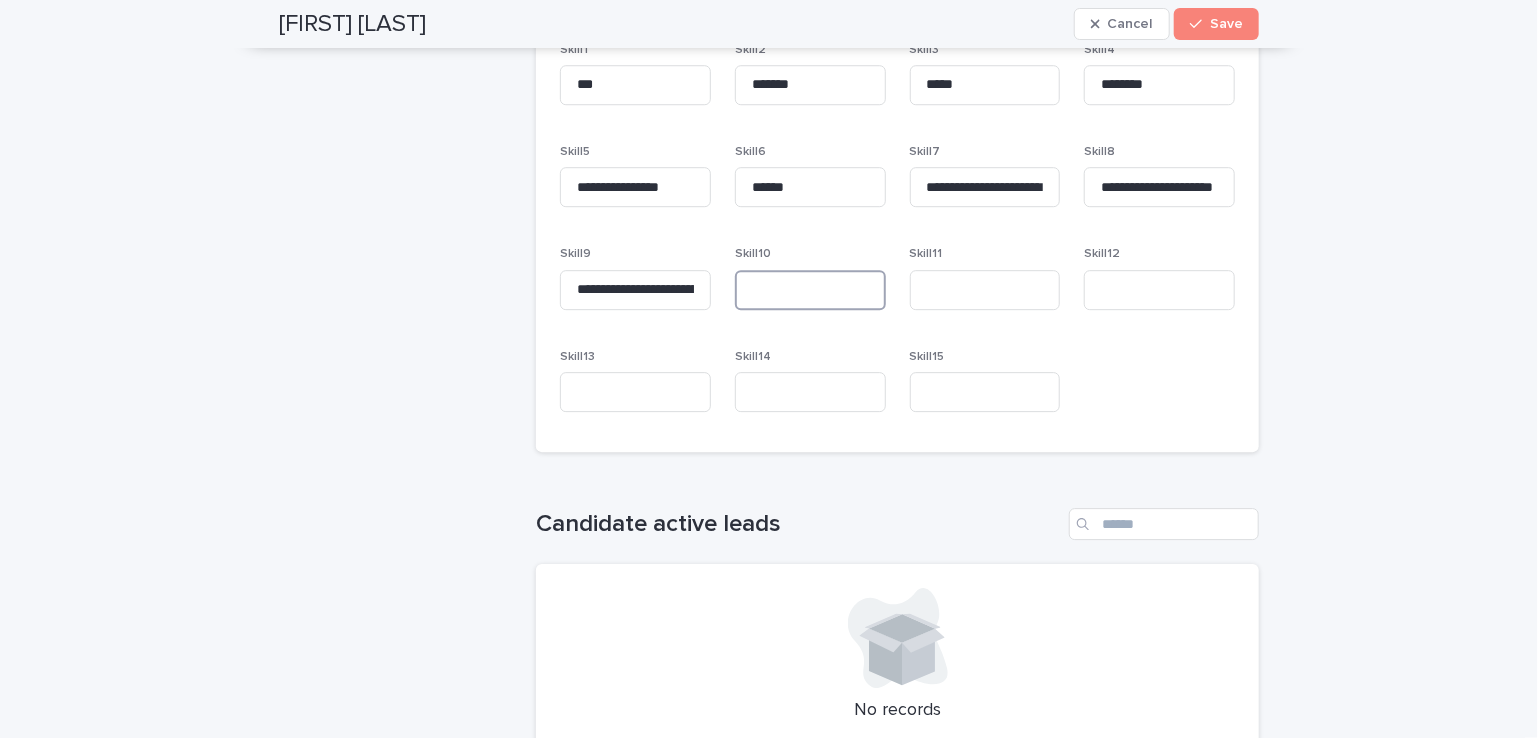 click at bounding box center [810, 290] 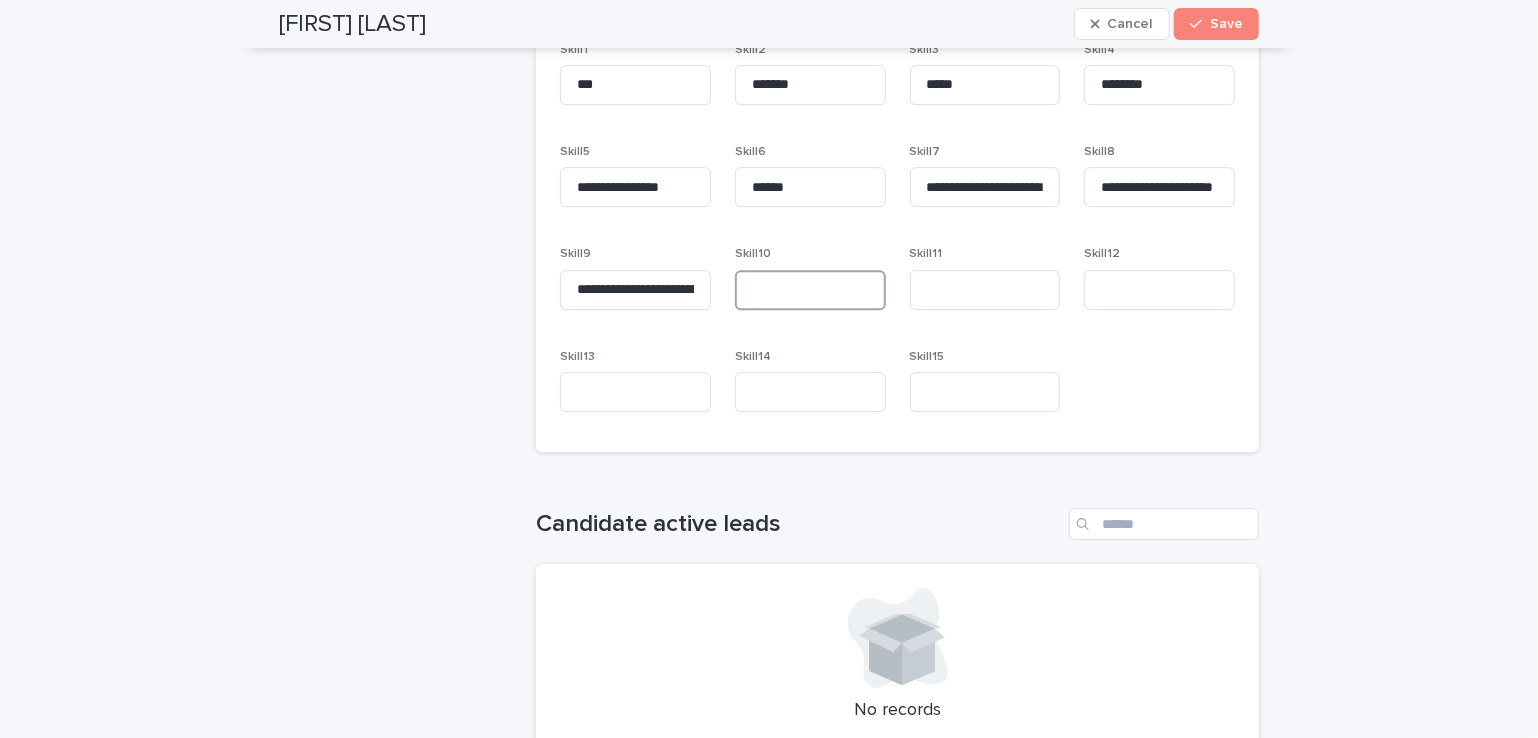 paste on "**********" 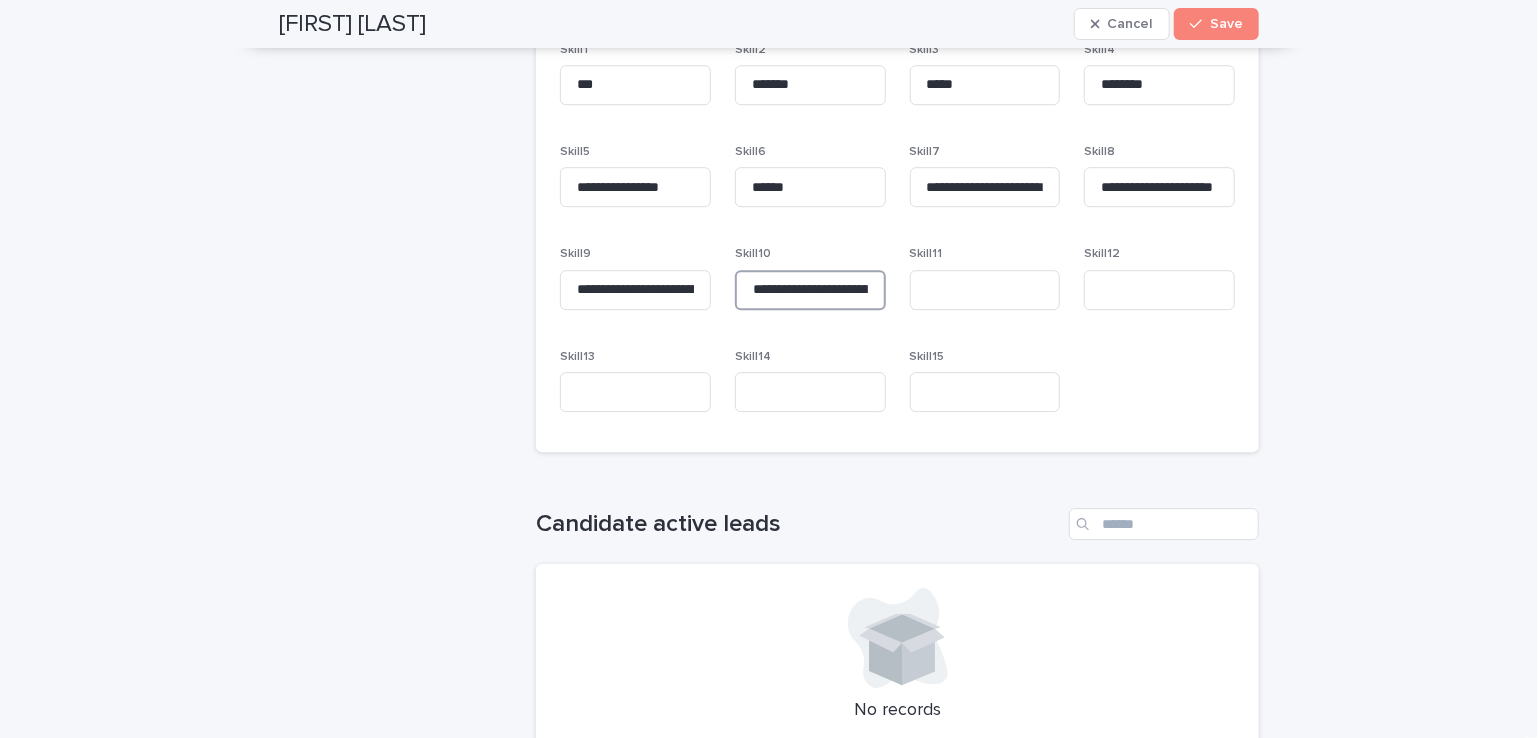 scroll, scrollTop: 0, scrollLeft: 43, axis: horizontal 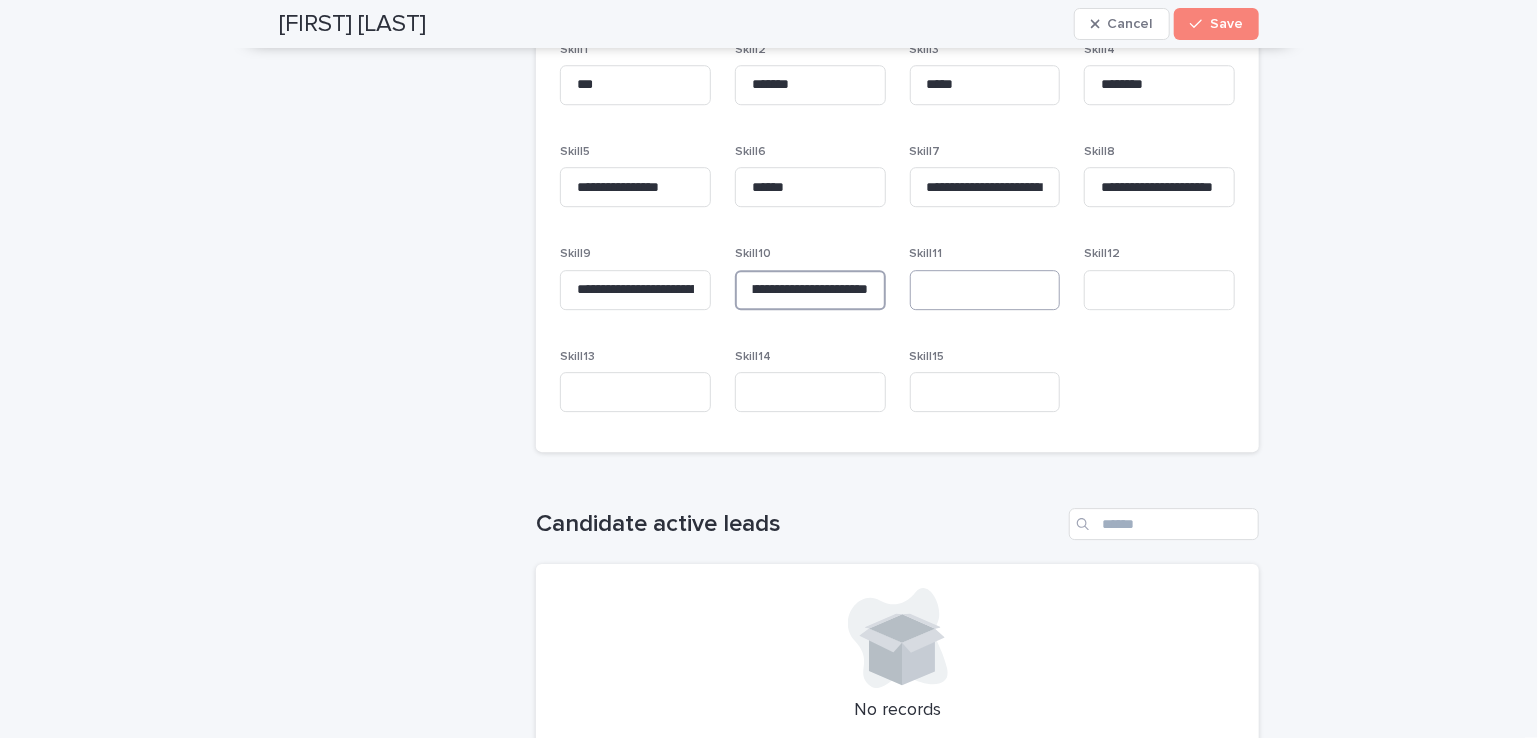 type on "**********" 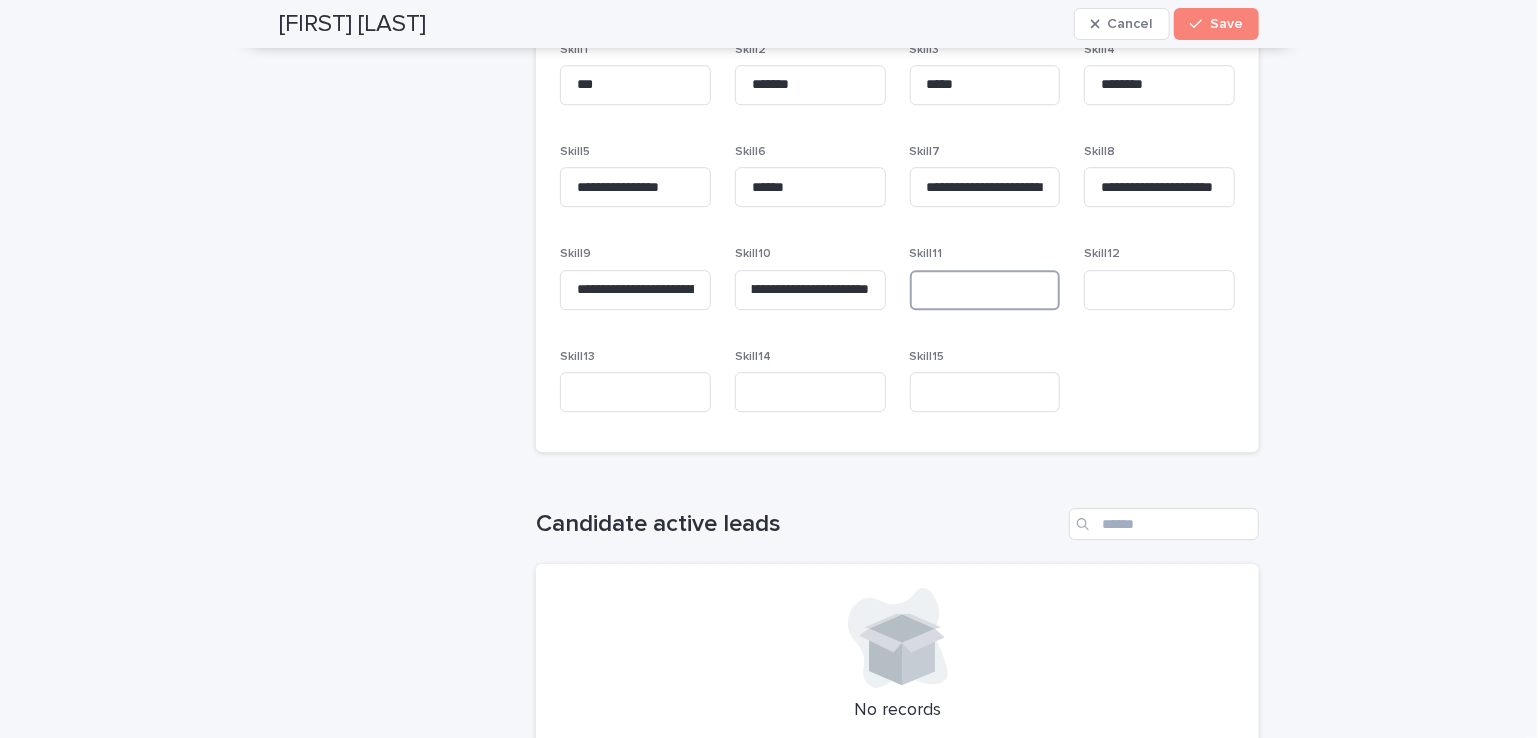 scroll, scrollTop: 0, scrollLeft: 0, axis: both 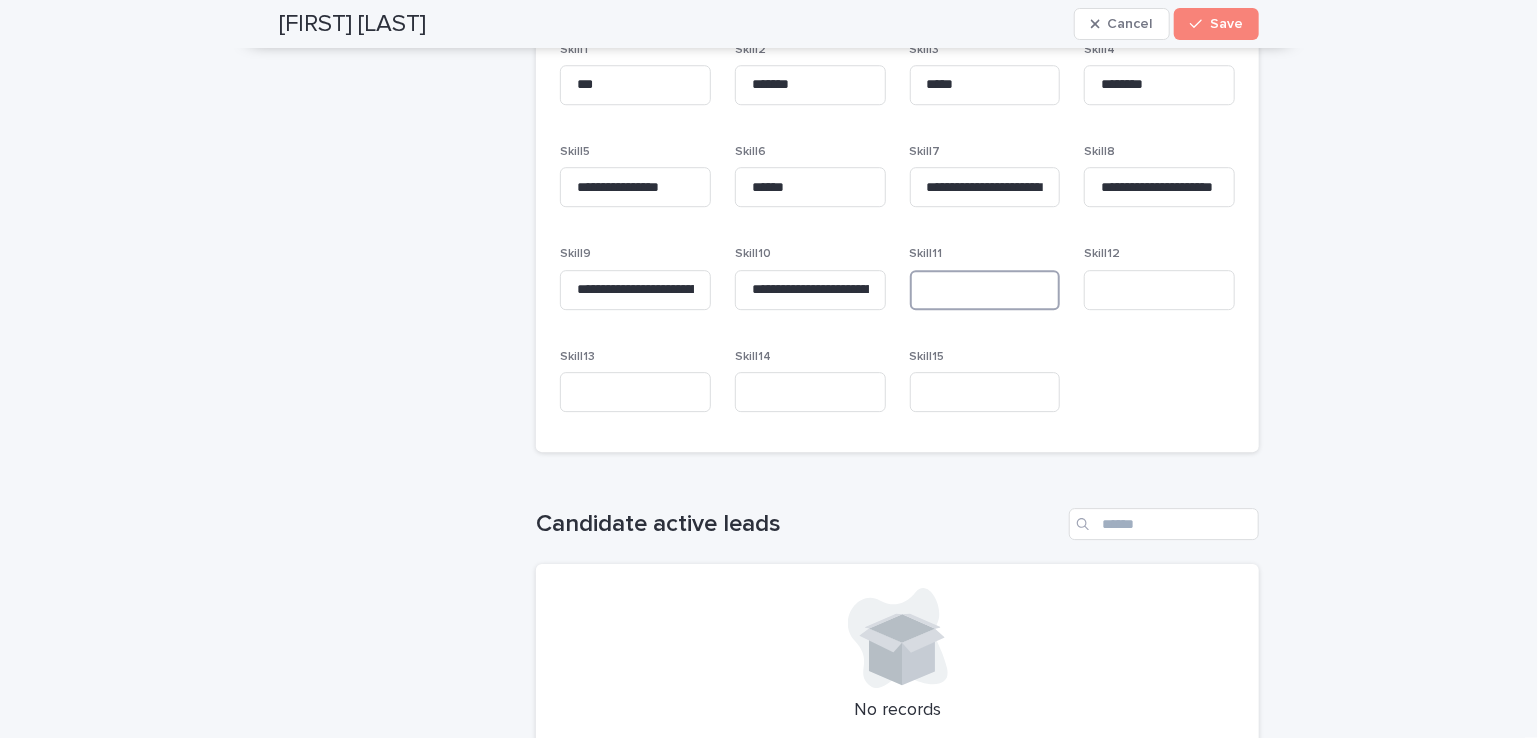 click at bounding box center (985, 290) 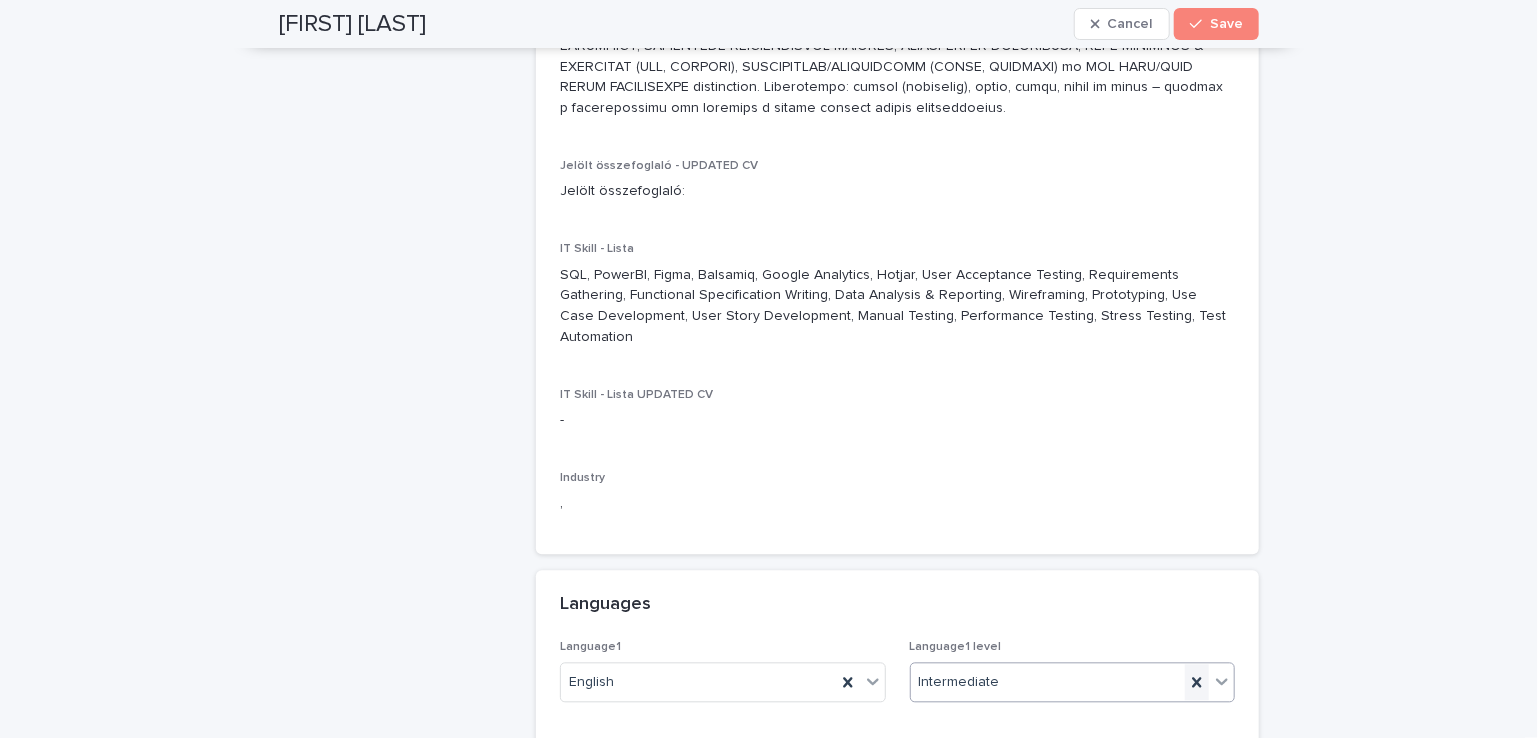 scroll, scrollTop: 1900, scrollLeft: 0, axis: vertical 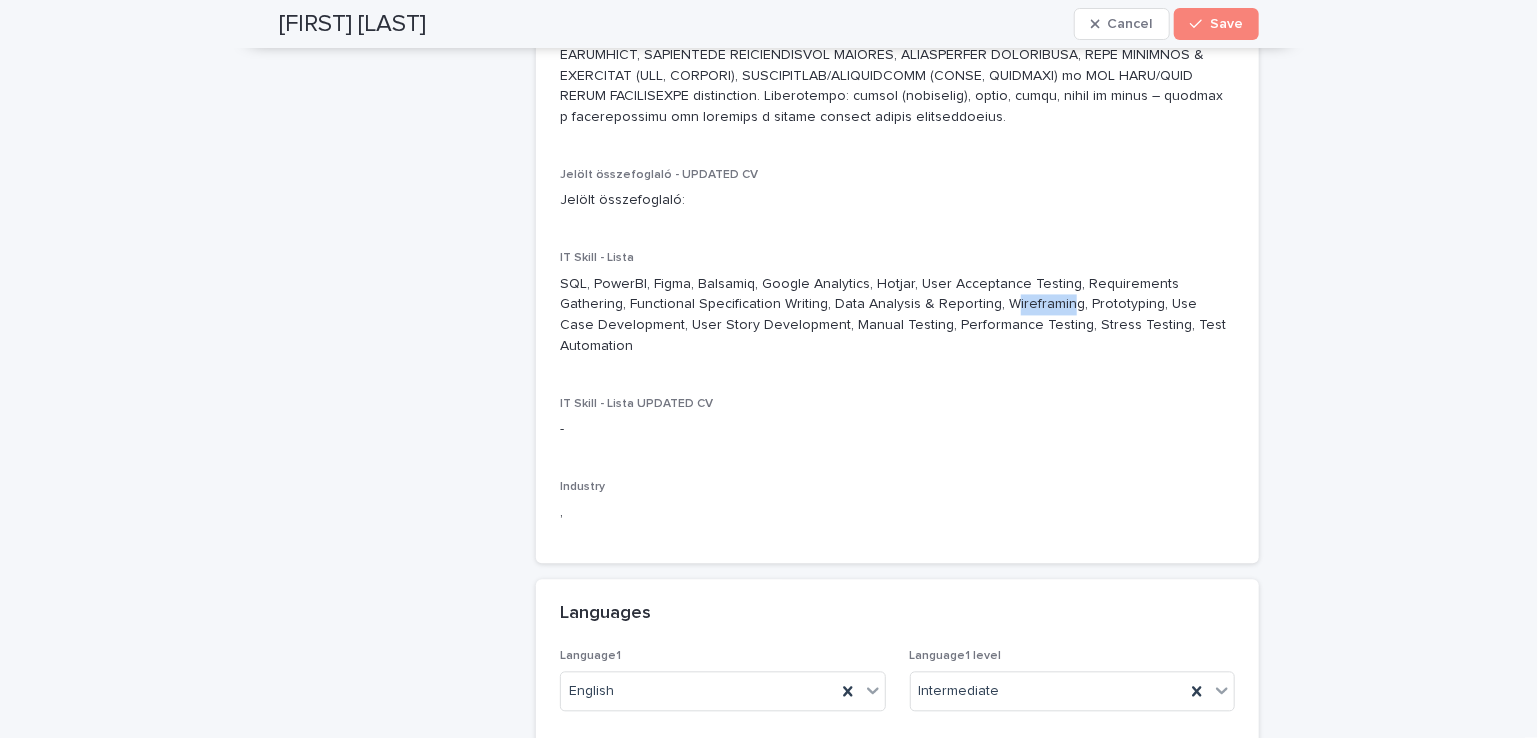 drag, startPoint x: 924, startPoint y: 305, endPoint x: 983, endPoint y: 309, distance: 59.135437 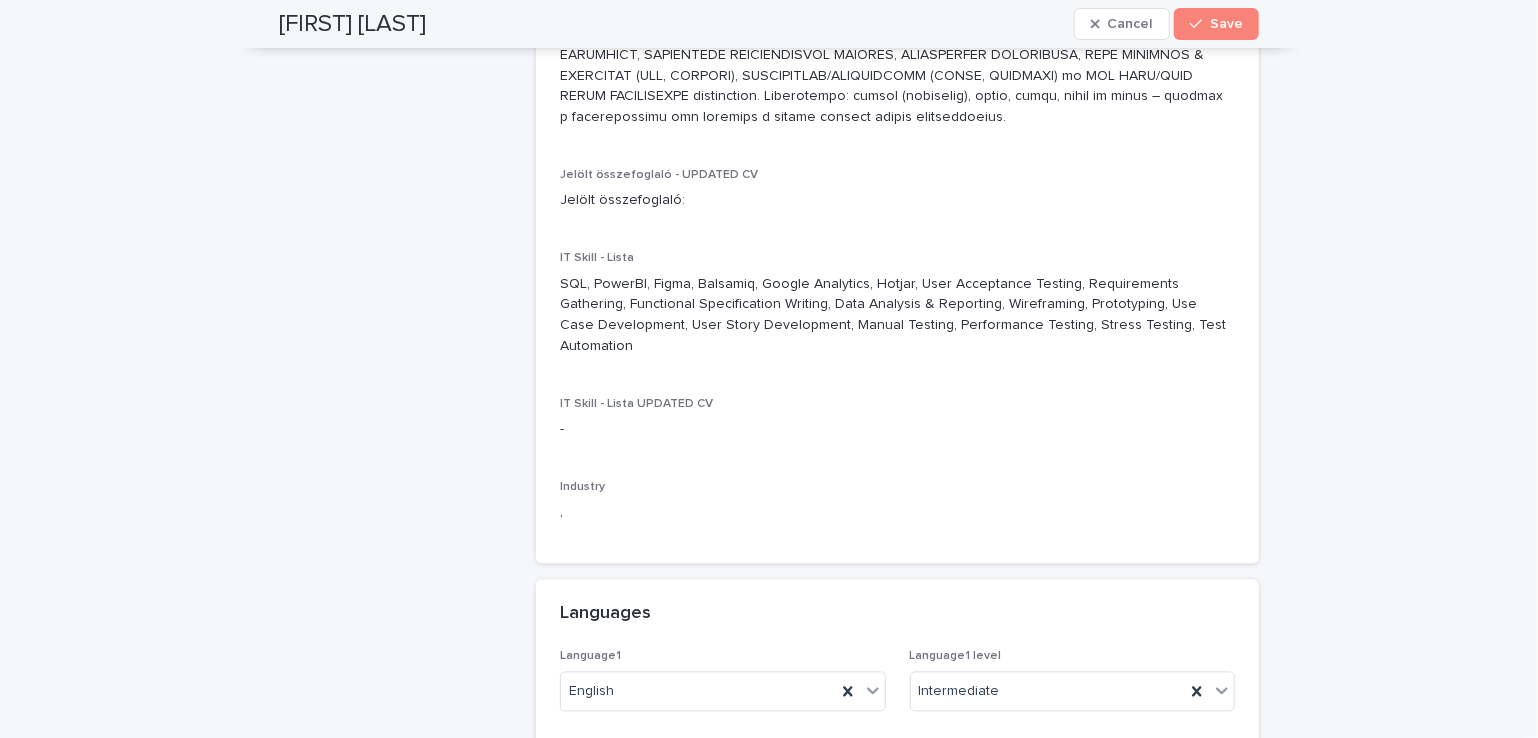 drag, startPoint x: 978, startPoint y: 404, endPoint x: 916, endPoint y: 301, distance: 120.22063 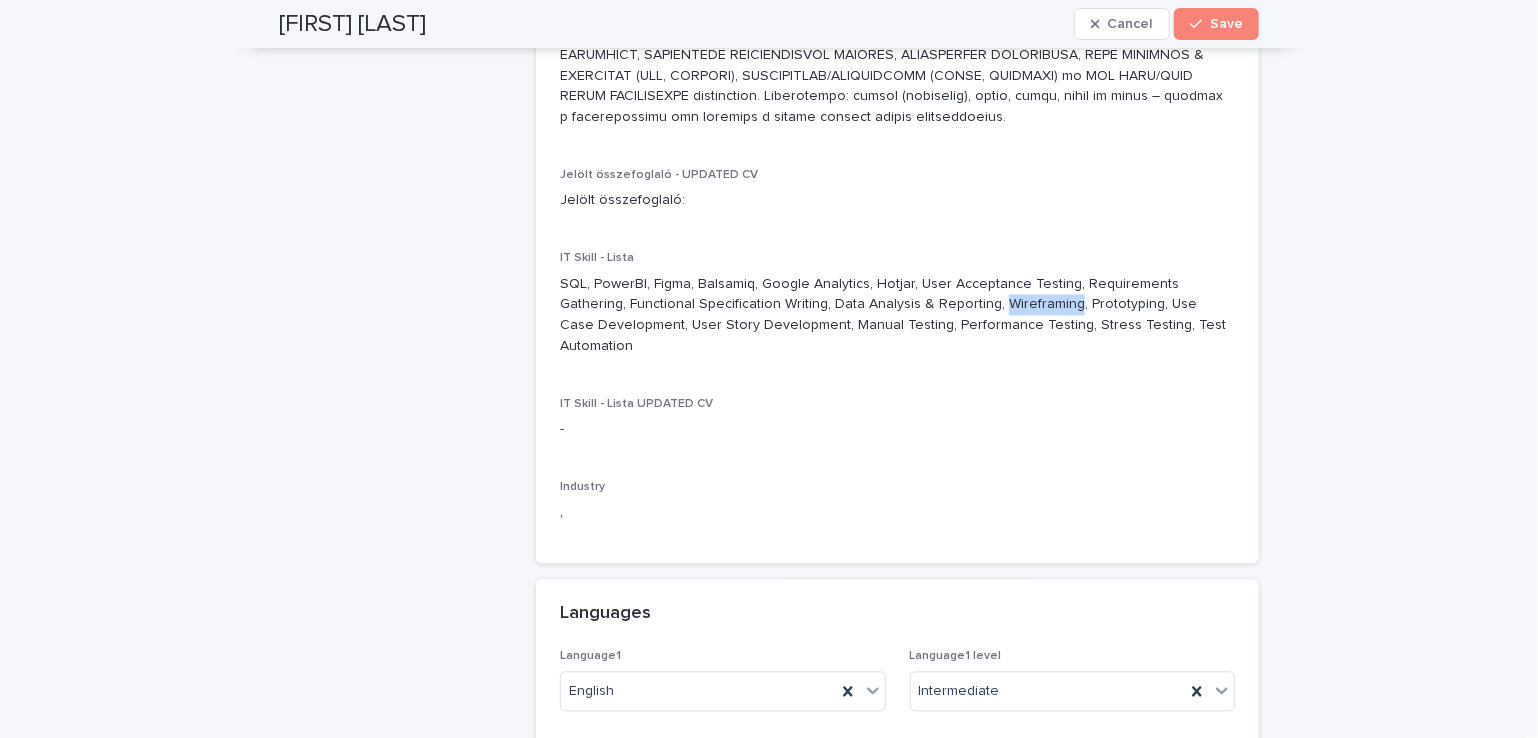drag, startPoint x: 916, startPoint y: 302, endPoint x: 992, endPoint y: 297, distance: 76.1643 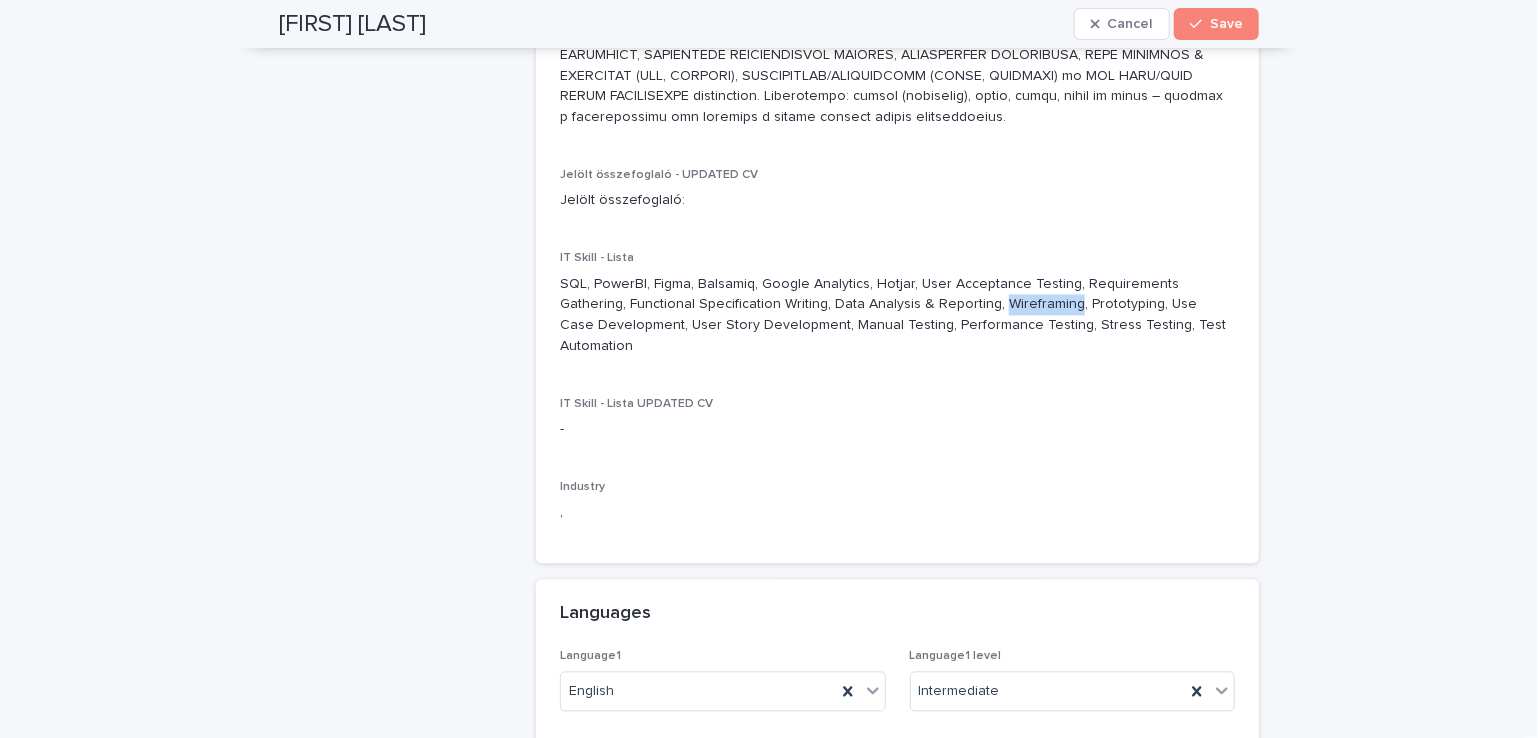 copy on "Wireframing" 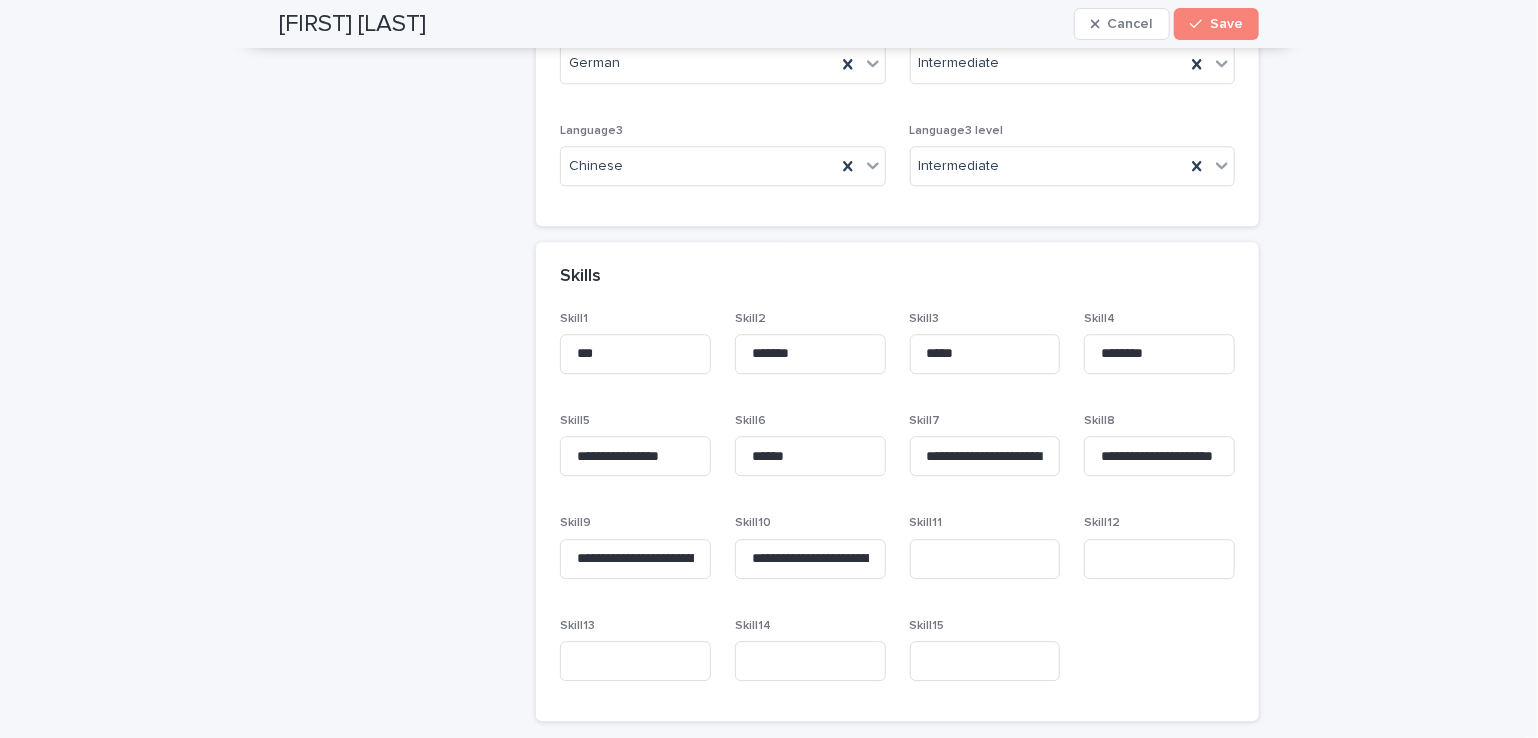 scroll, scrollTop: 2900, scrollLeft: 0, axis: vertical 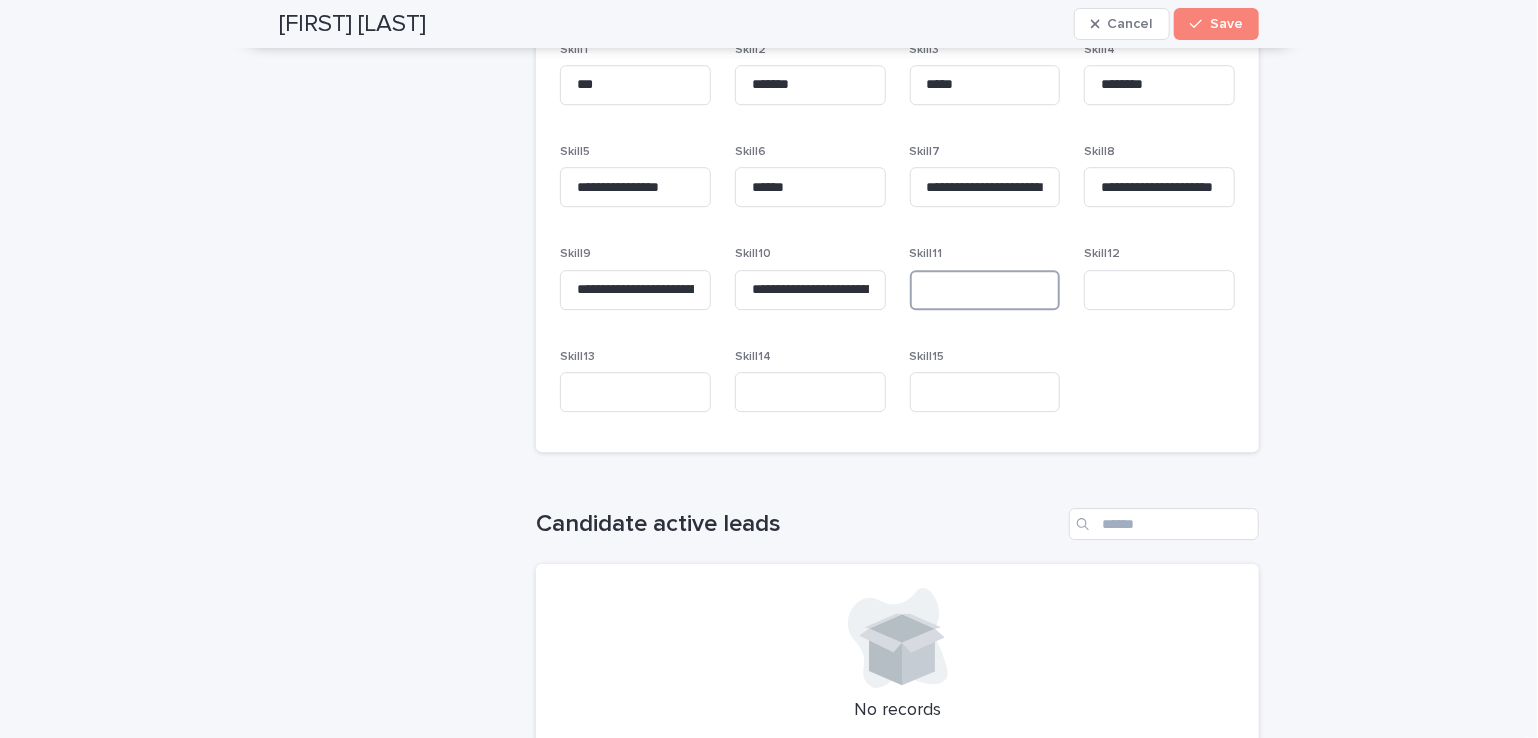 click at bounding box center [985, 290] 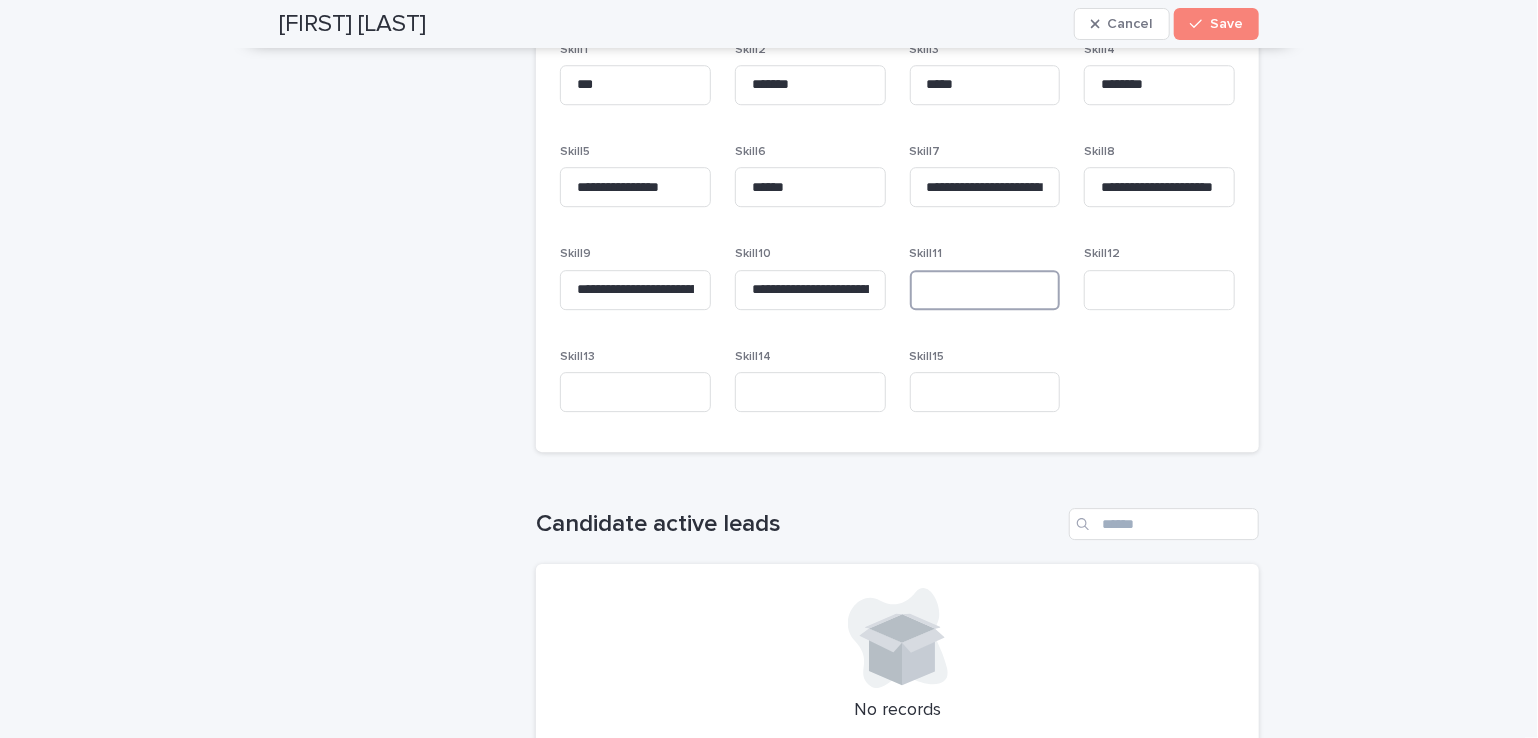 paste on "**********" 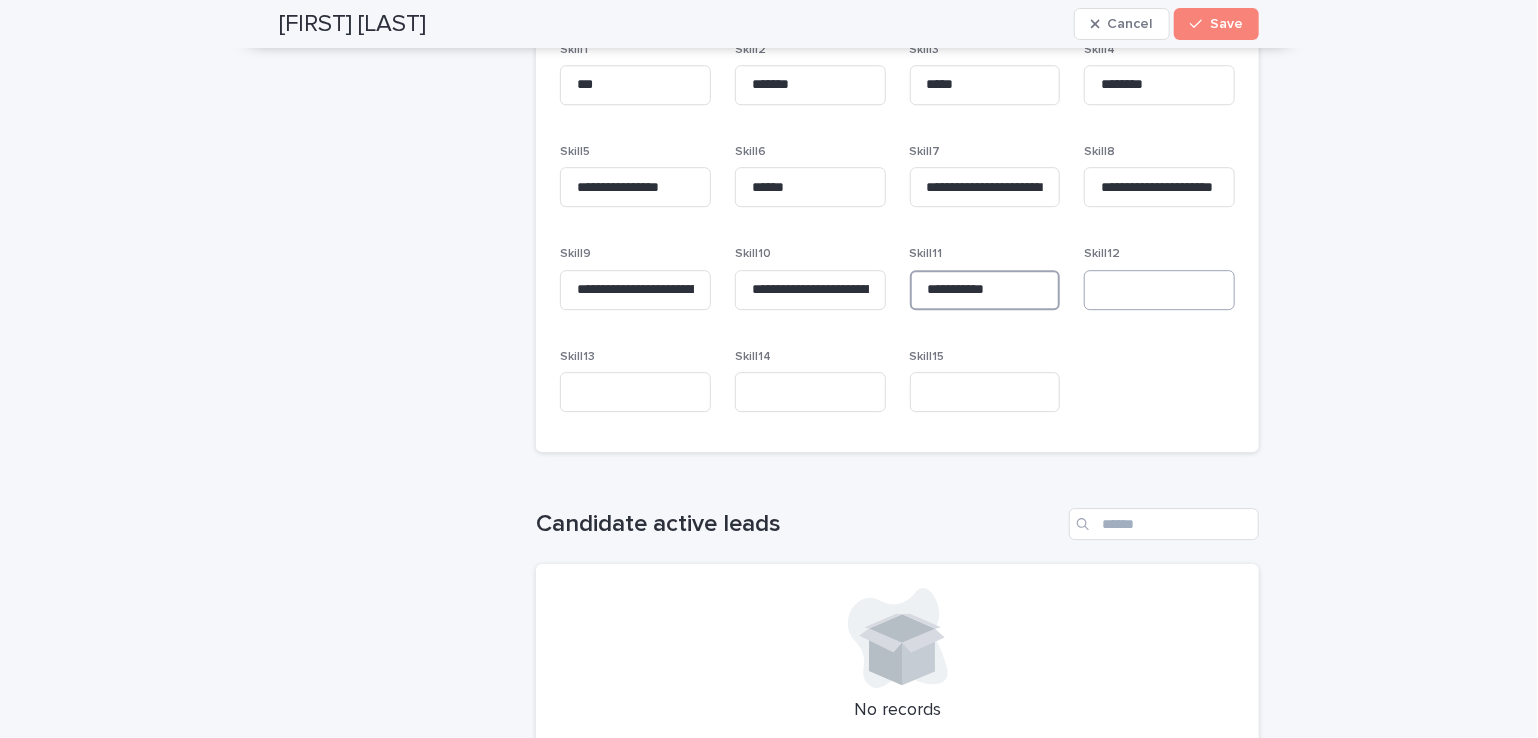 type on "**********" 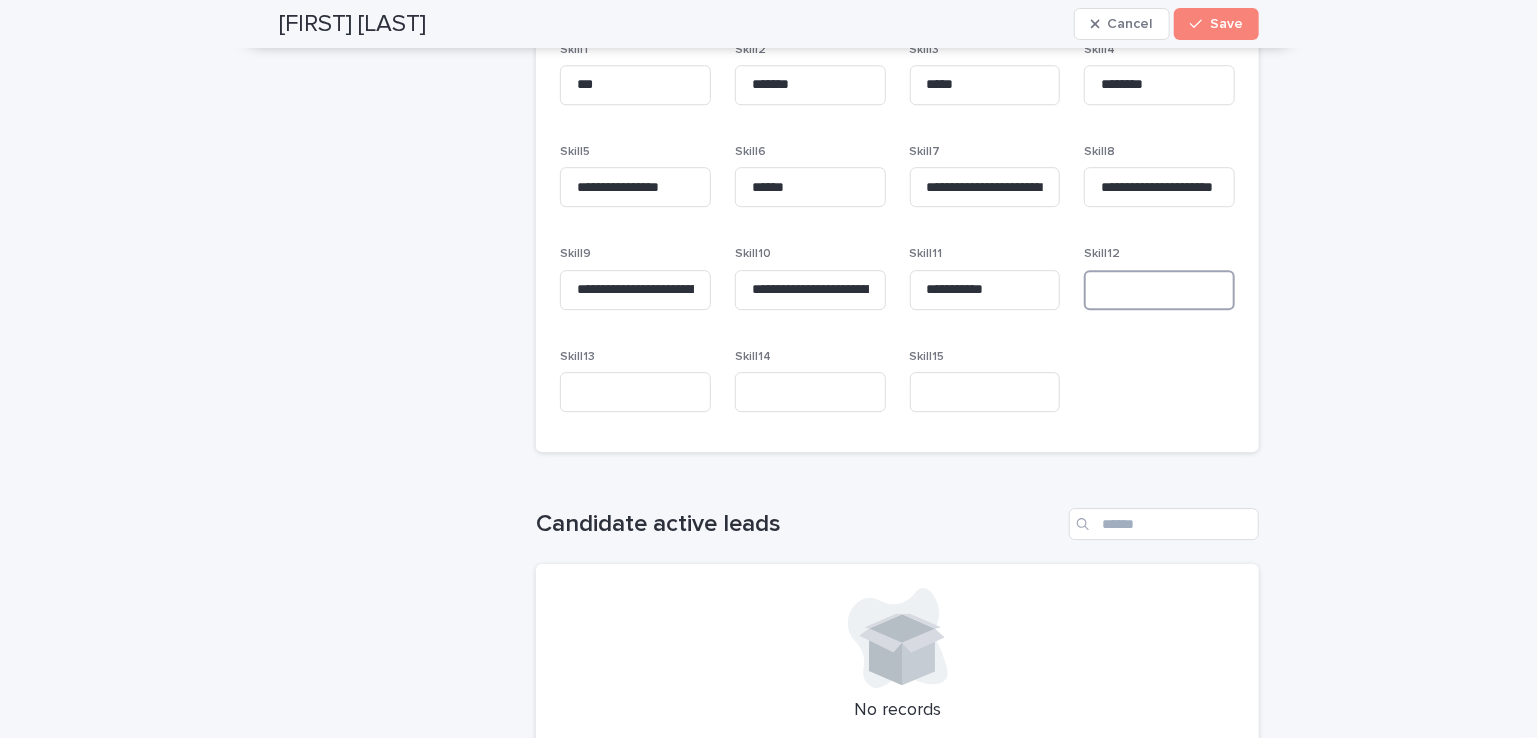 click at bounding box center [1159, 290] 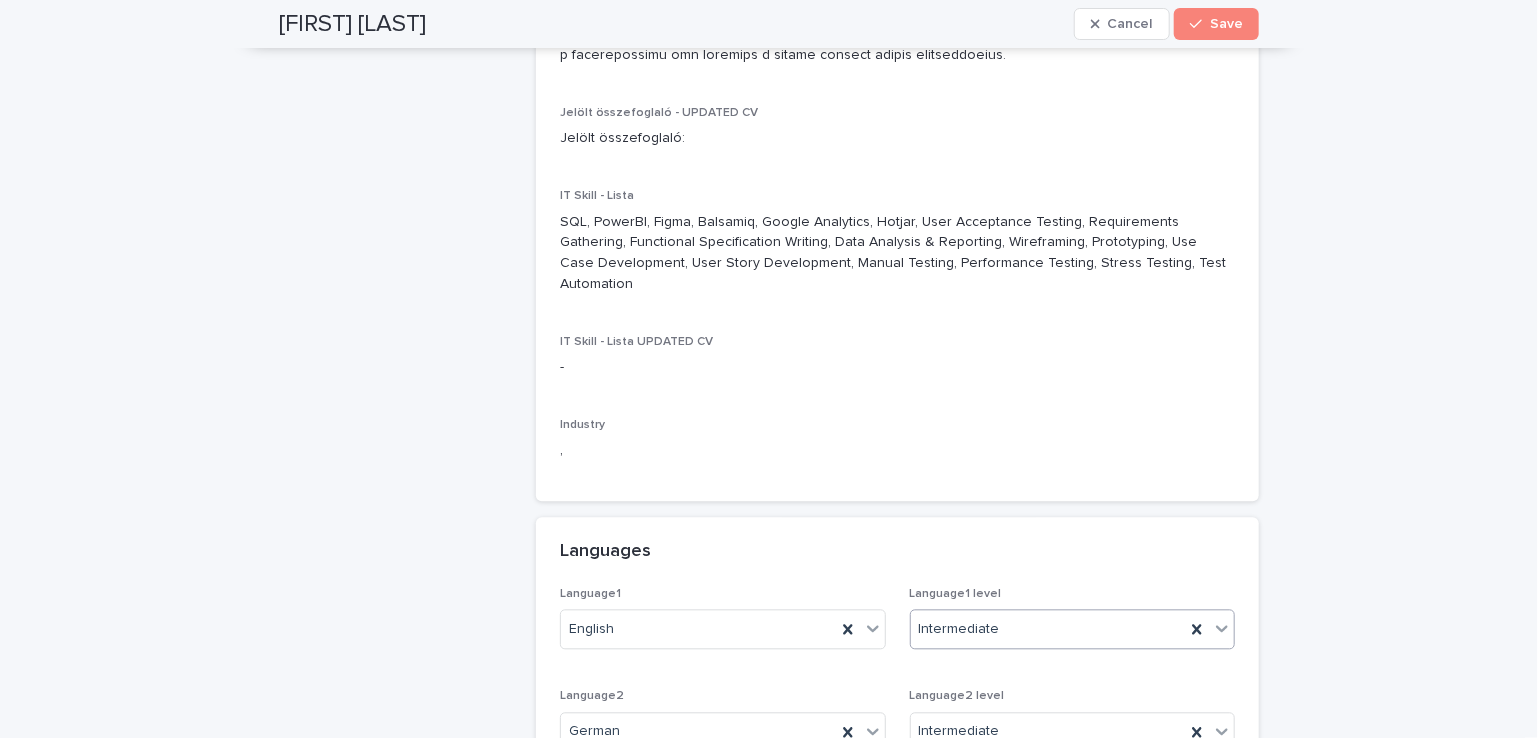 scroll, scrollTop: 1900, scrollLeft: 0, axis: vertical 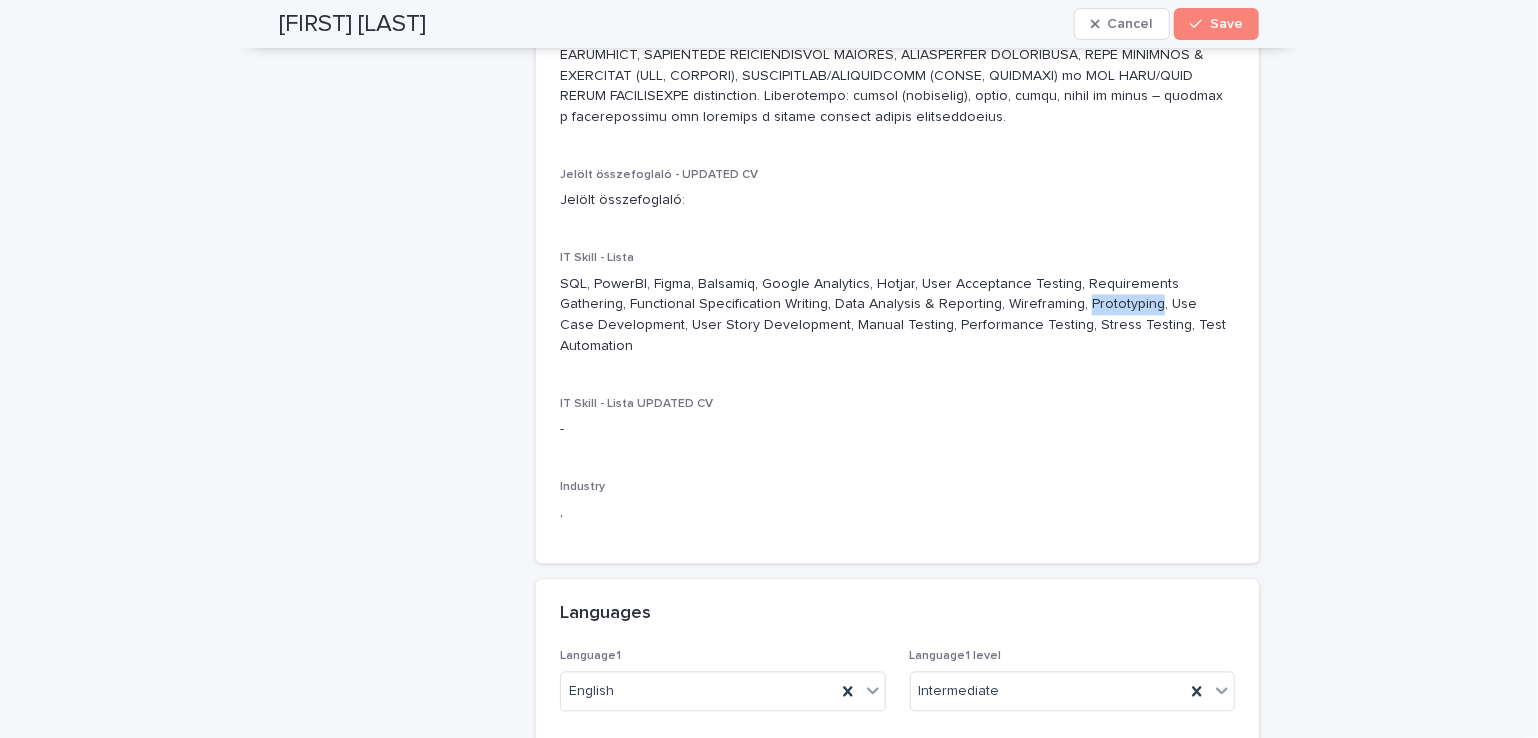 drag, startPoint x: 999, startPoint y: 310, endPoint x: 1067, endPoint y: 301, distance: 68.593 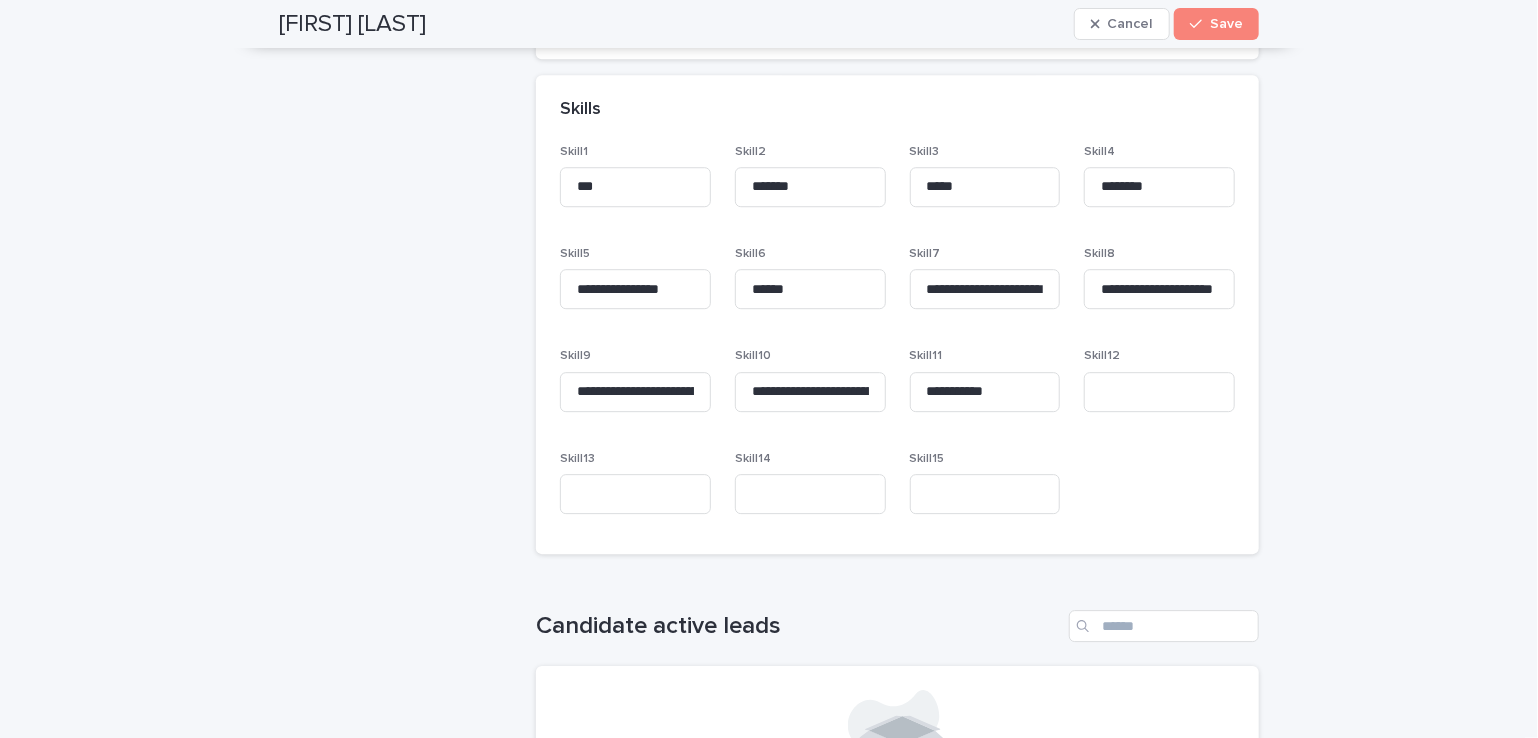 scroll, scrollTop: 2800, scrollLeft: 0, axis: vertical 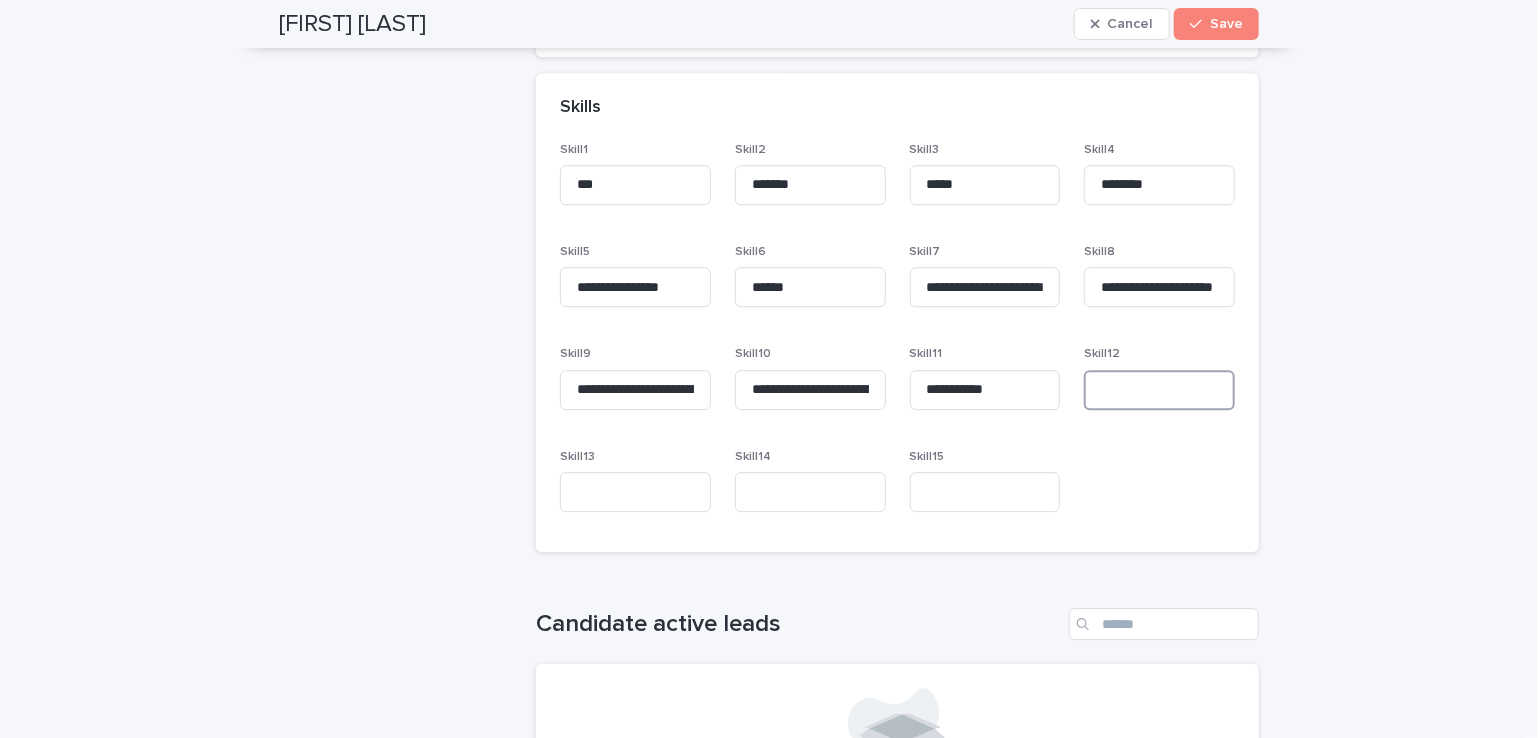 click at bounding box center [1159, 390] 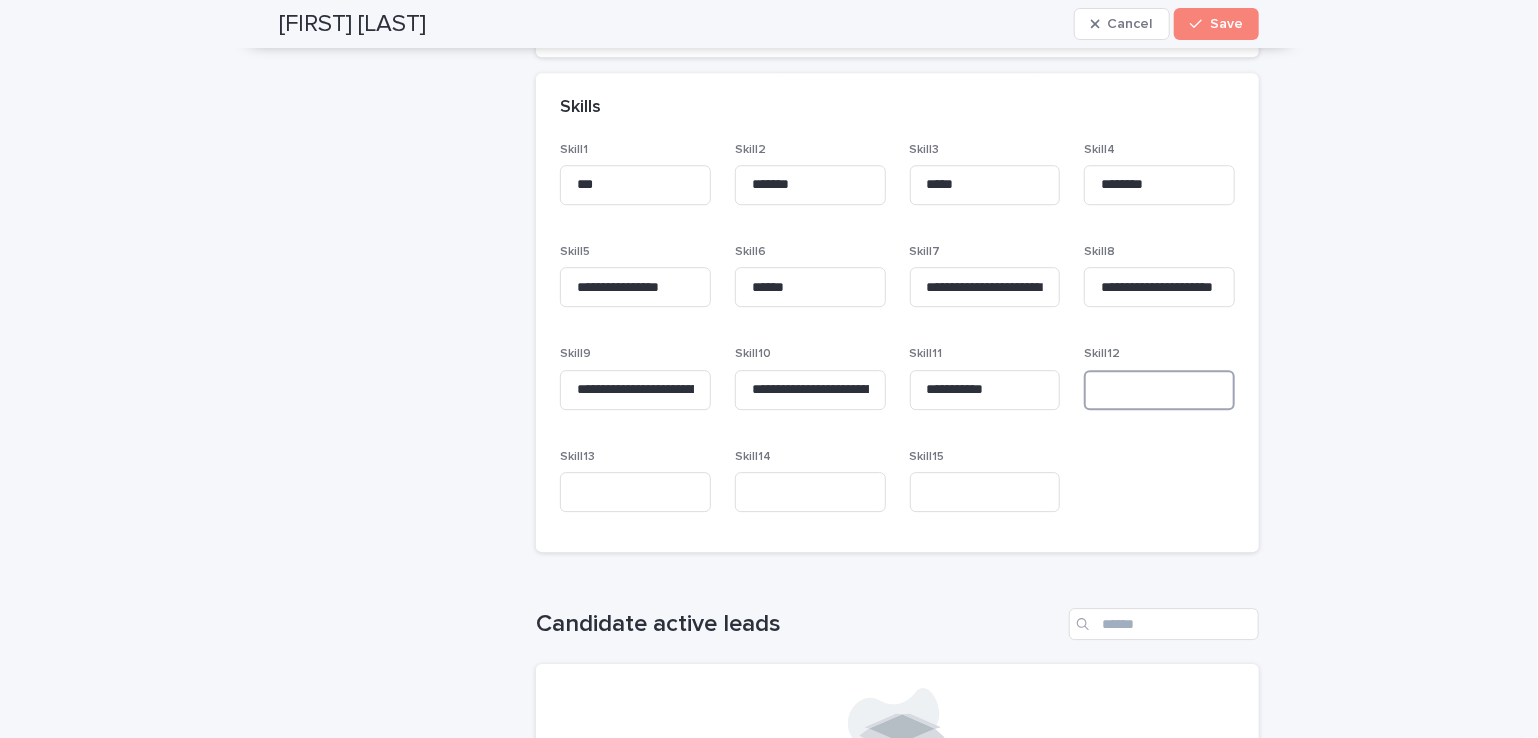 paste on "**********" 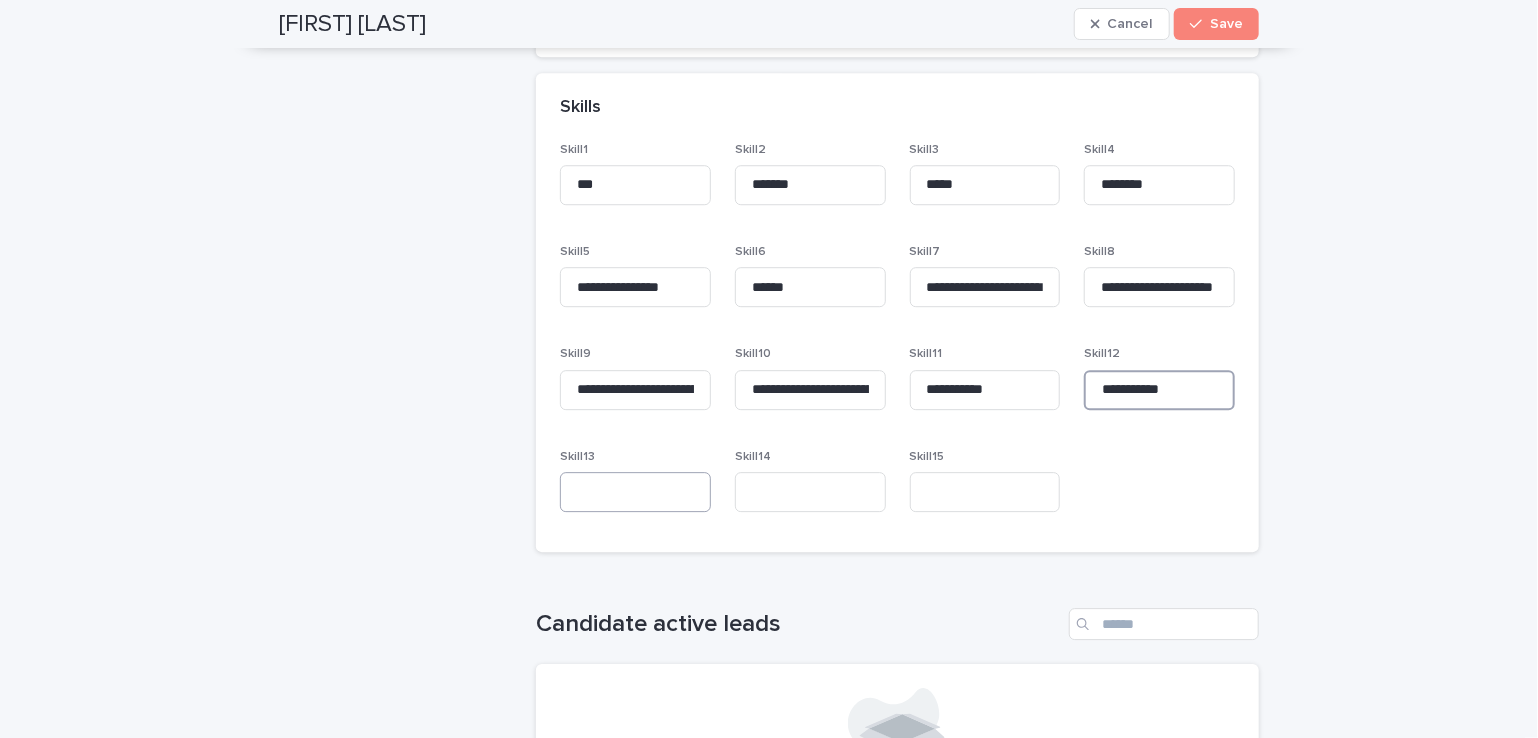 type on "**********" 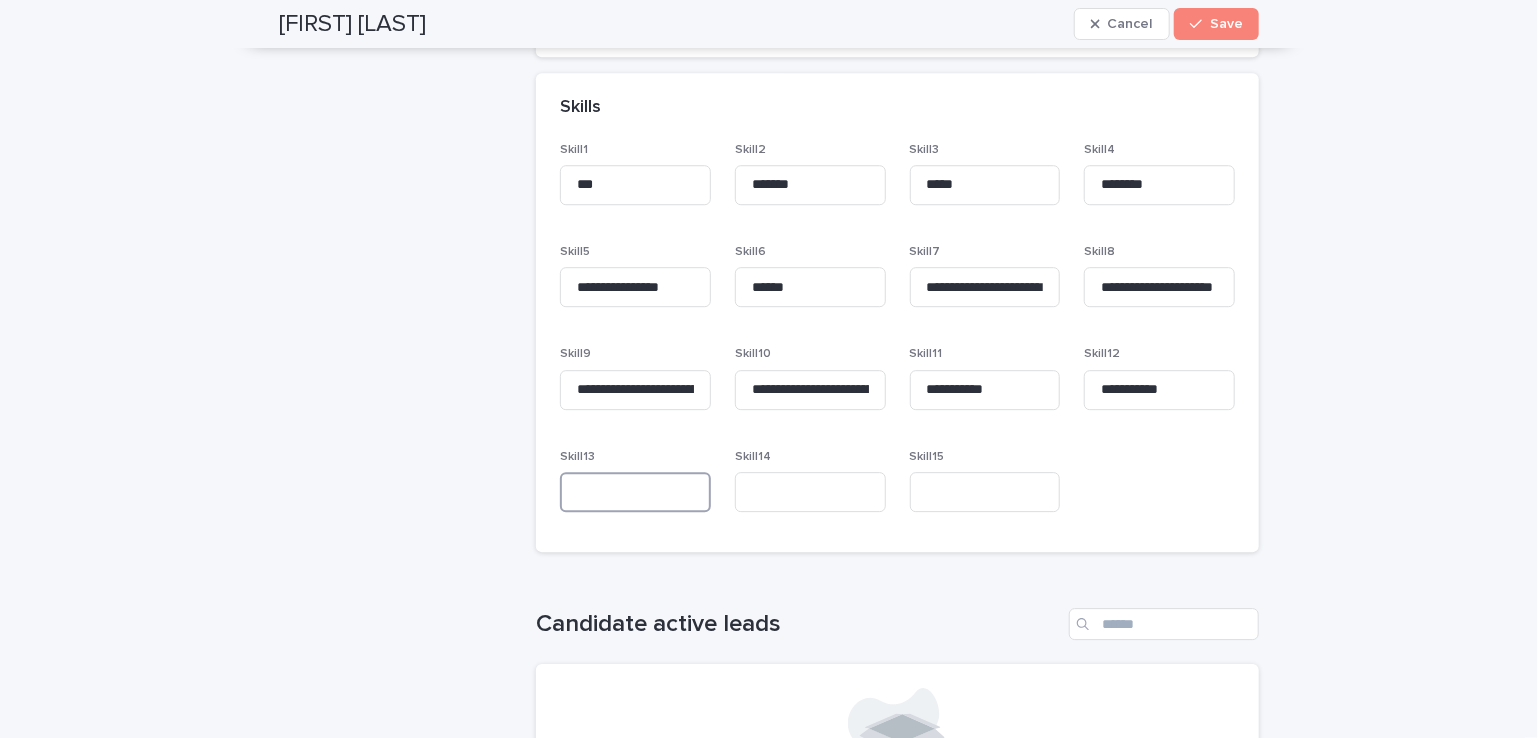 click at bounding box center (635, 492) 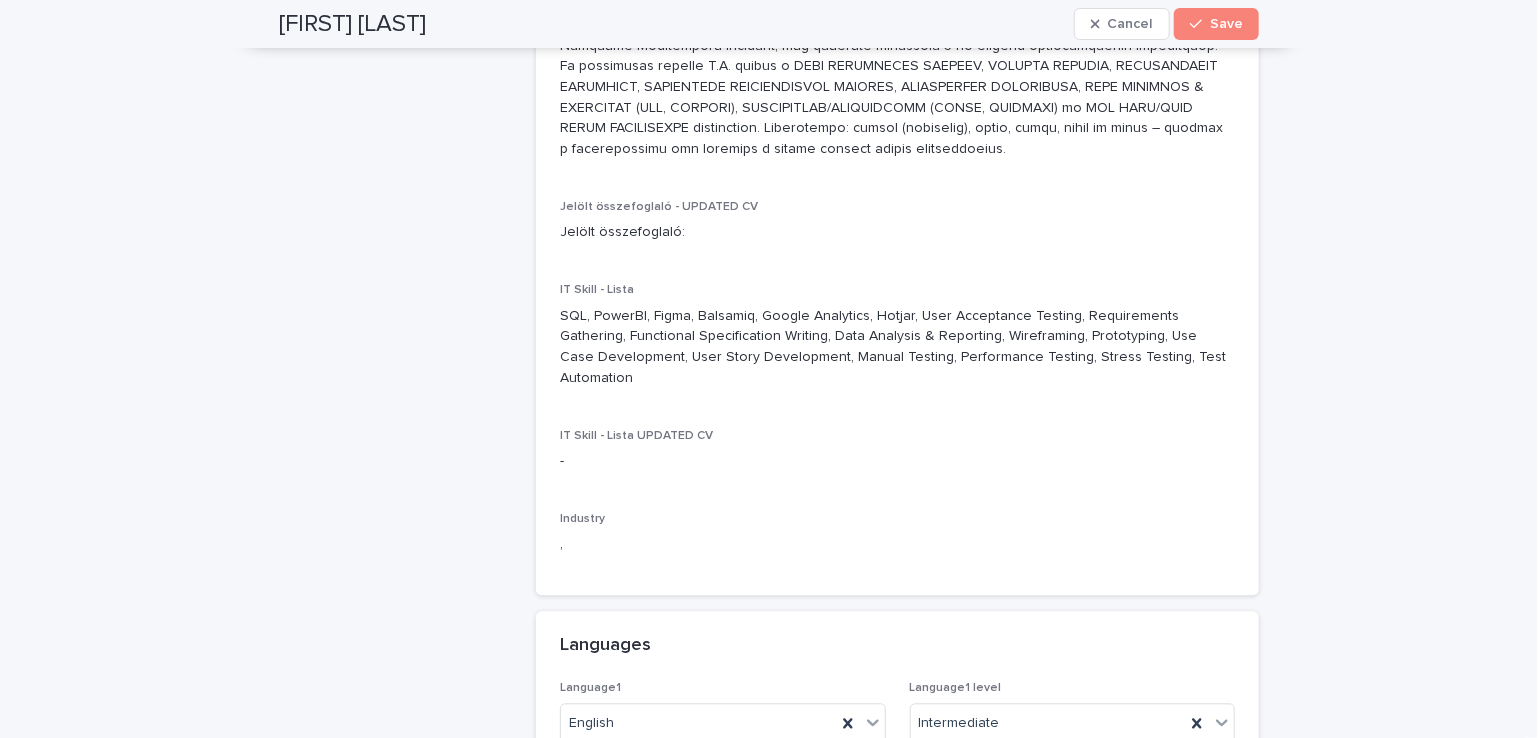 scroll, scrollTop: 1900, scrollLeft: 0, axis: vertical 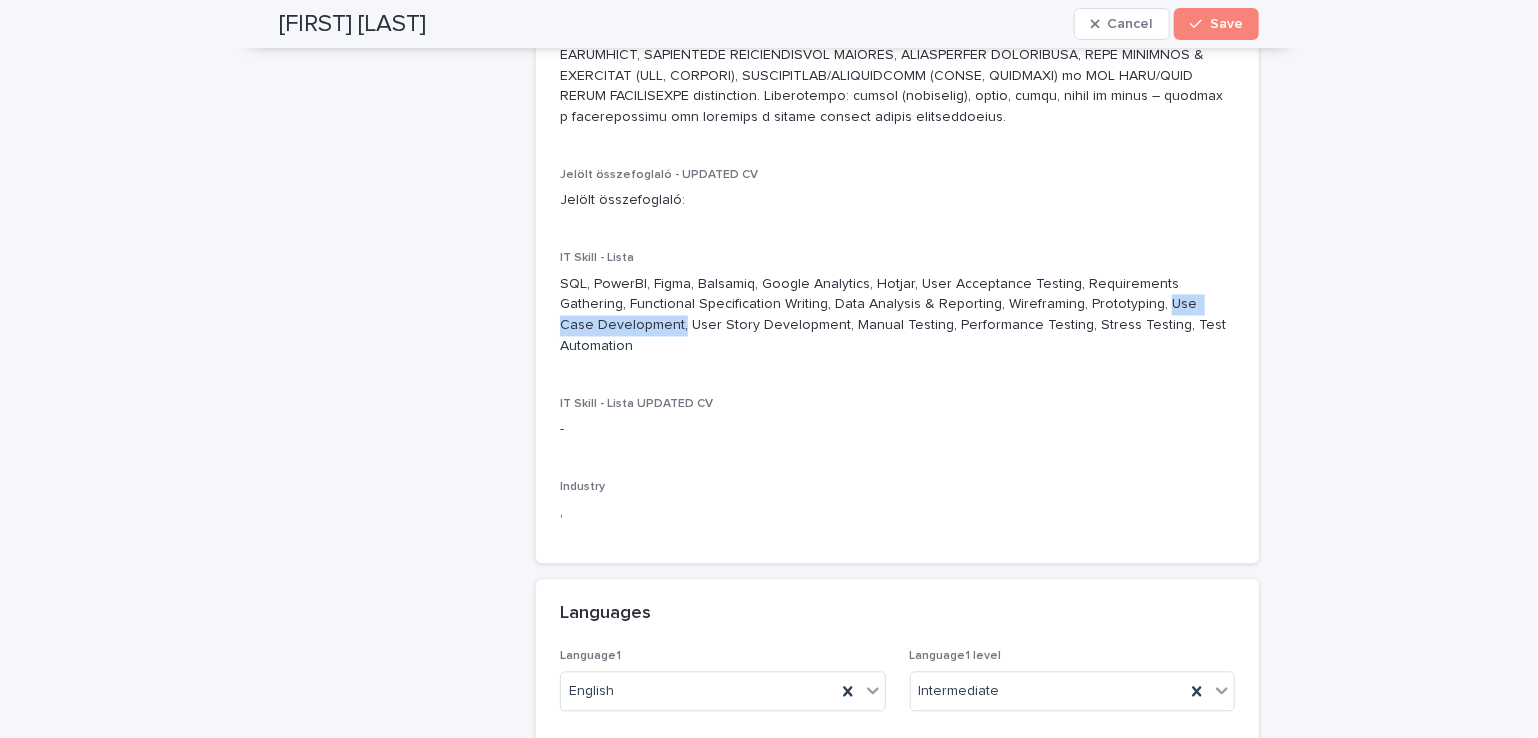 drag, startPoint x: 1080, startPoint y: 305, endPoint x: 1209, endPoint y: 298, distance: 129.18979 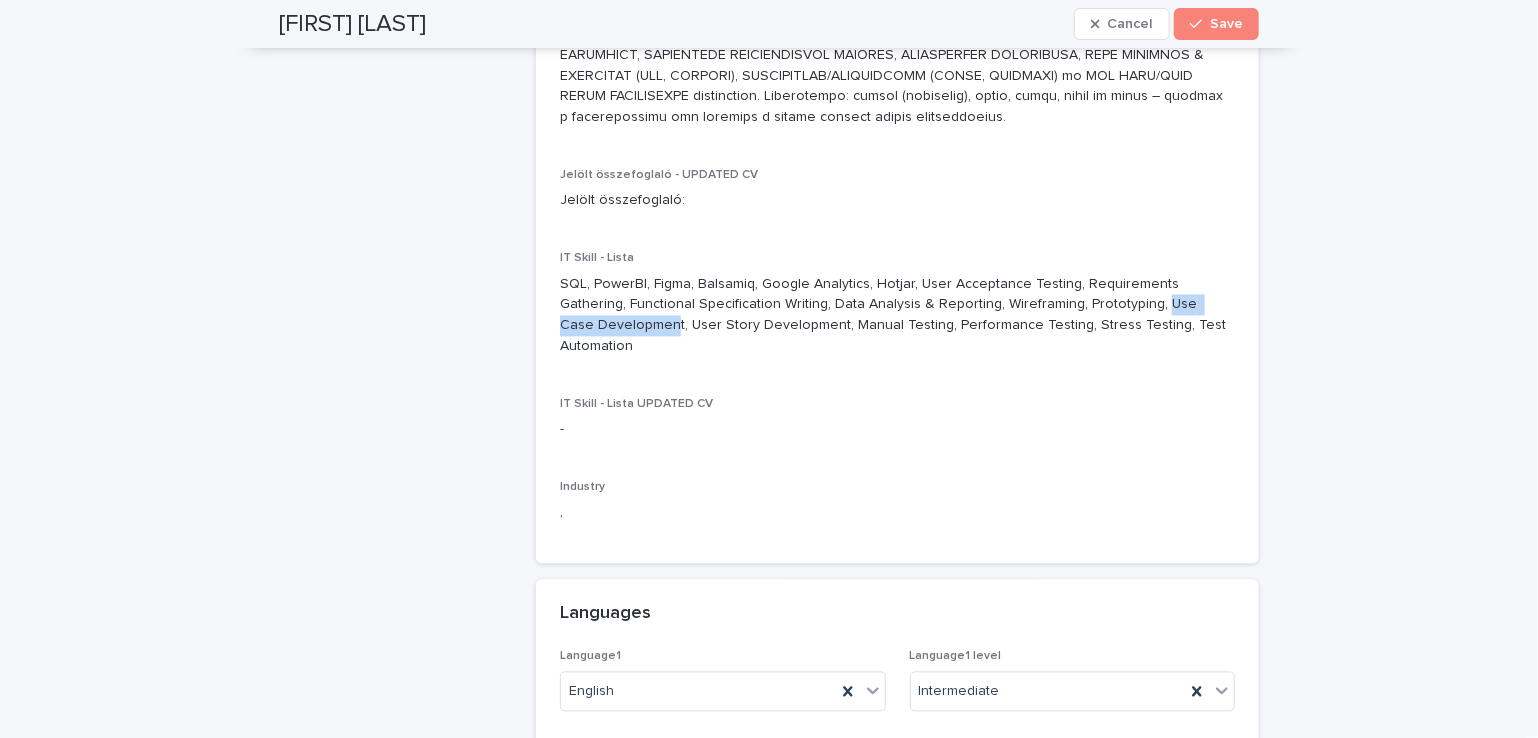 copy on "Use Case Developmen" 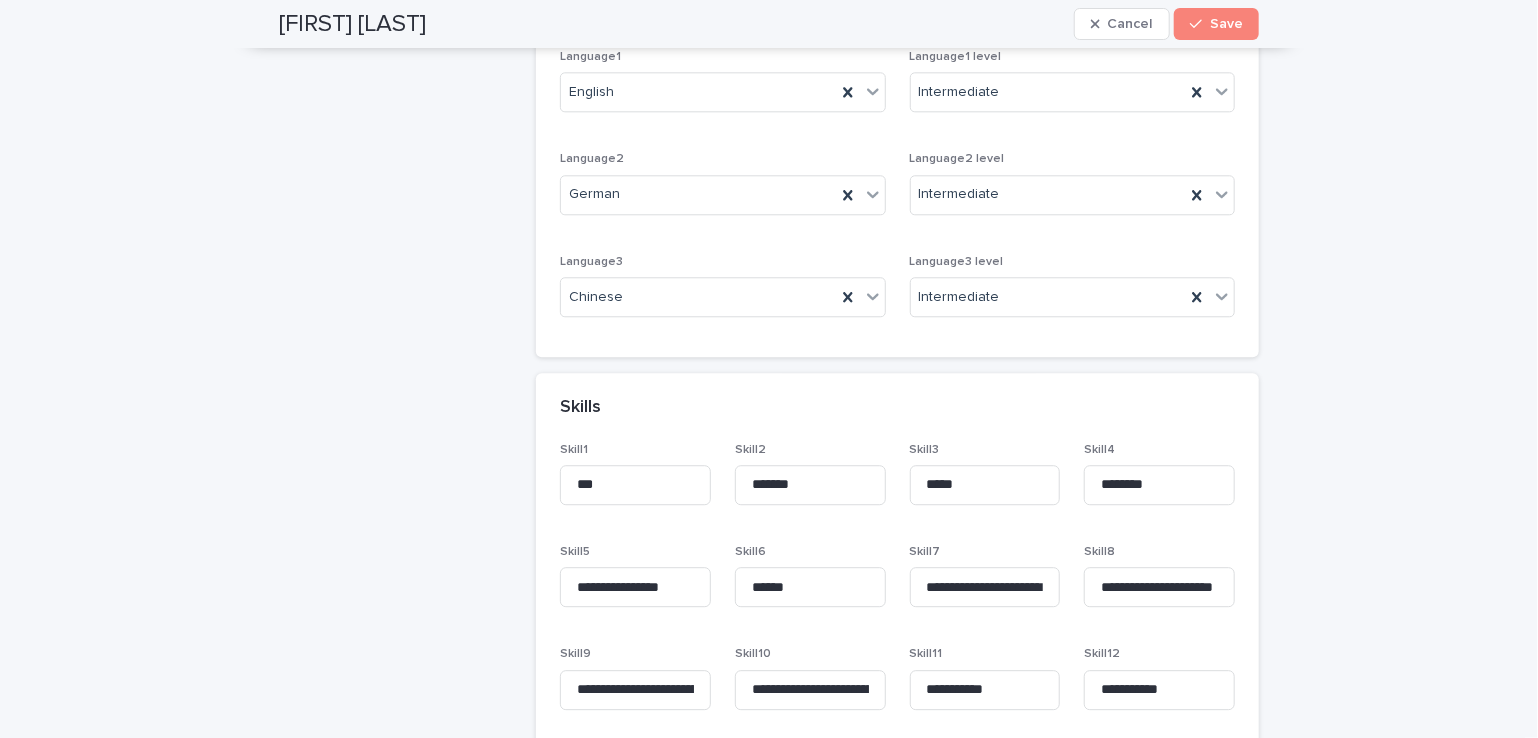 scroll, scrollTop: 3100, scrollLeft: 0, axis: vertical 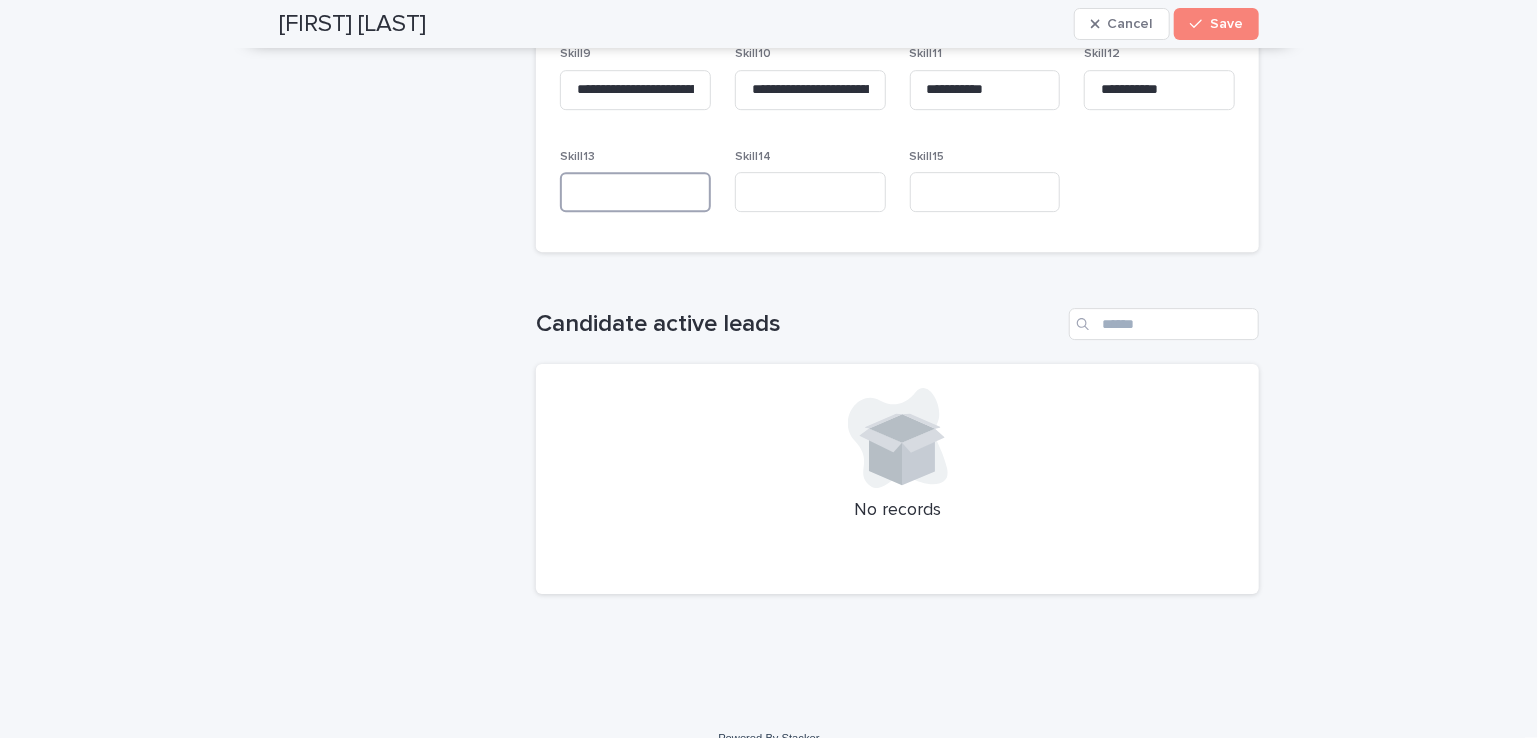 click at bounding box center [635, 192] 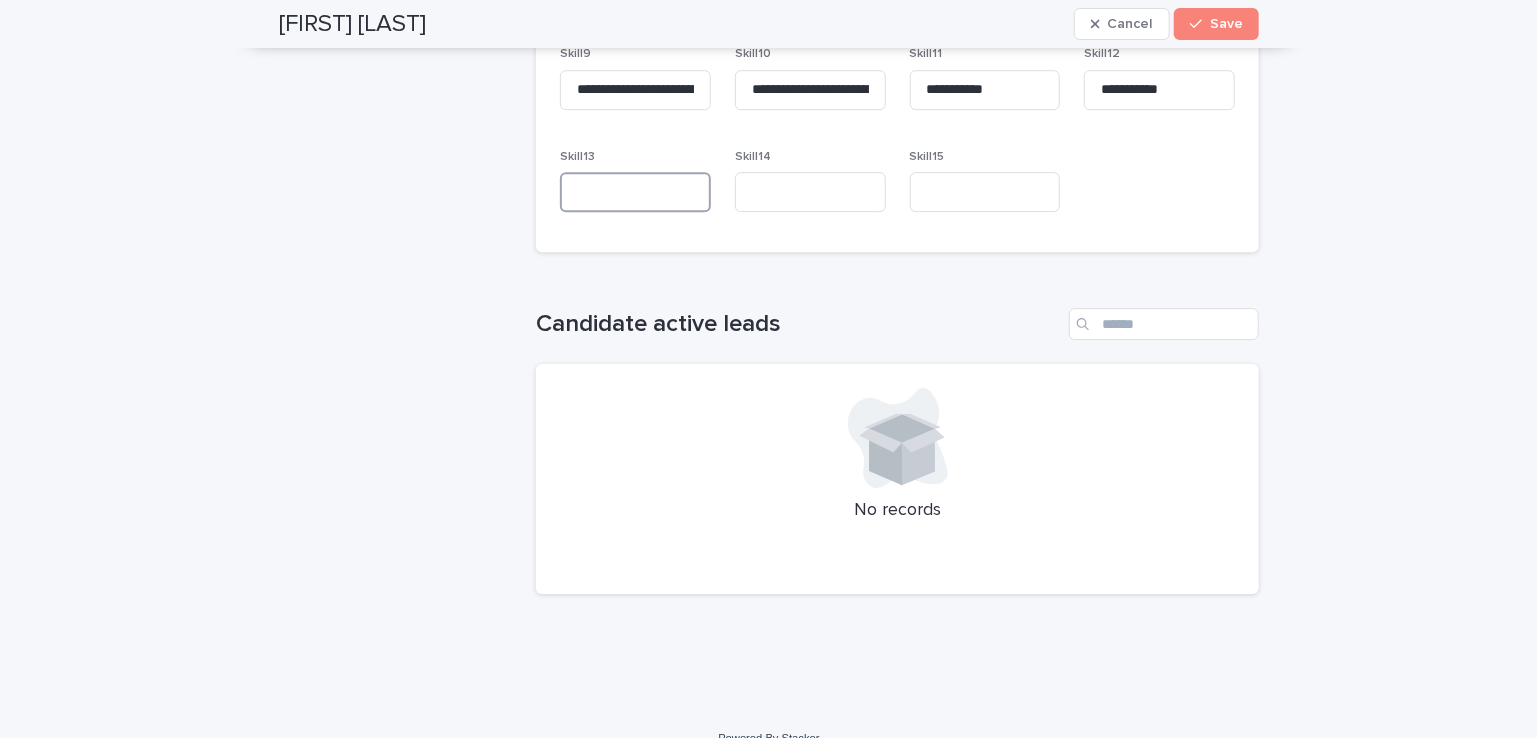 paste on "**********" 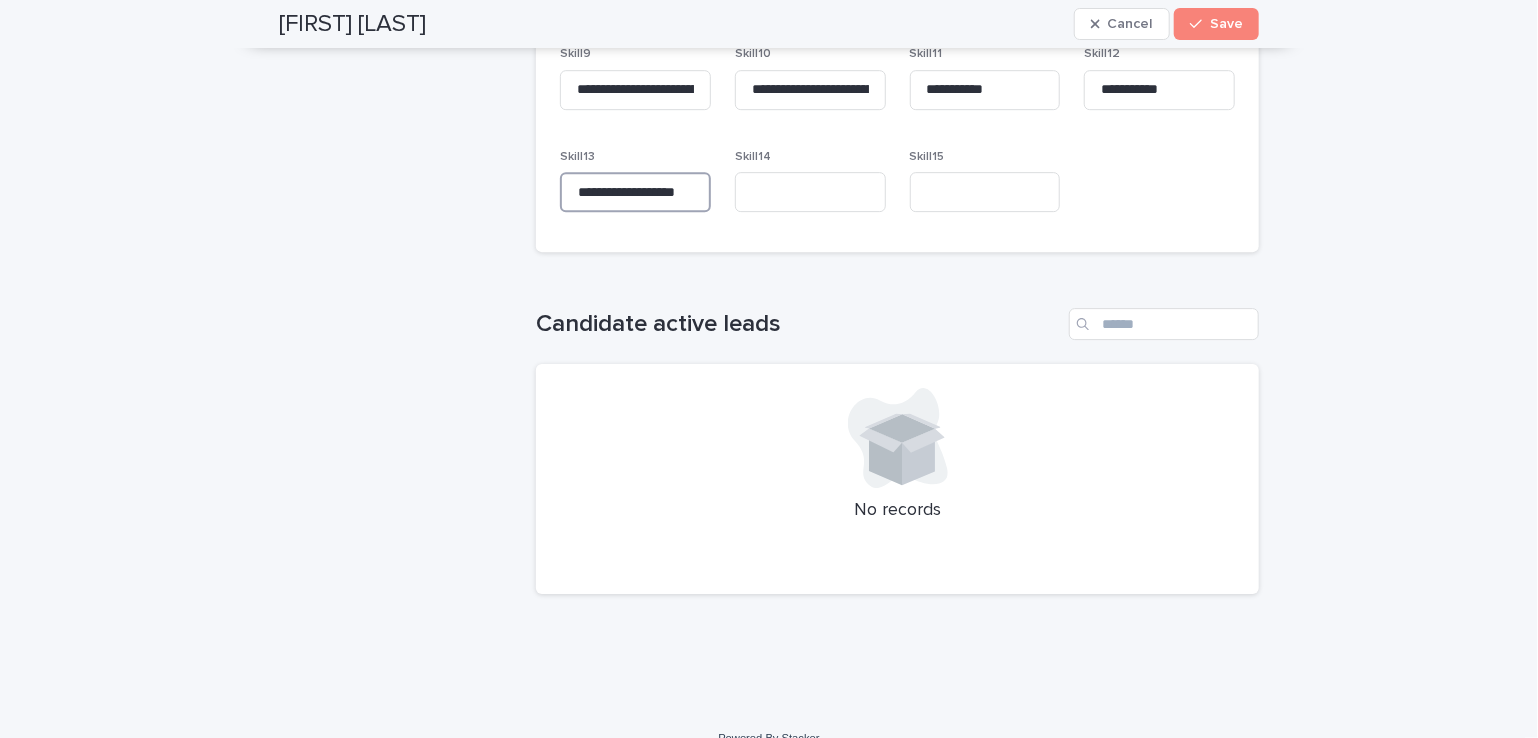 scroll, scrollTop: 0, scrollLeft: 25, axis: horizontal 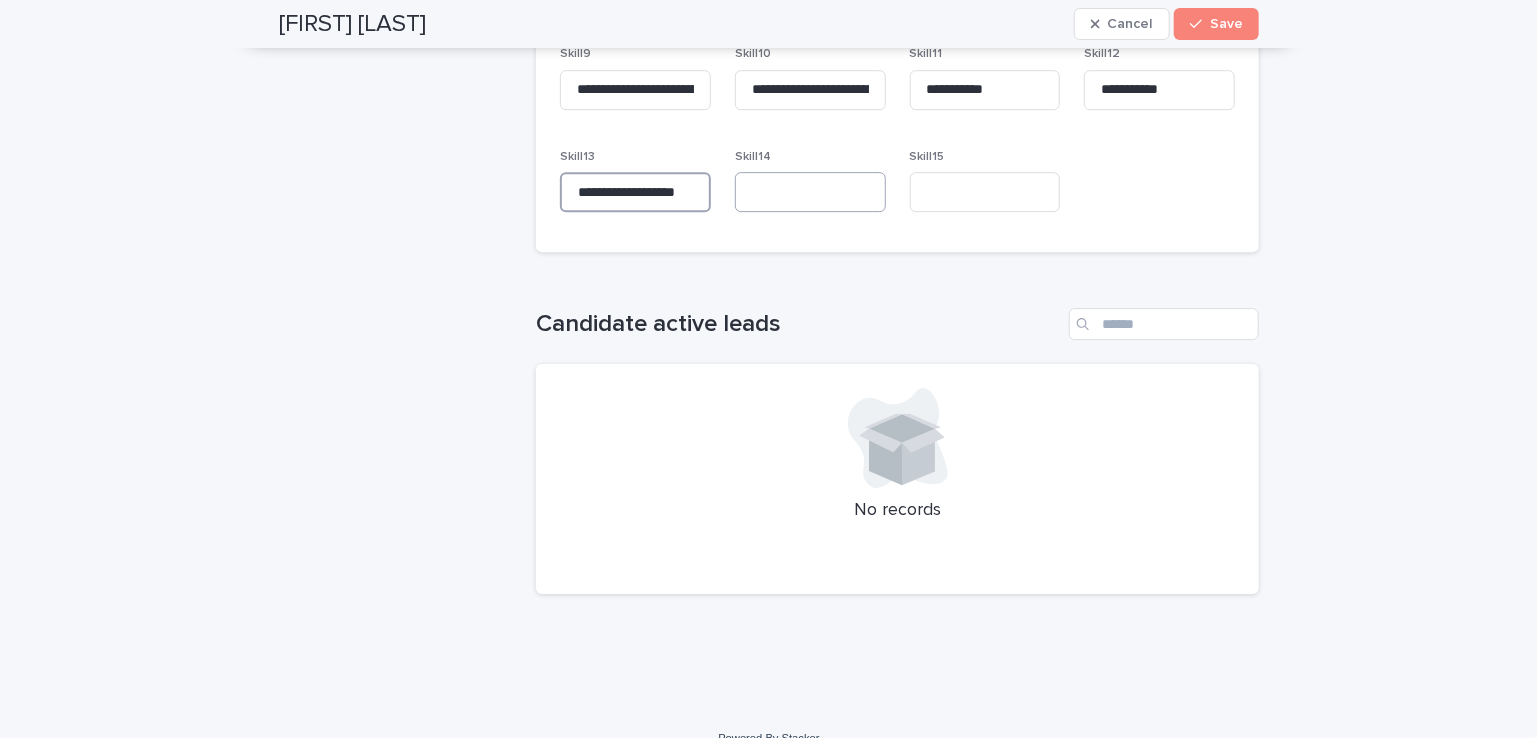 type on "**********" 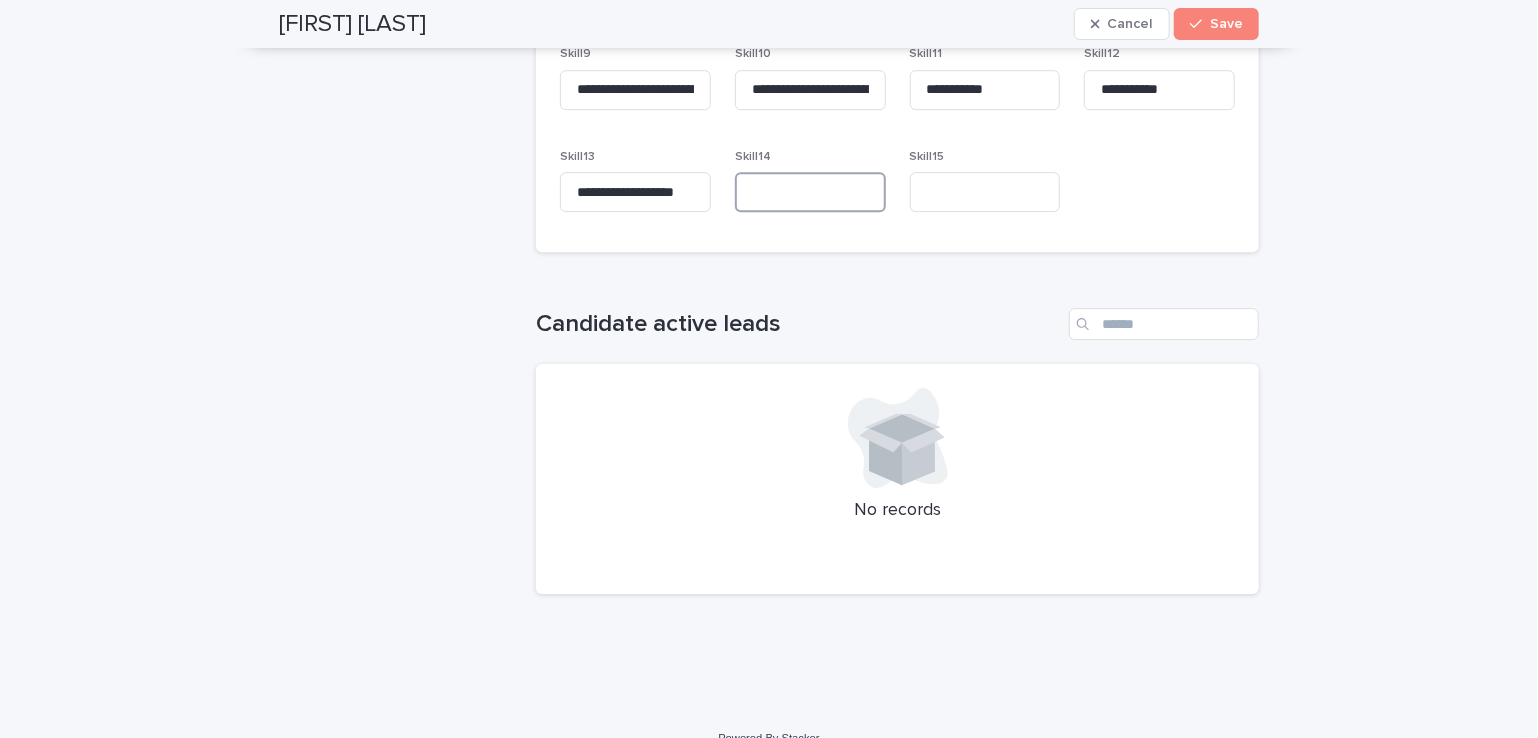 scroll, scrollTop: 0, scrollLeft: 0, axis: both 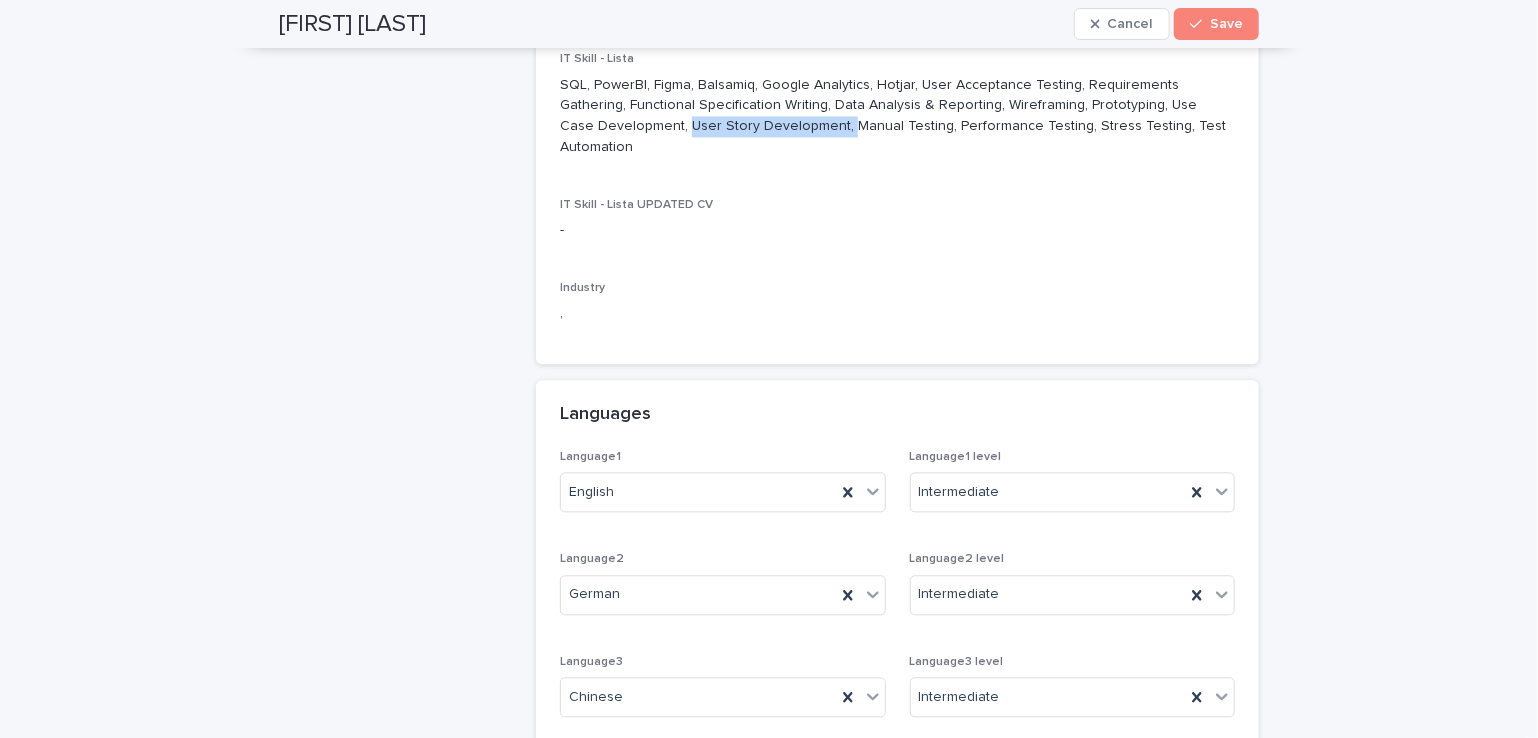 drag, startPoint x: 555, startPoint y: 125, endPoint x: 707, endPoint y: 120, distance: 152.08221 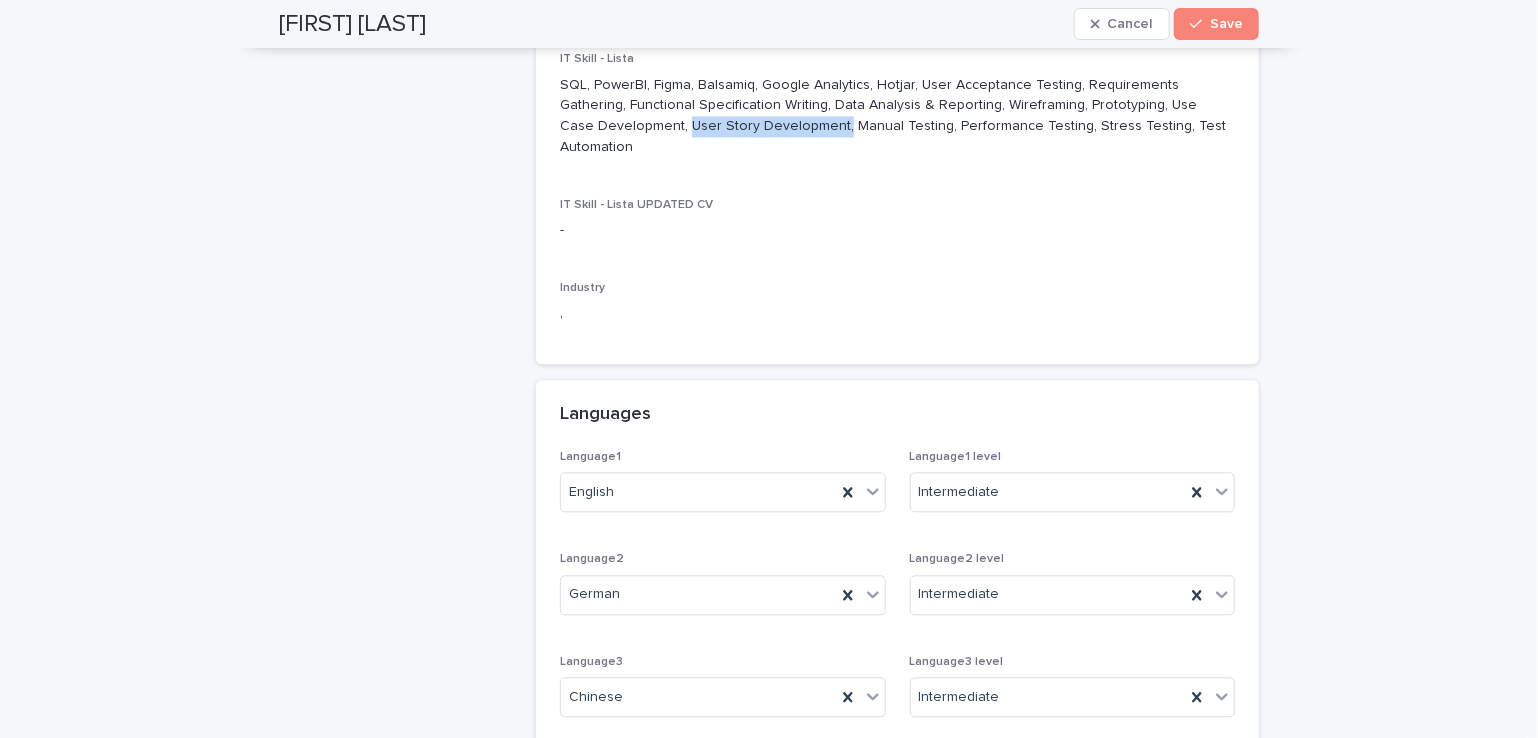 copy on "User Story Development," 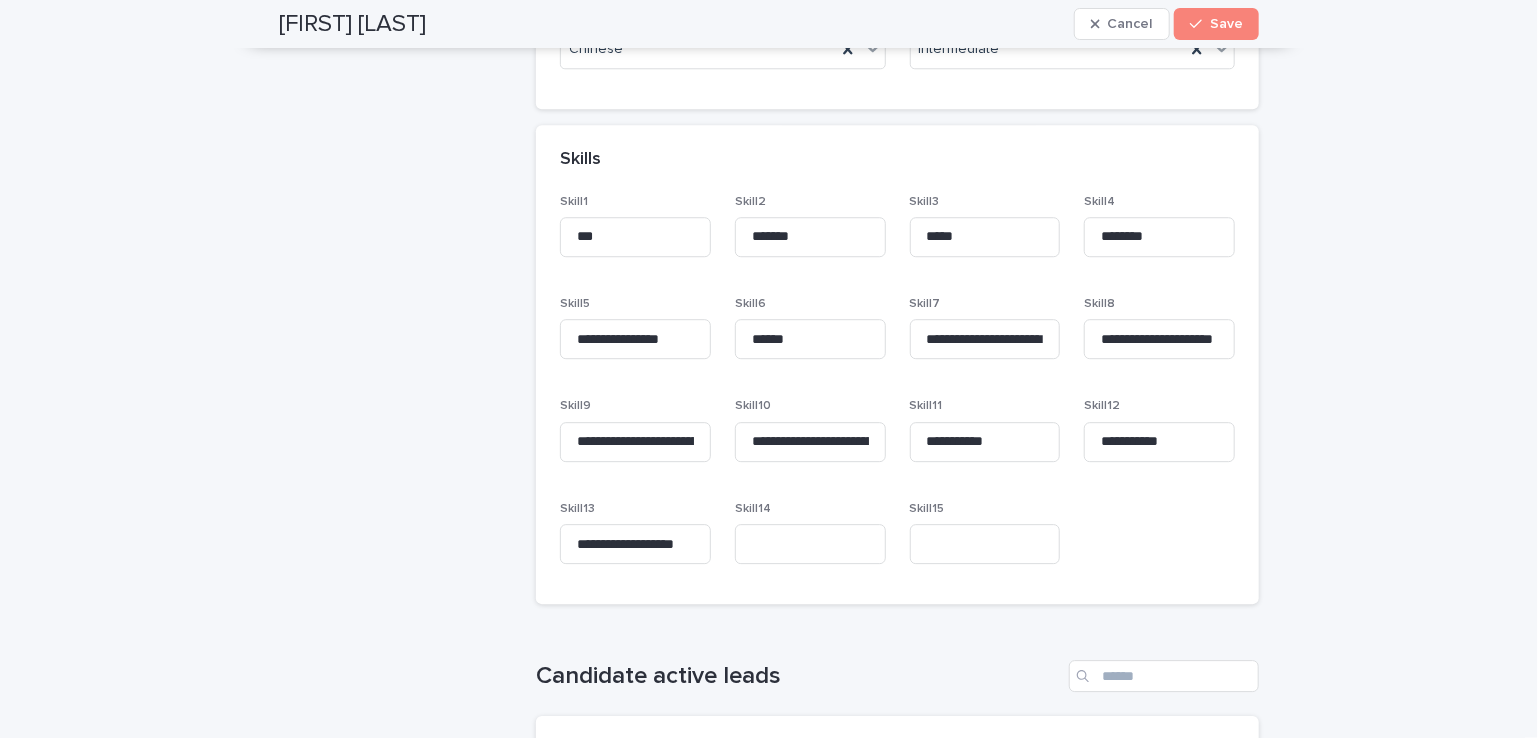 scroll, scrollTop: 2800, scrollLeft: 0, axis: vertical 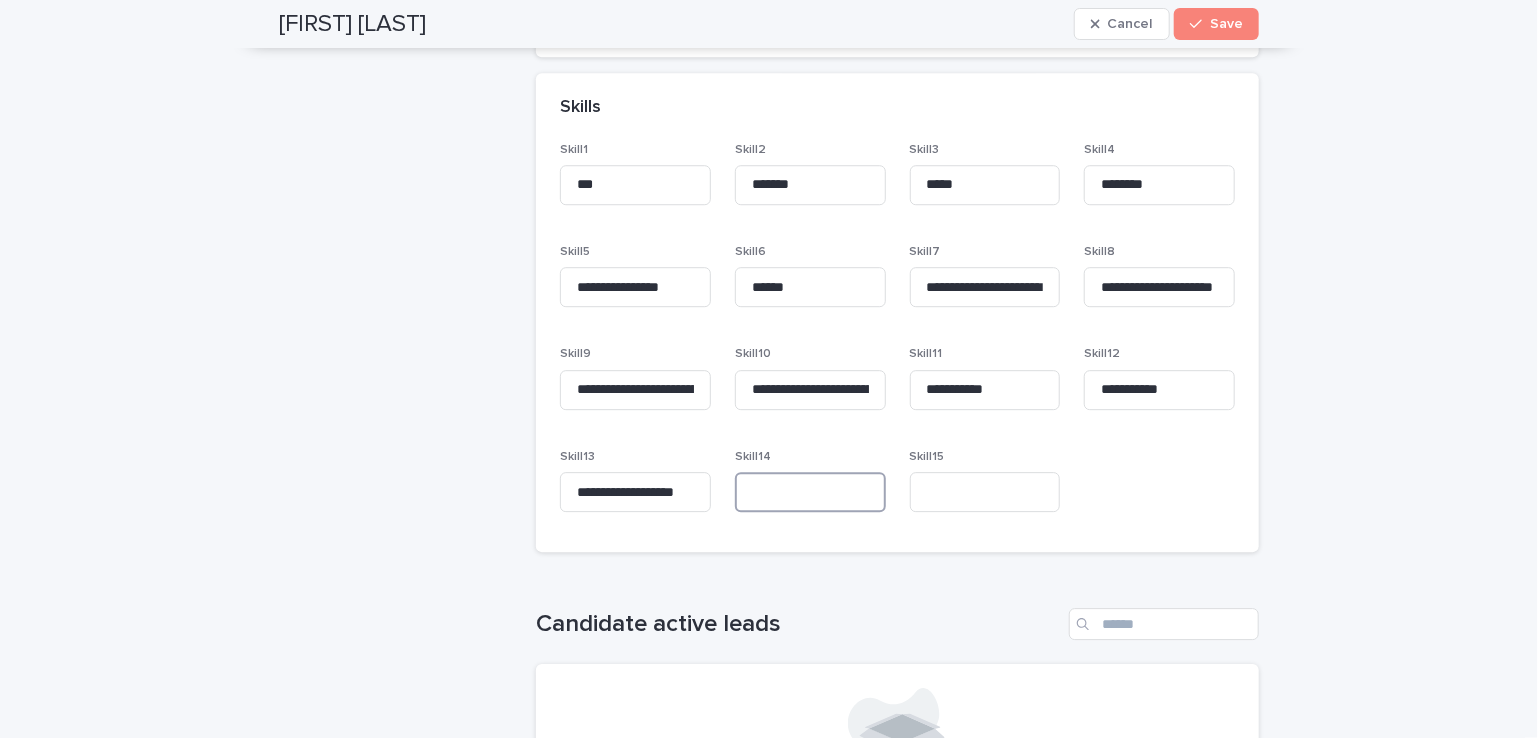 click at bounding box center (810, 492) 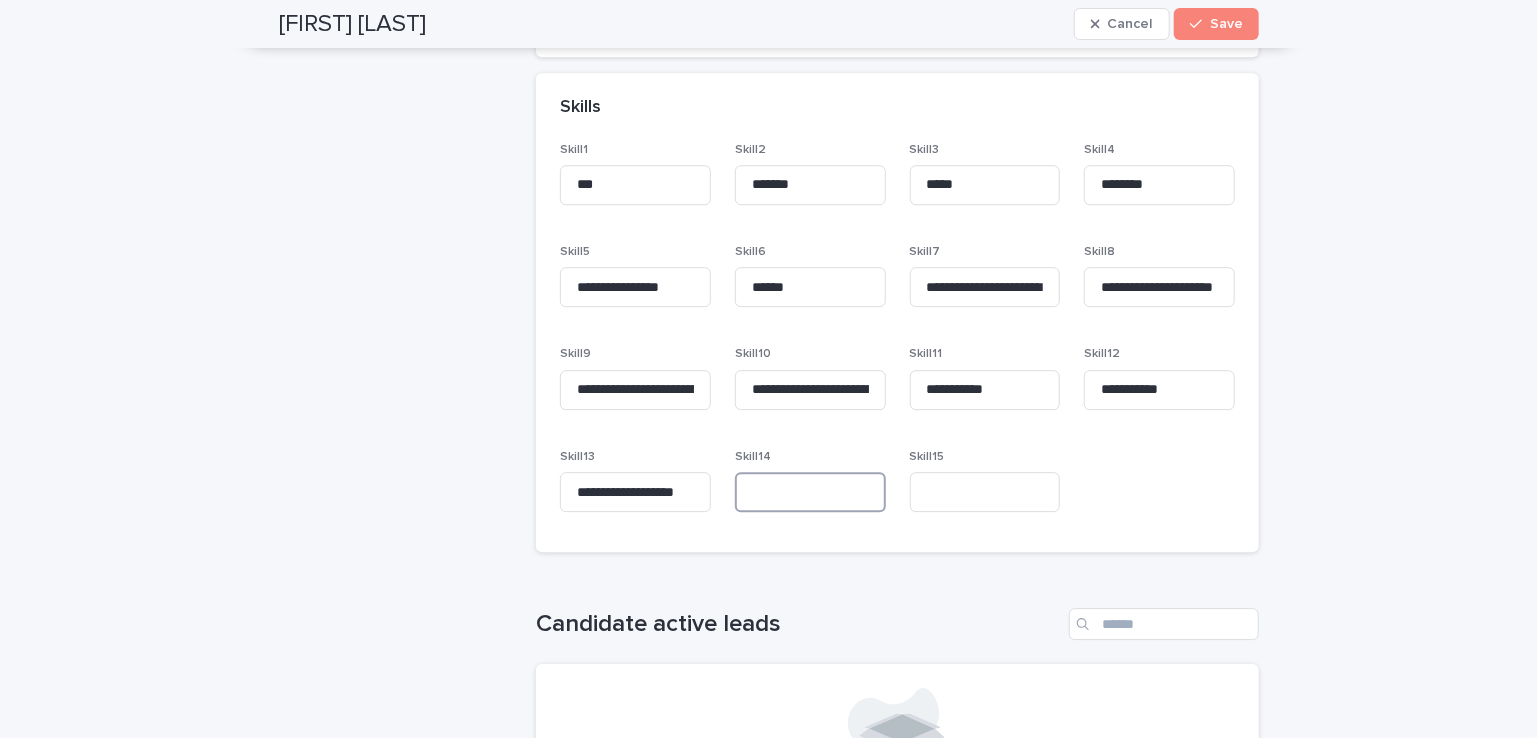 paste on "**********" 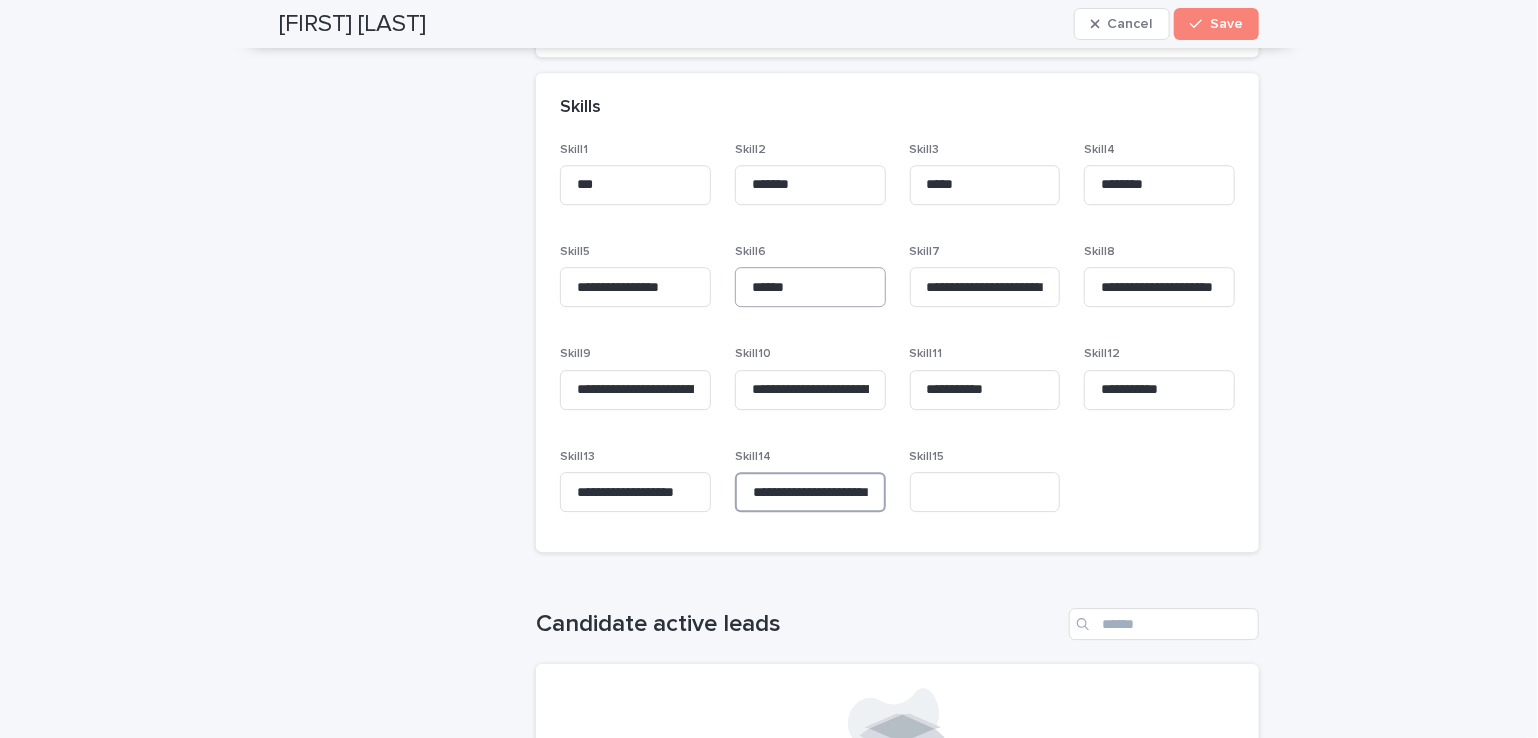 scroll, scrollTop: 0, scrollLeft: 37, axis: horizontal 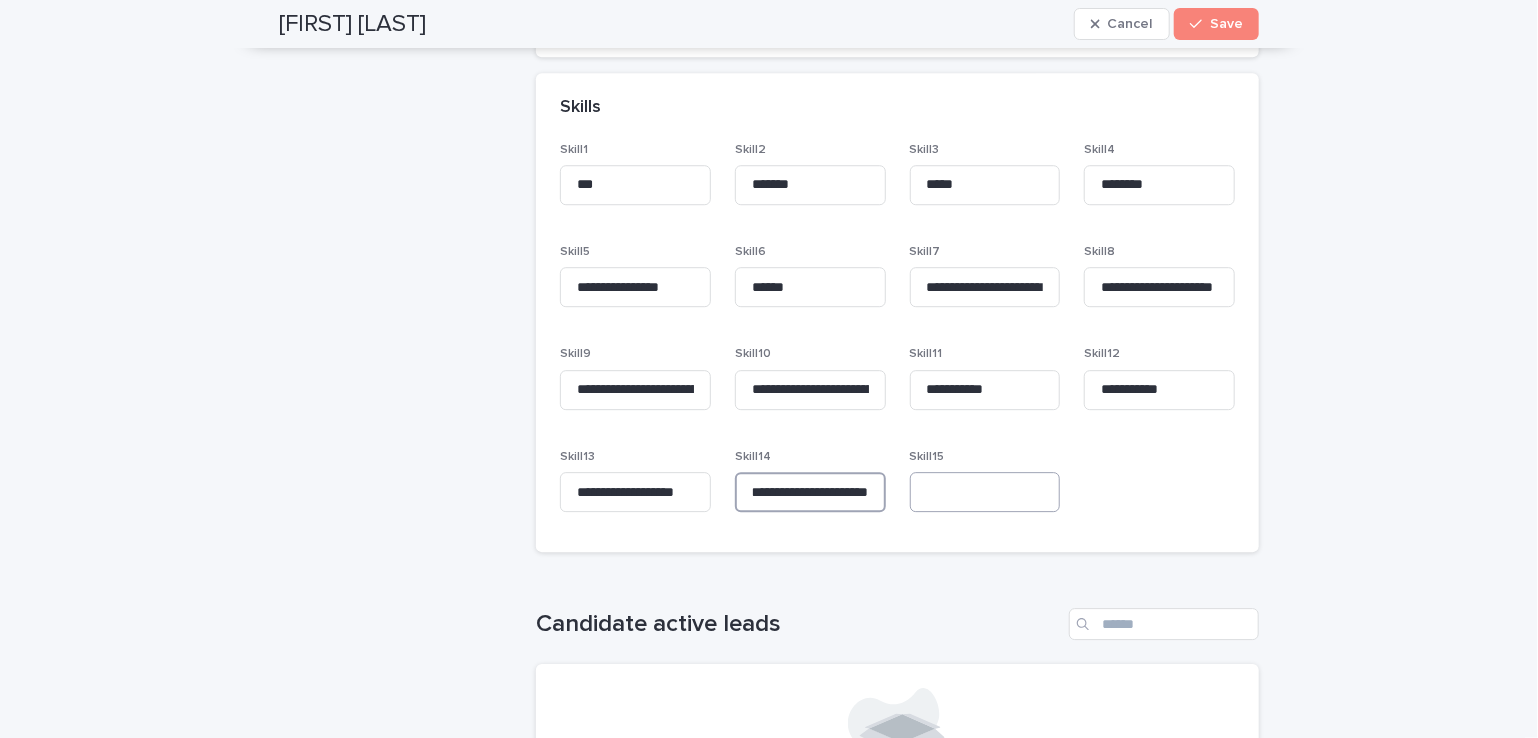 type on "**********" 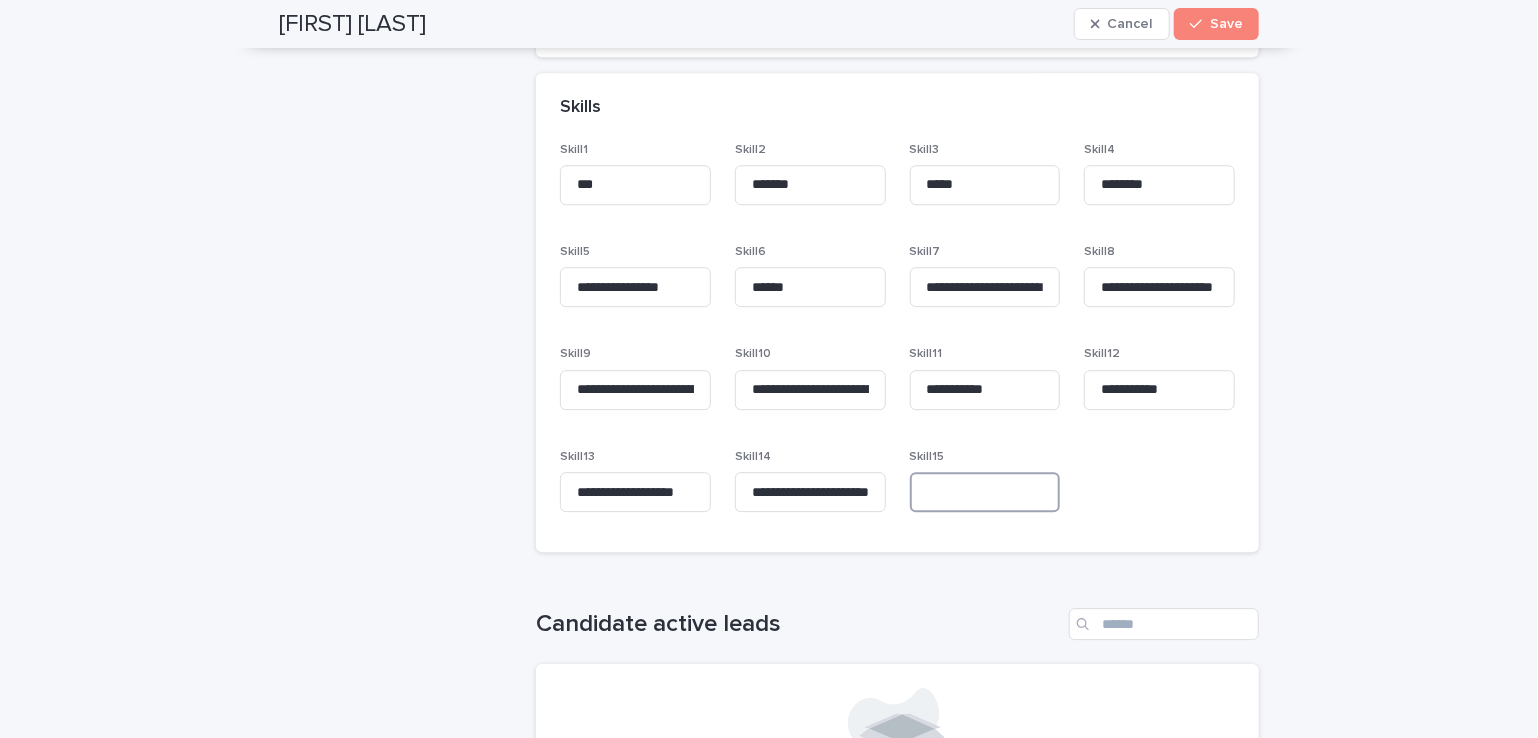 scroll, scrollTop: 0, scrollLeft: 0, axis: both 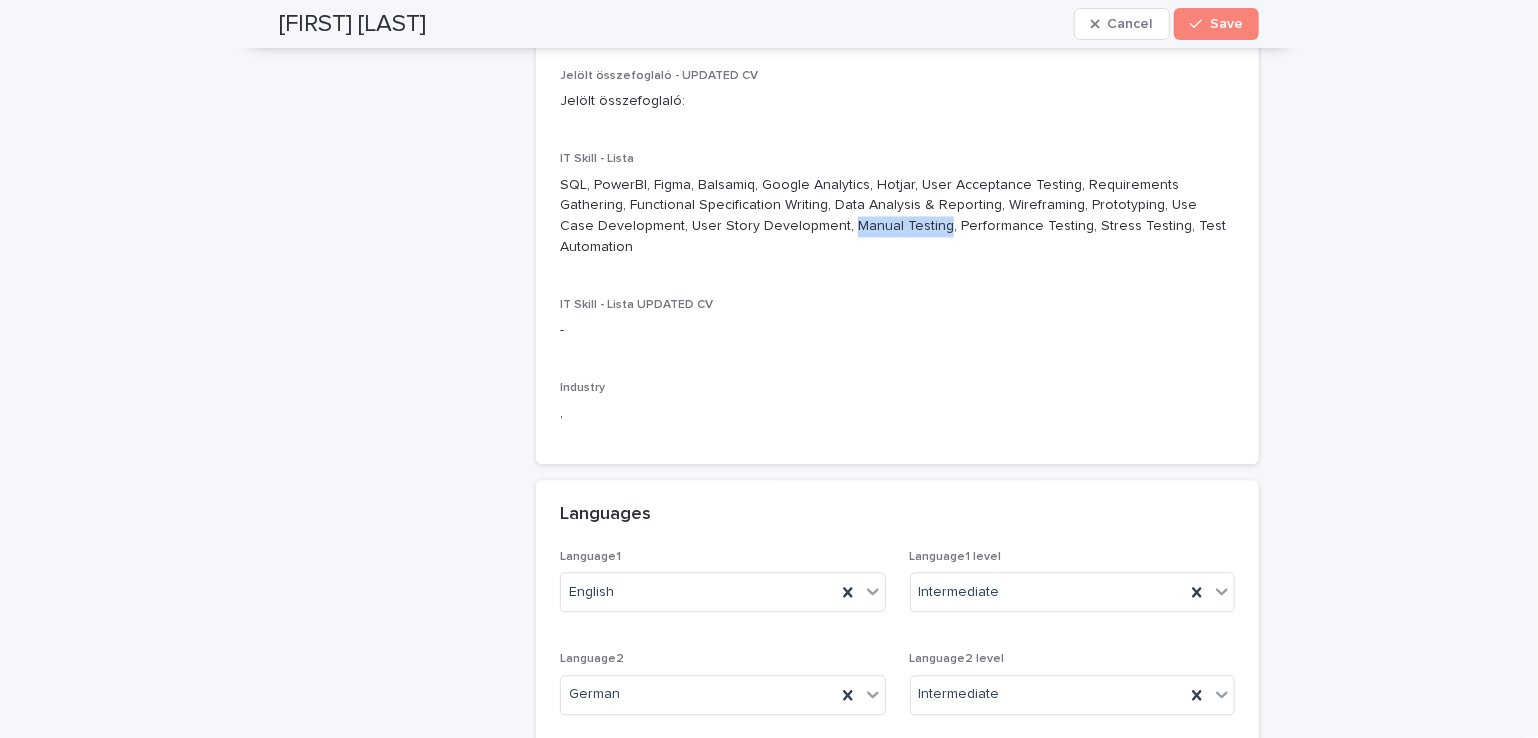 drag, startPoint x: 713, startPoint y: 224, endPoint x: 803, endPoint y: 230, distance: 90.199776 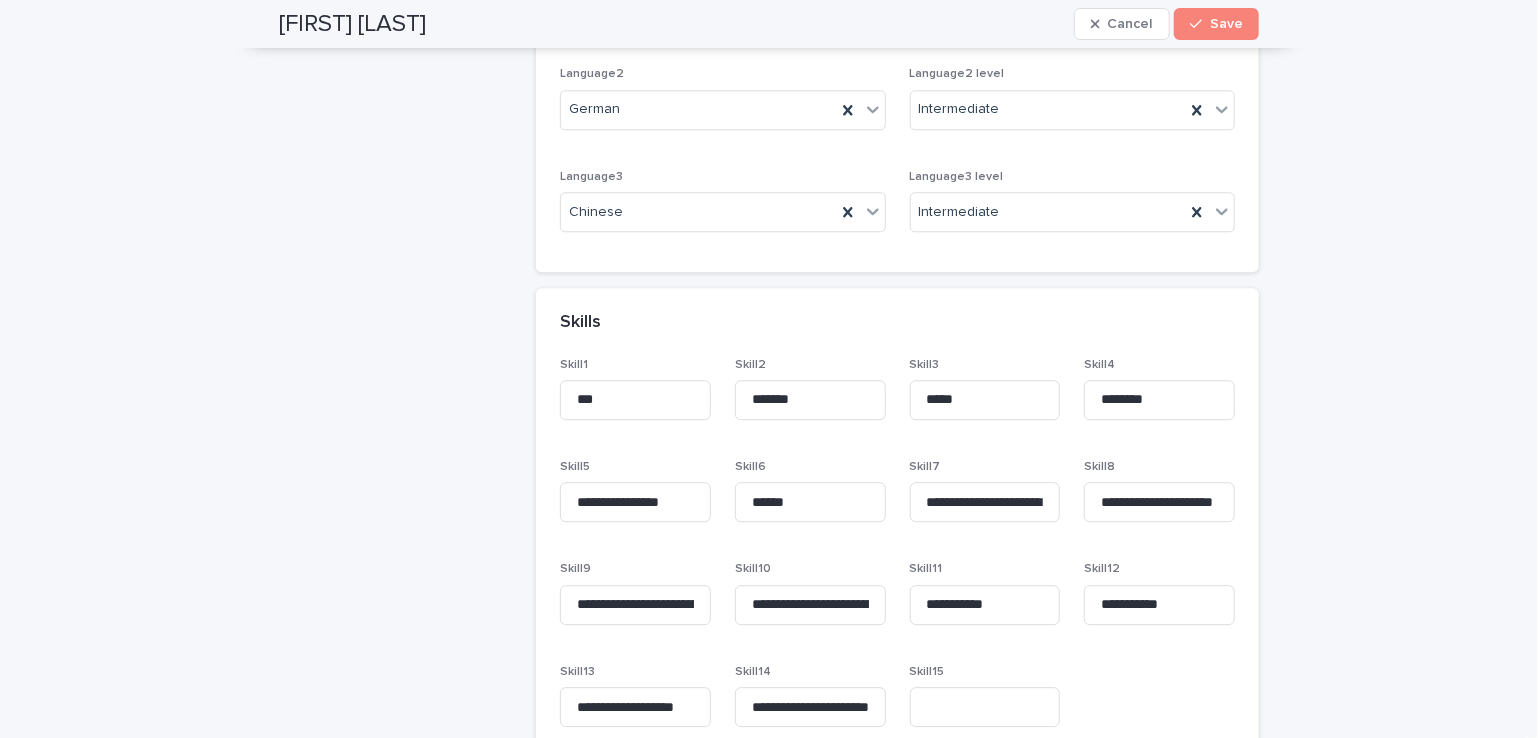 scroll, scrollTop: 2700, scrollLeft: 0, axis: vertical 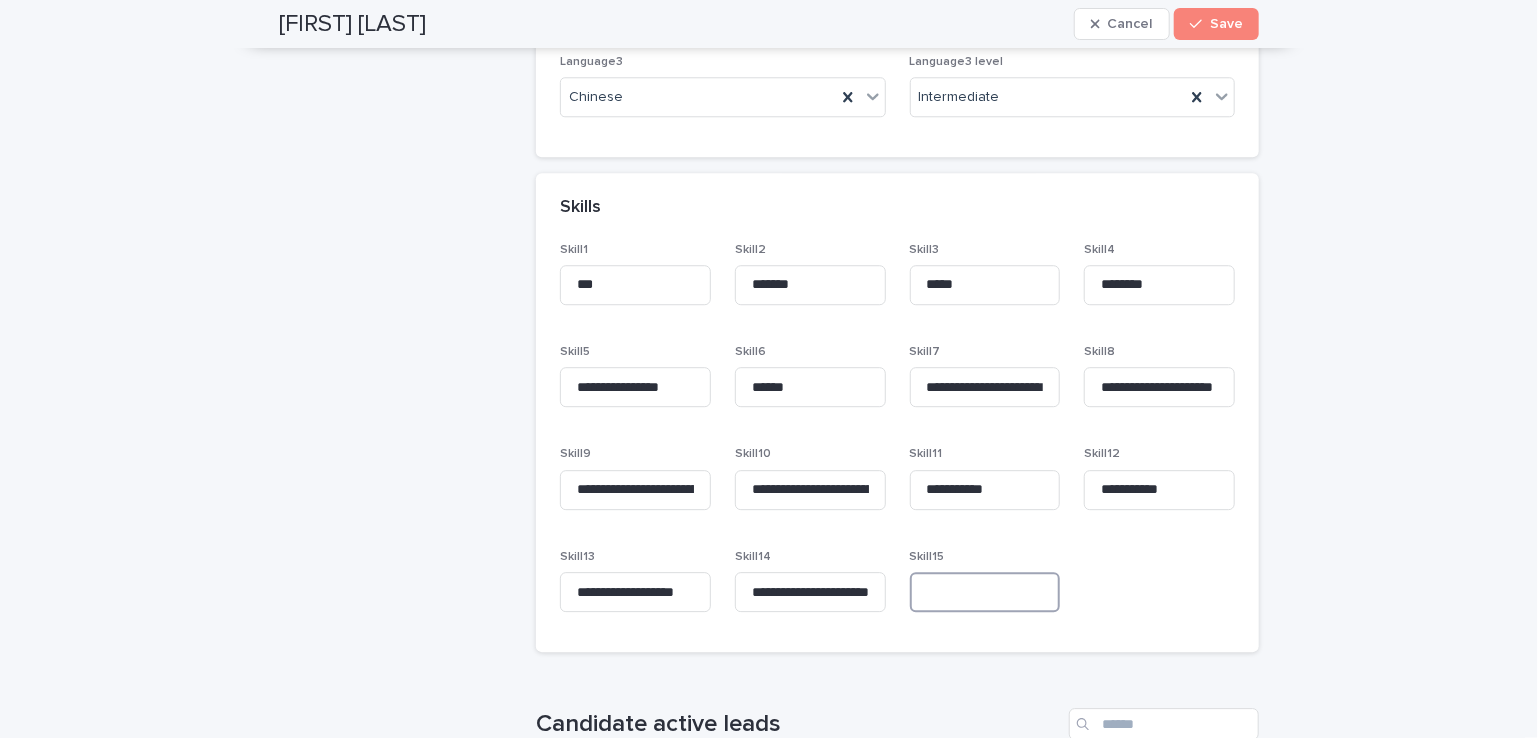 click at bounding box center [985, 592] 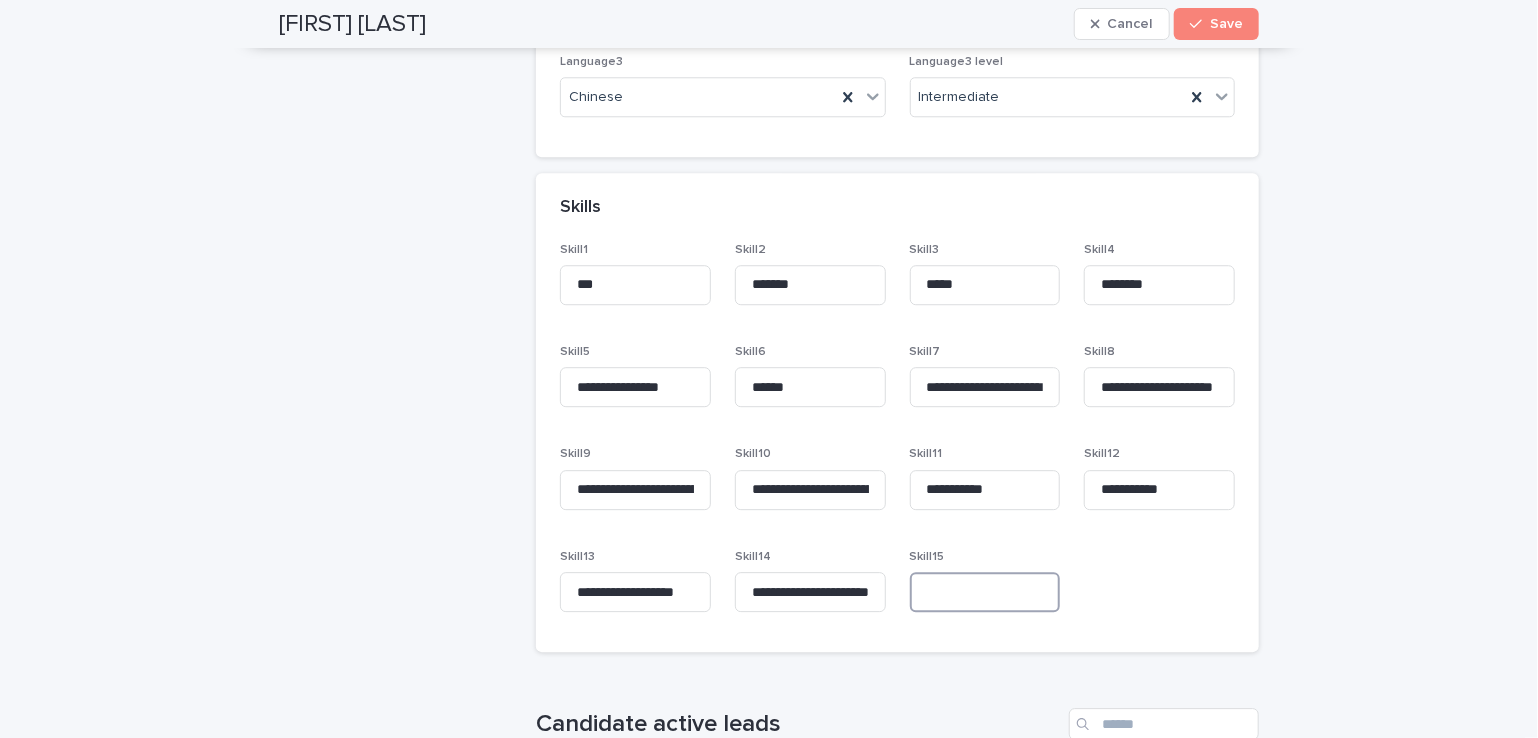 paste on "**********" 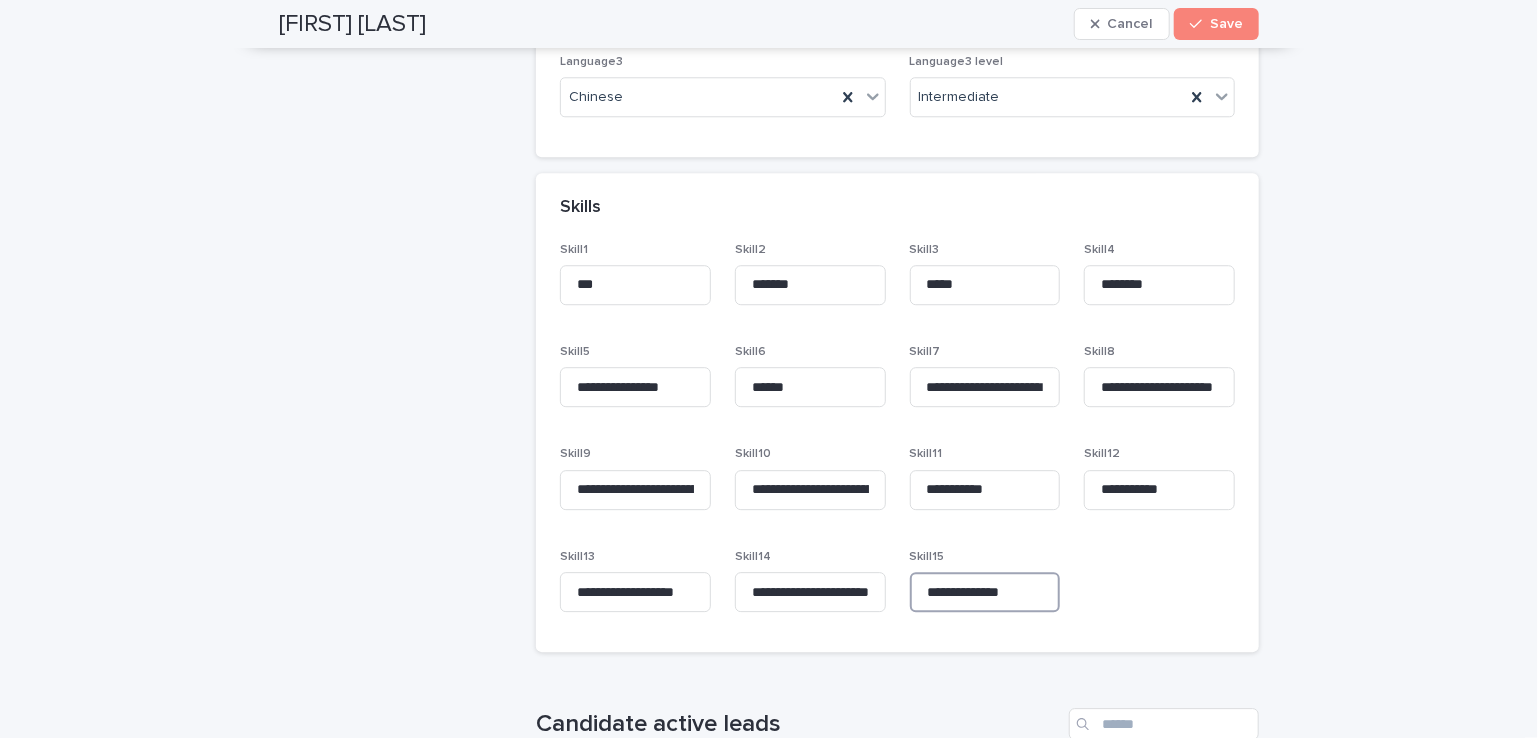 type on "**********" 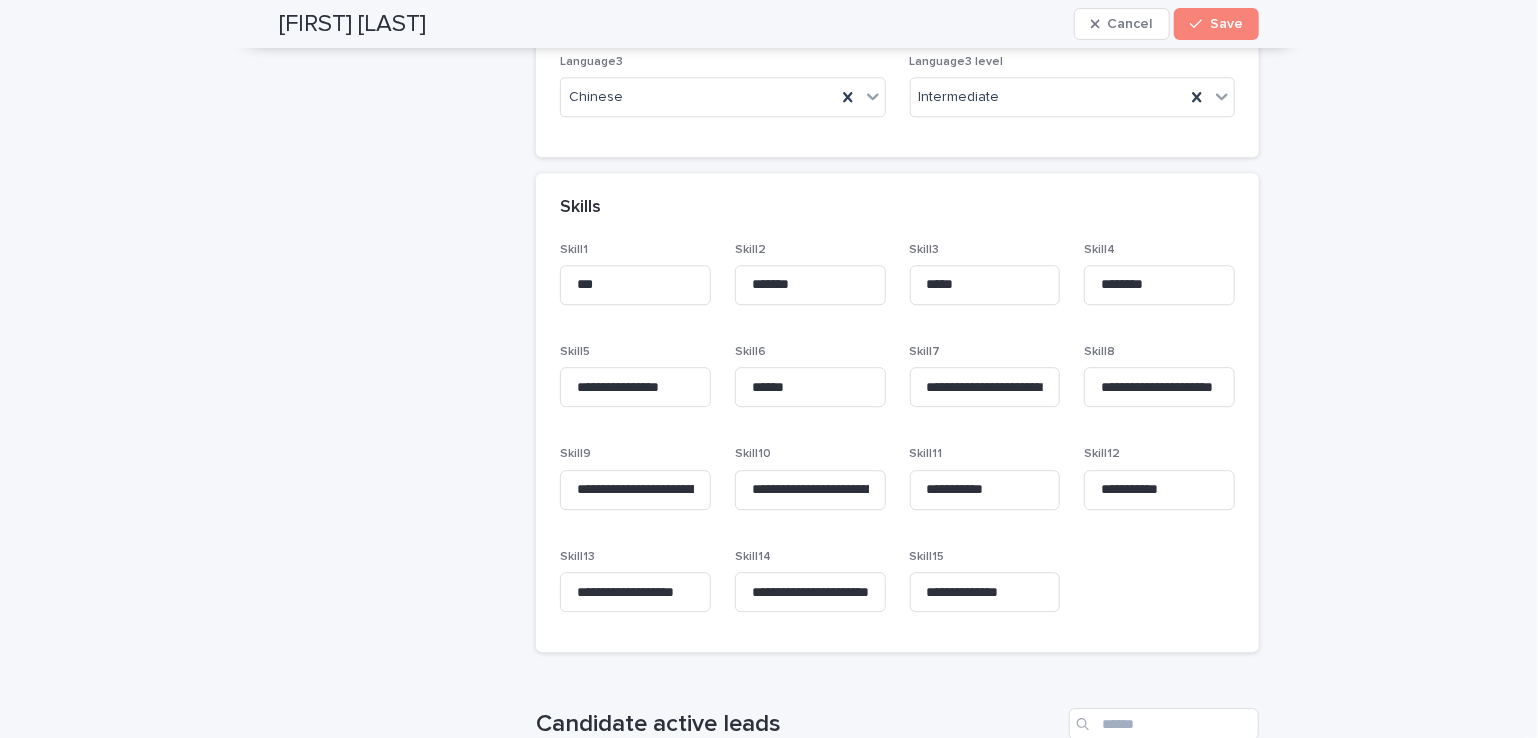 click on "**********" at bounding box center (769, -740) 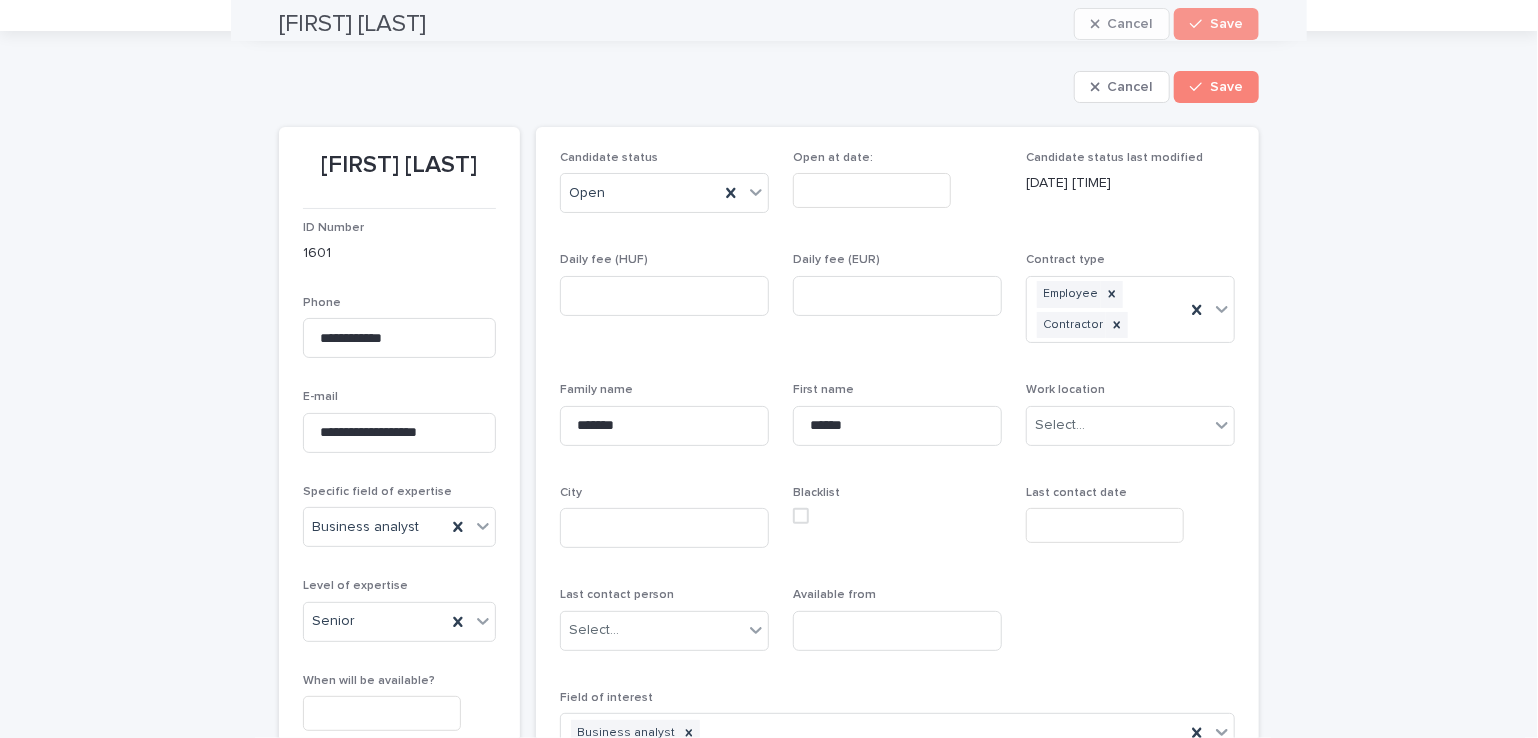 scroll, scrollTop: 0, scrollLeft: 0, axis: both 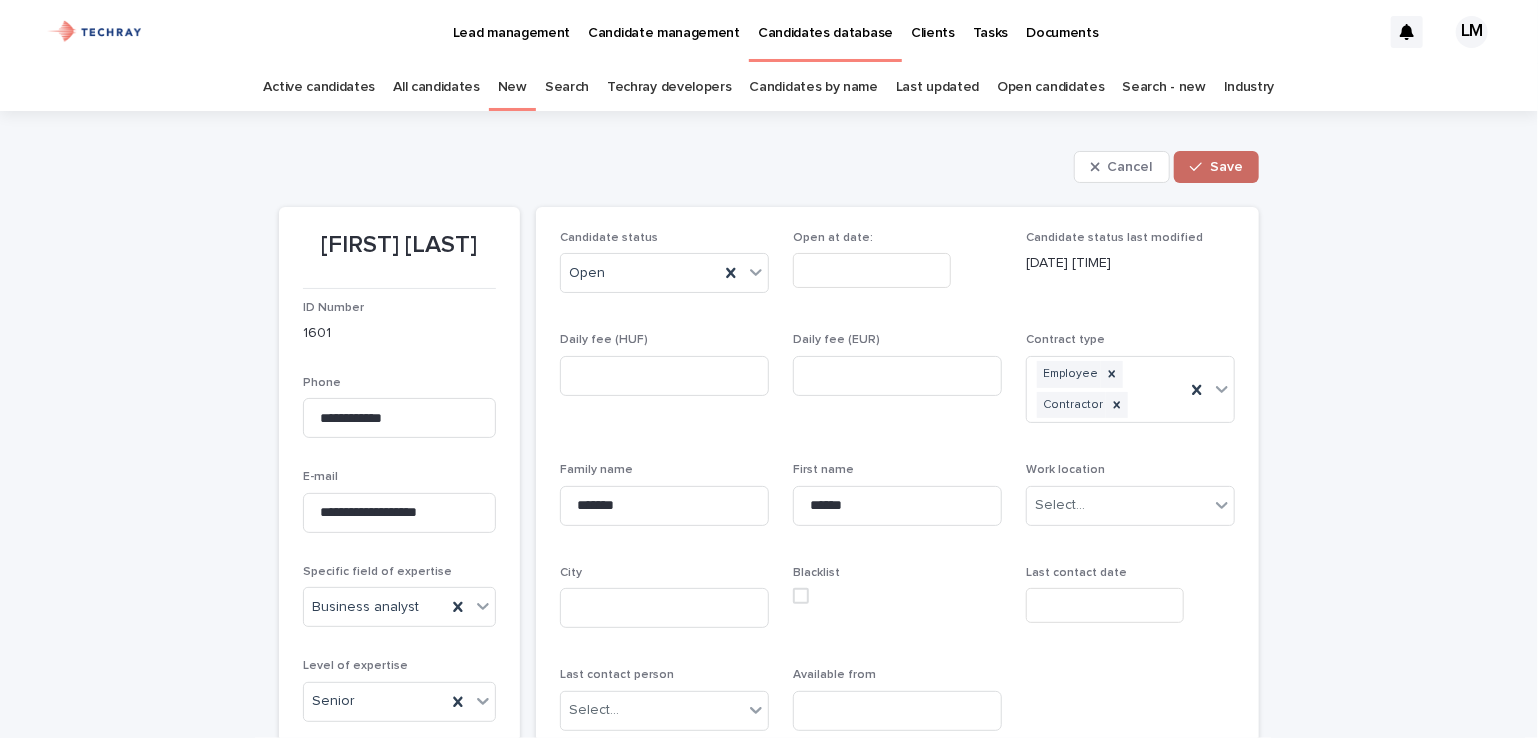 click on "Save" at bounding box center [1226, 167] 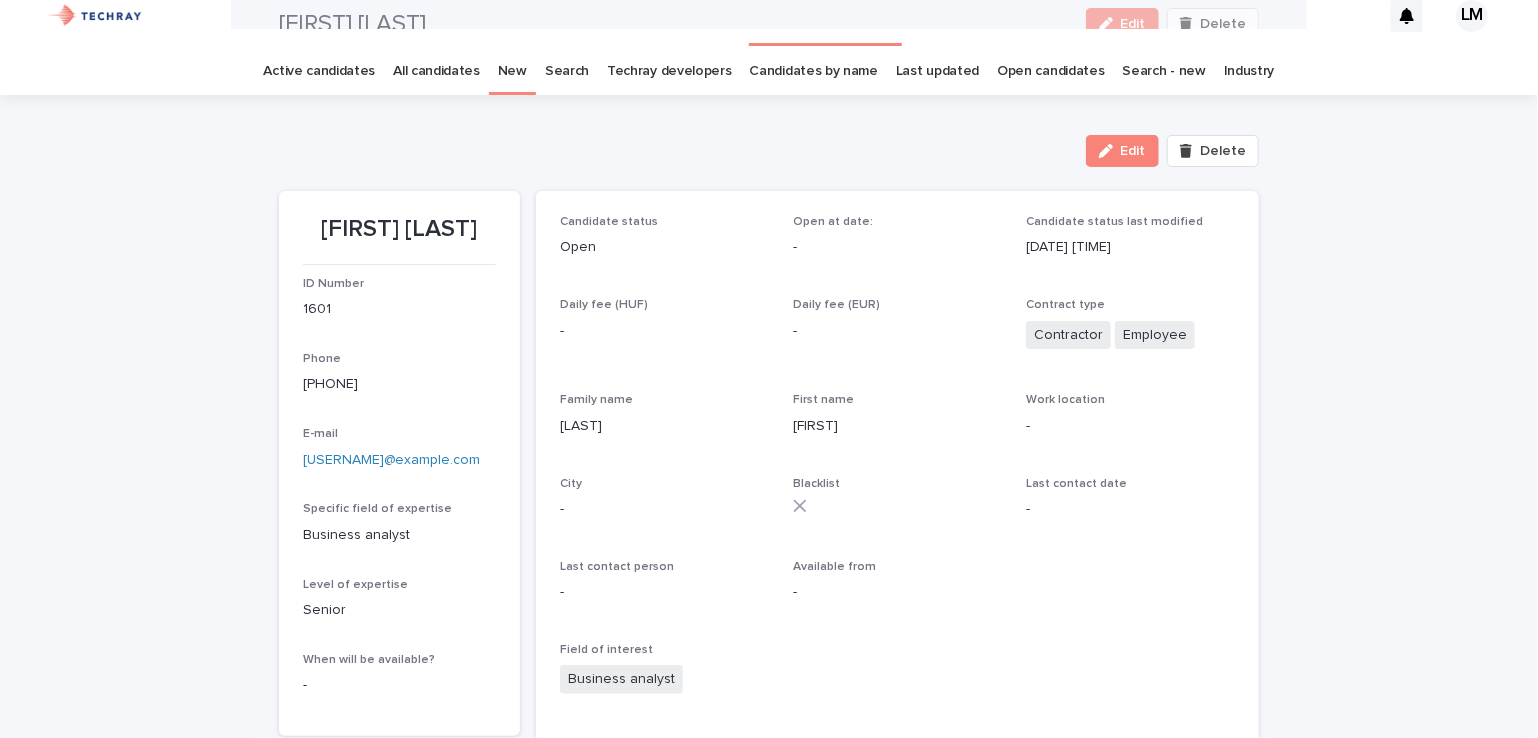 scroll, scrollTop: 0, scrollLeft: 0, axis: both 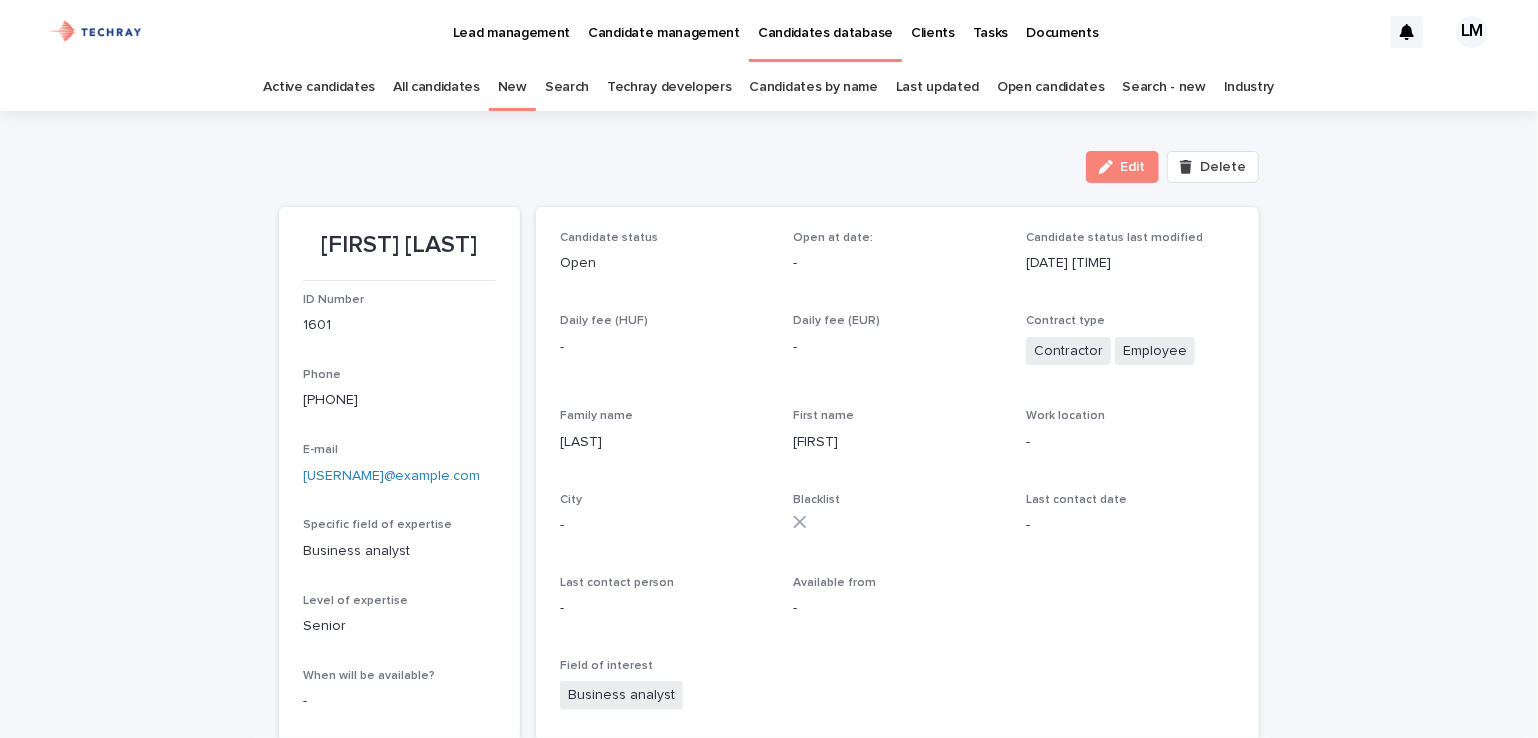 click on "New" at bounding box center [512, 87] 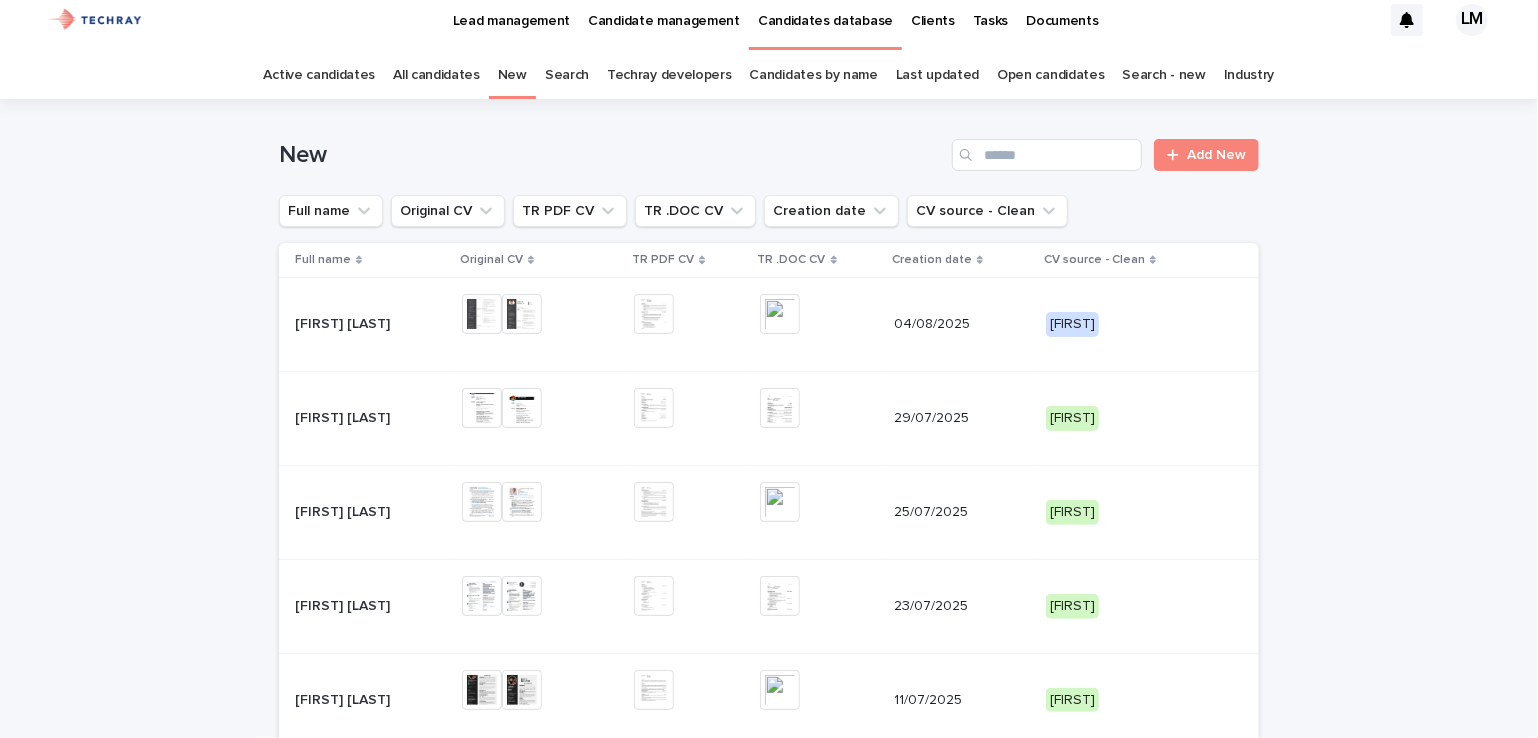 scroll, scrollTop: 0, scrollLeft: 0, axis: both 